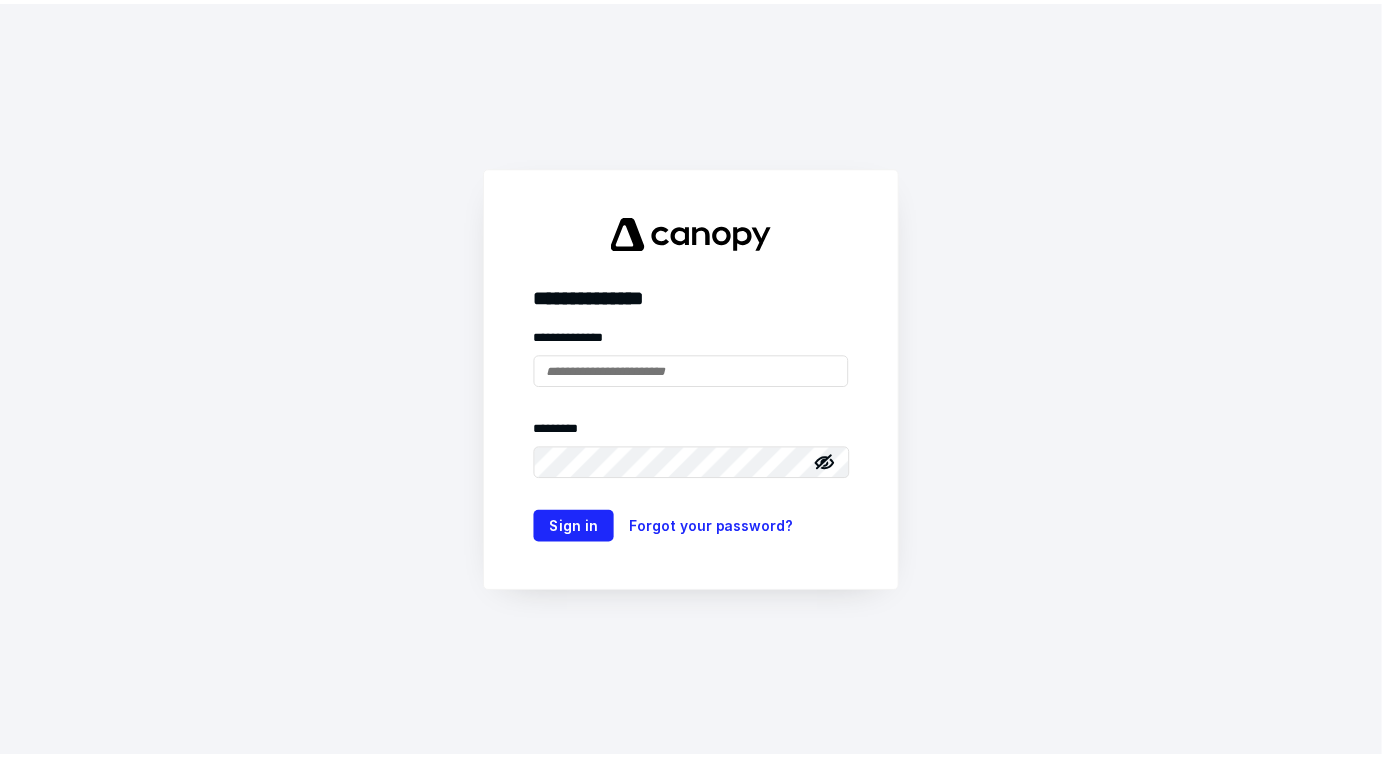scroll, scrollTop: 0, scrollLeft: 0, axis: both 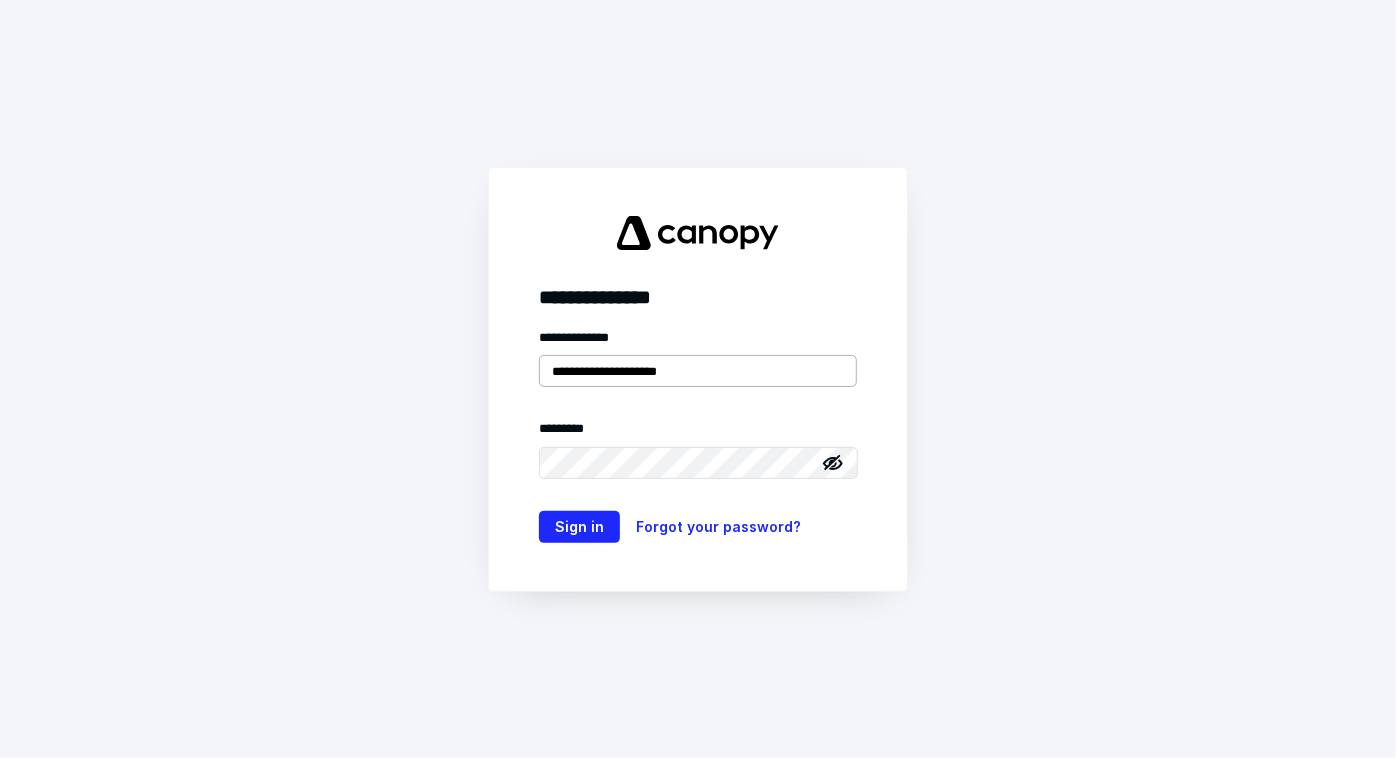 click on "**********" at bounding box center (698, 342) 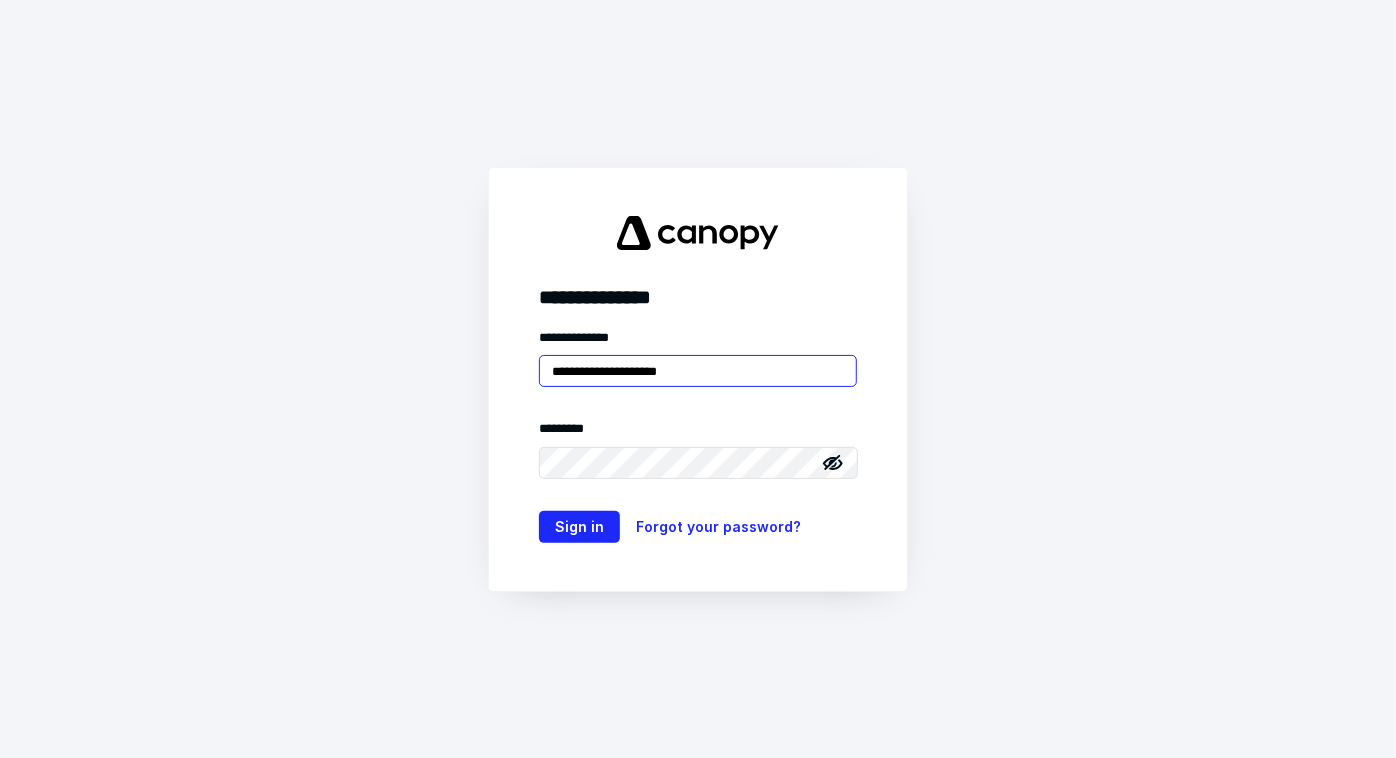 click on "**********" at bounding box center (698, 371) 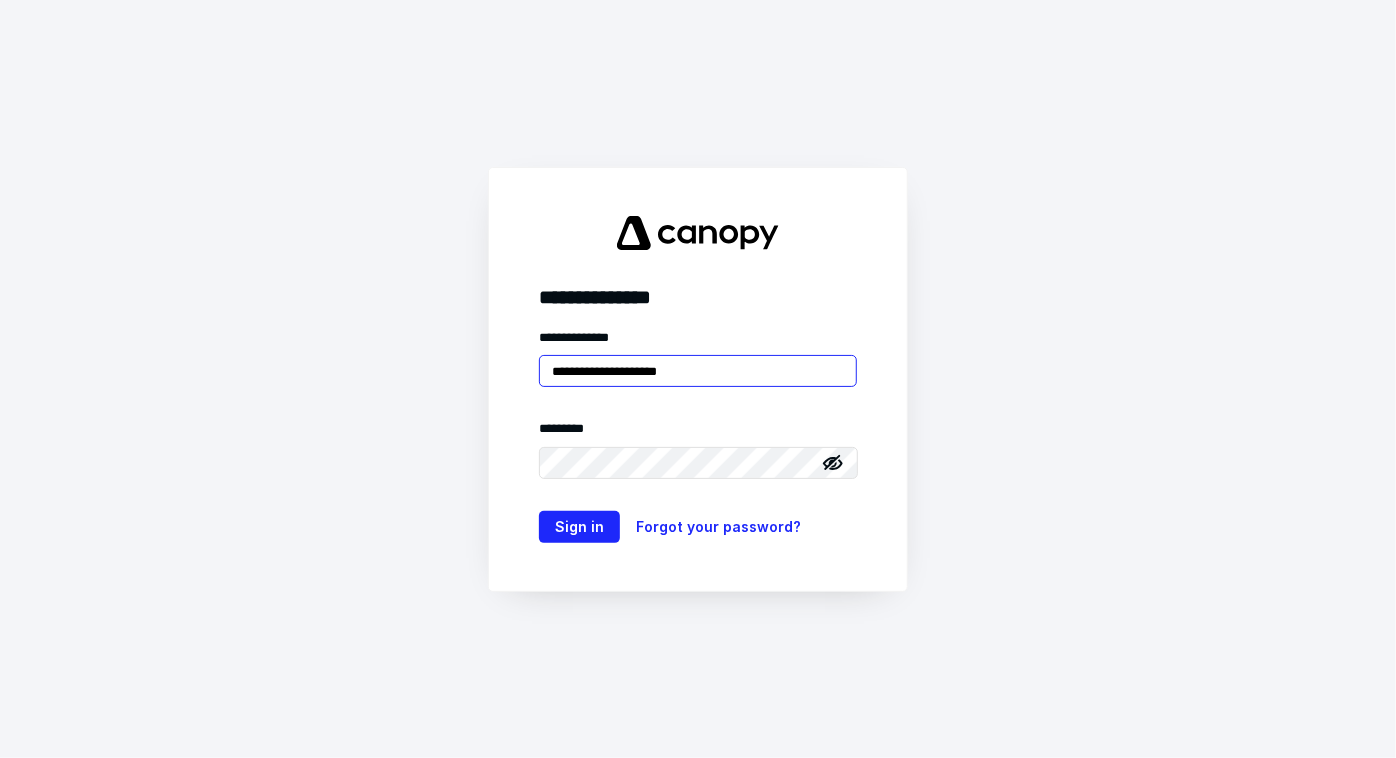 type on "**********" 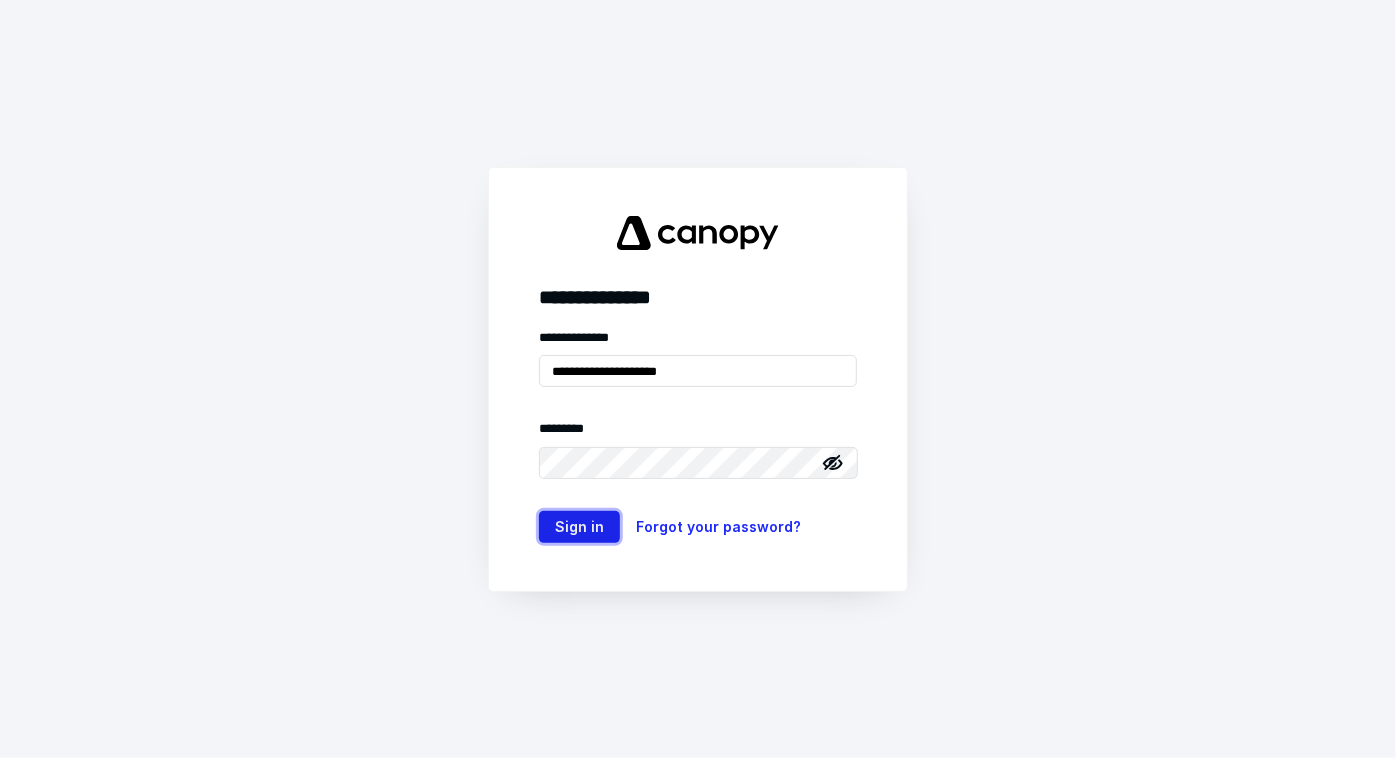 click on "Sign in" at bounding box center (579, 527) 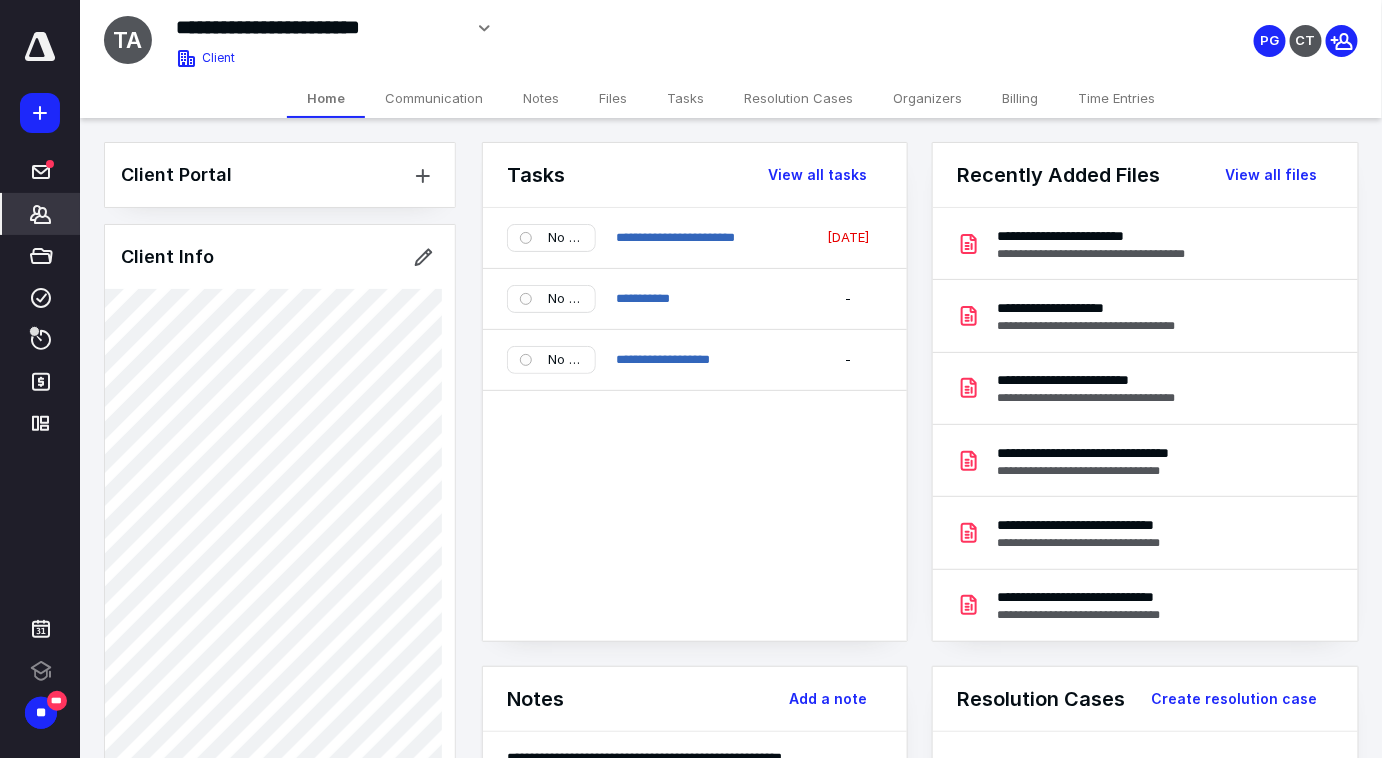 scroll, scrollTop: 0, scrollLeft: 0, axis: both 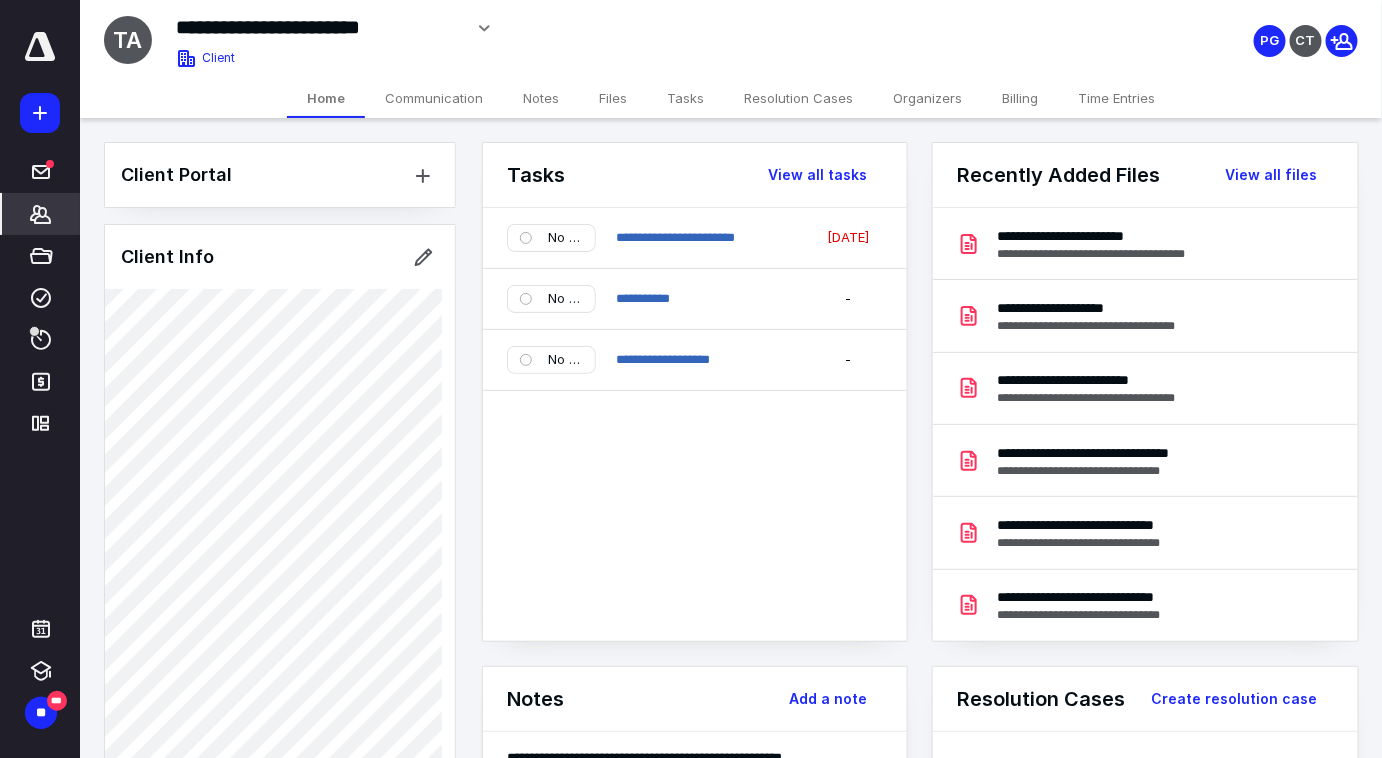 click on "*******" at bounding box center (41, 214) 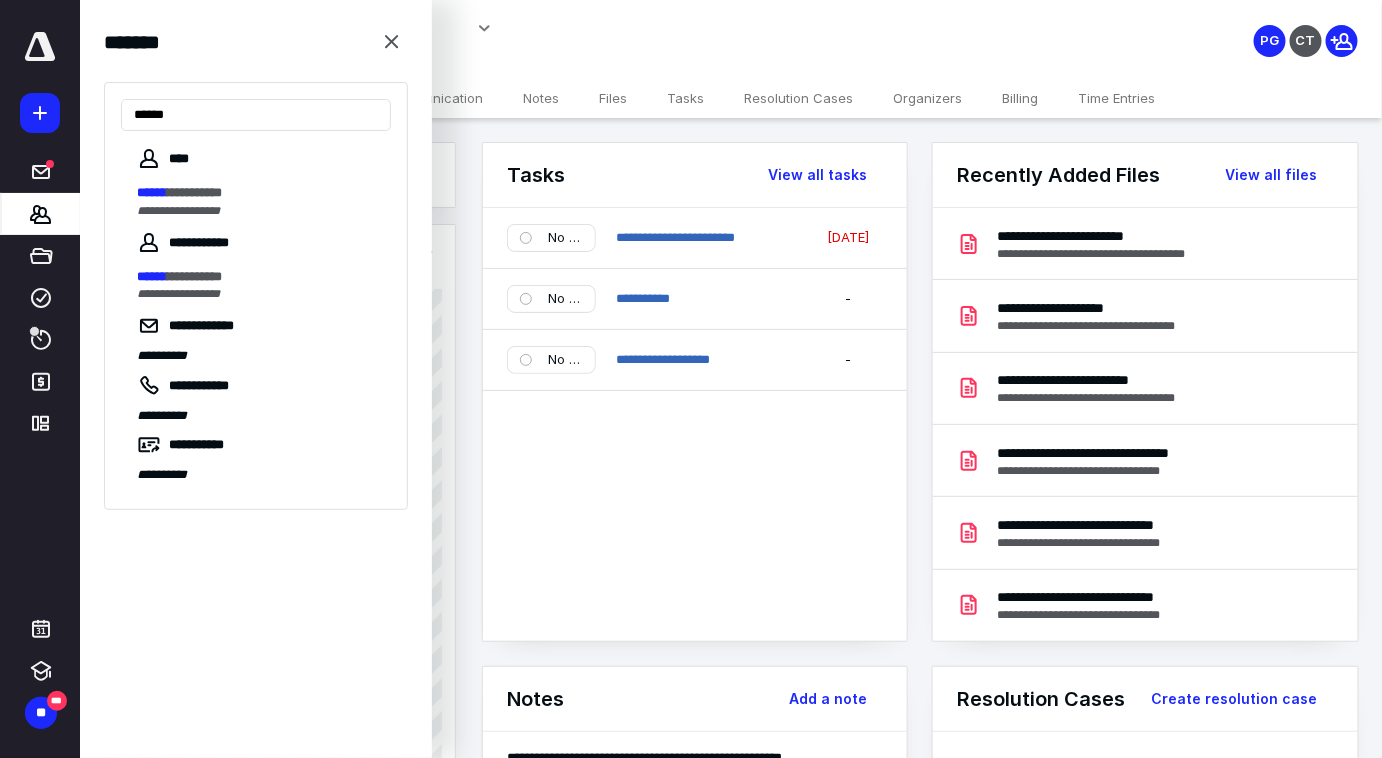 type on "******" 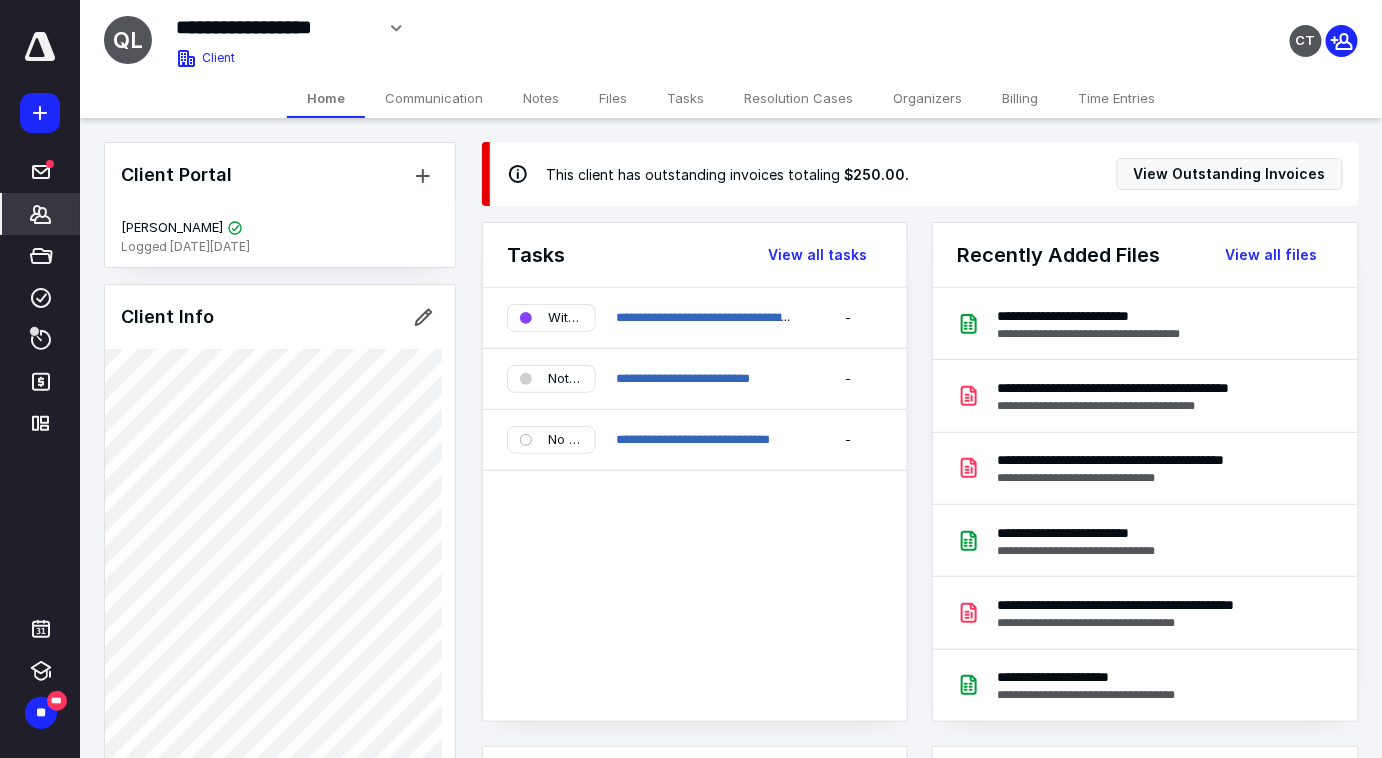 click on "Billing" at bounding box center [1020, 98] 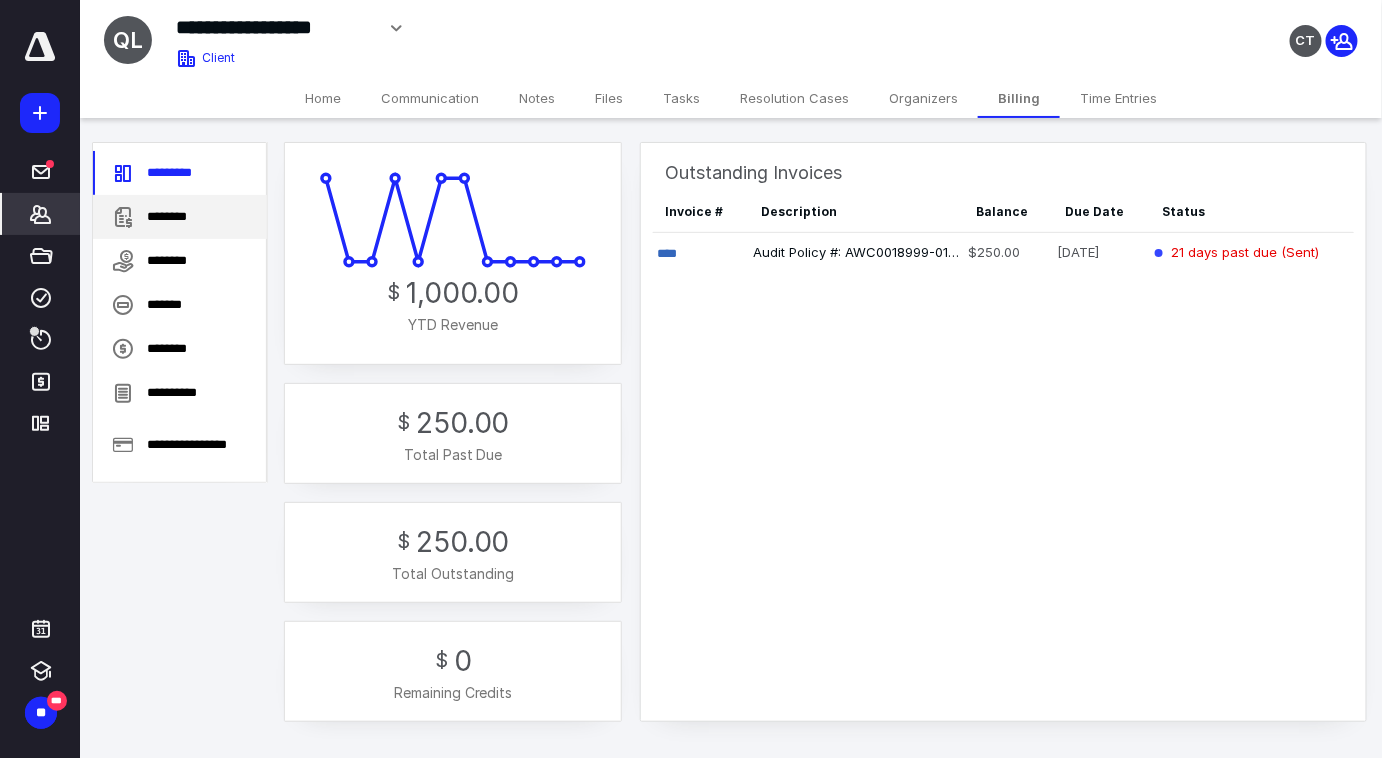 click on "********" at bounding box center (180, 217) 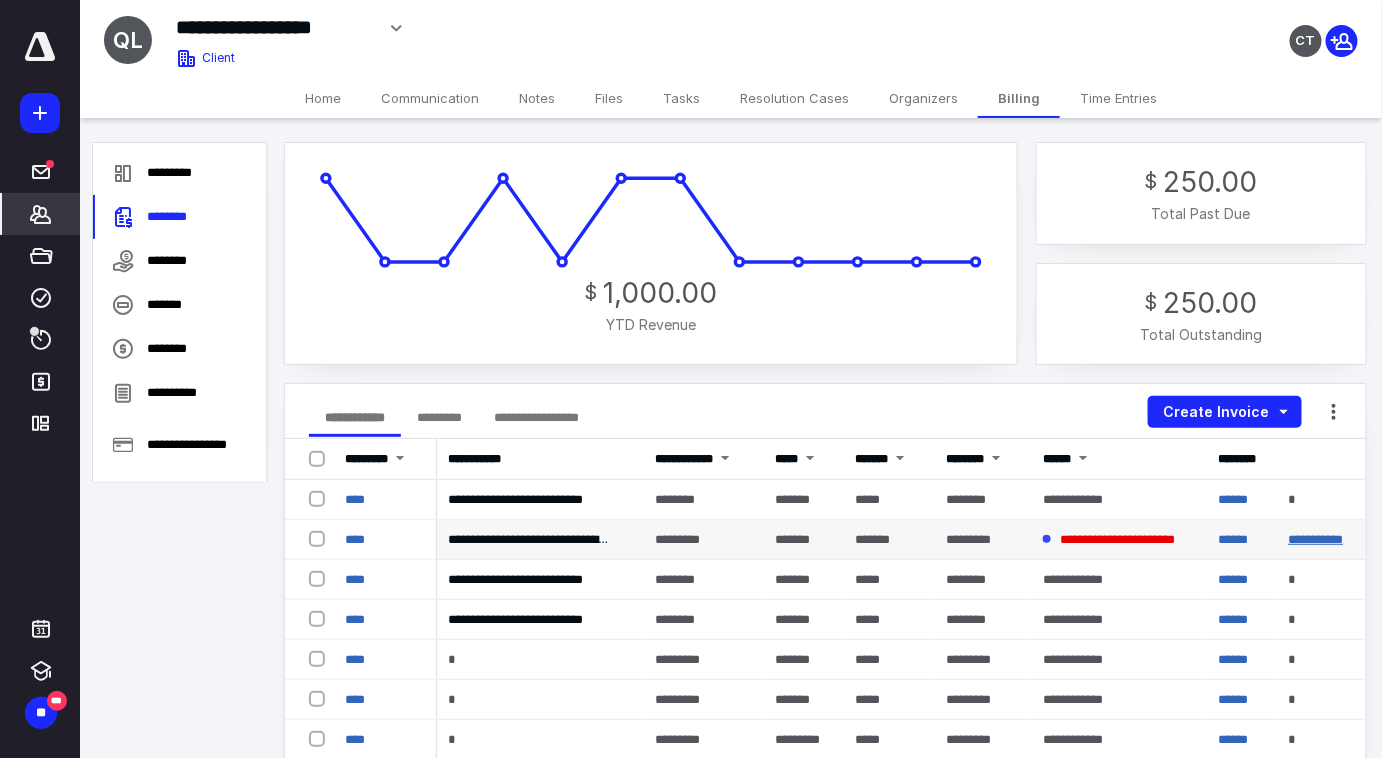 click on "**********" at bounding box center (1316, 539) 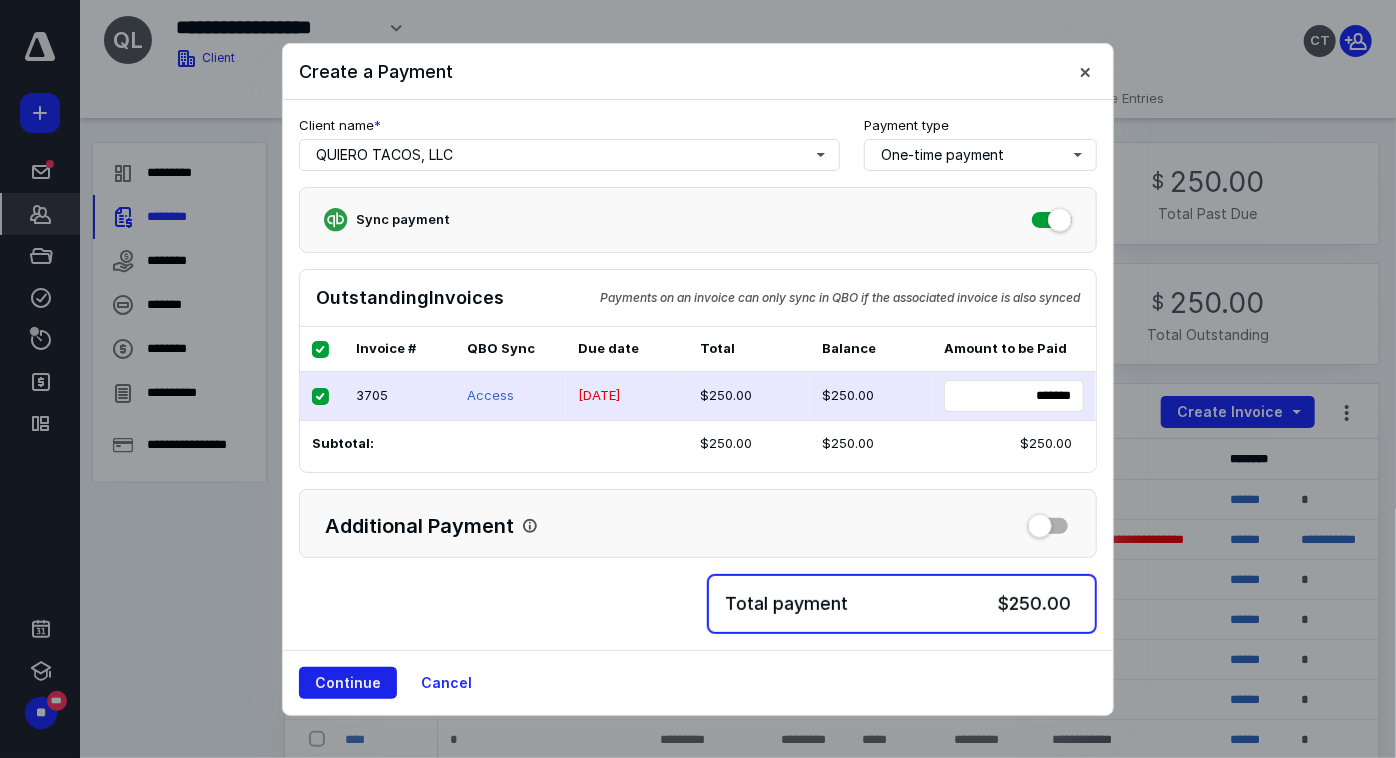 click on "Continue" at bounding box center [348, 683] 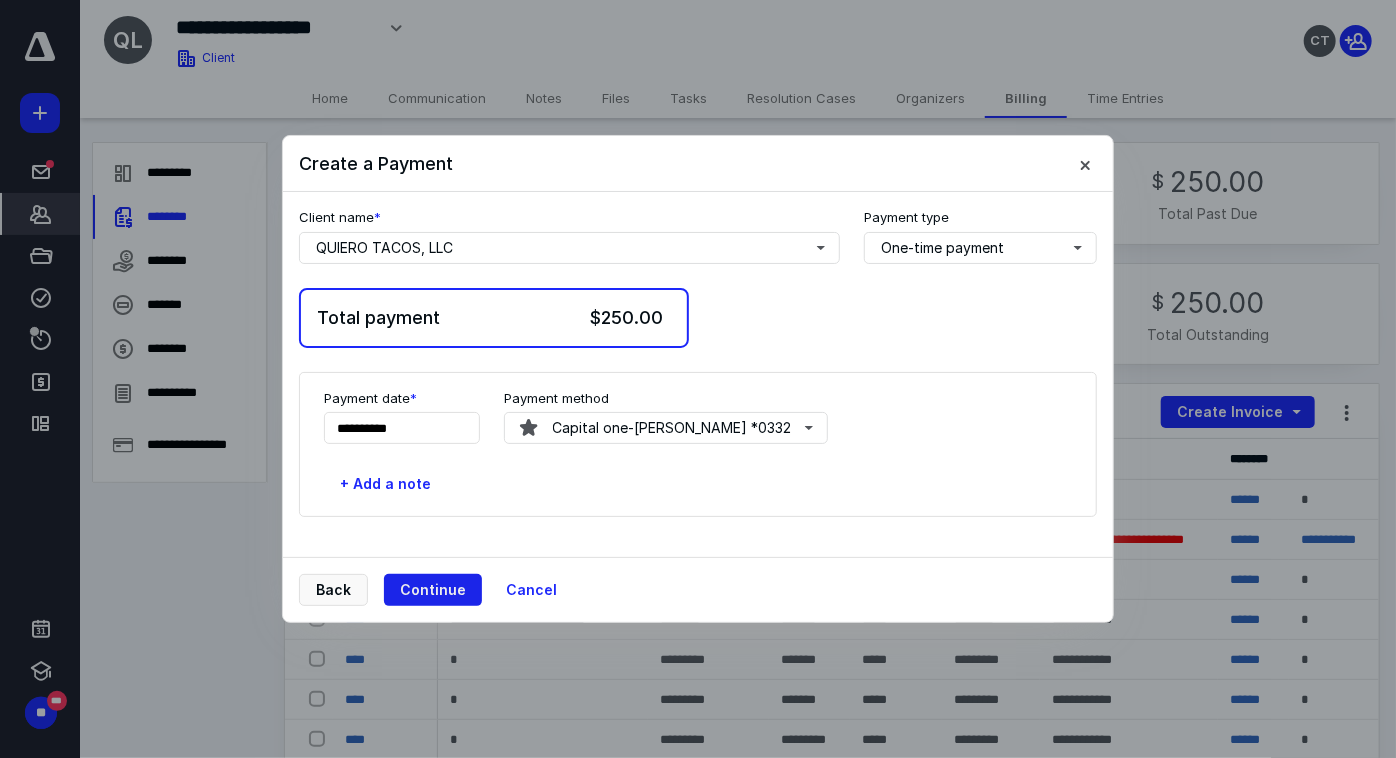 click on "Continue" at bounding box center (433, 590) 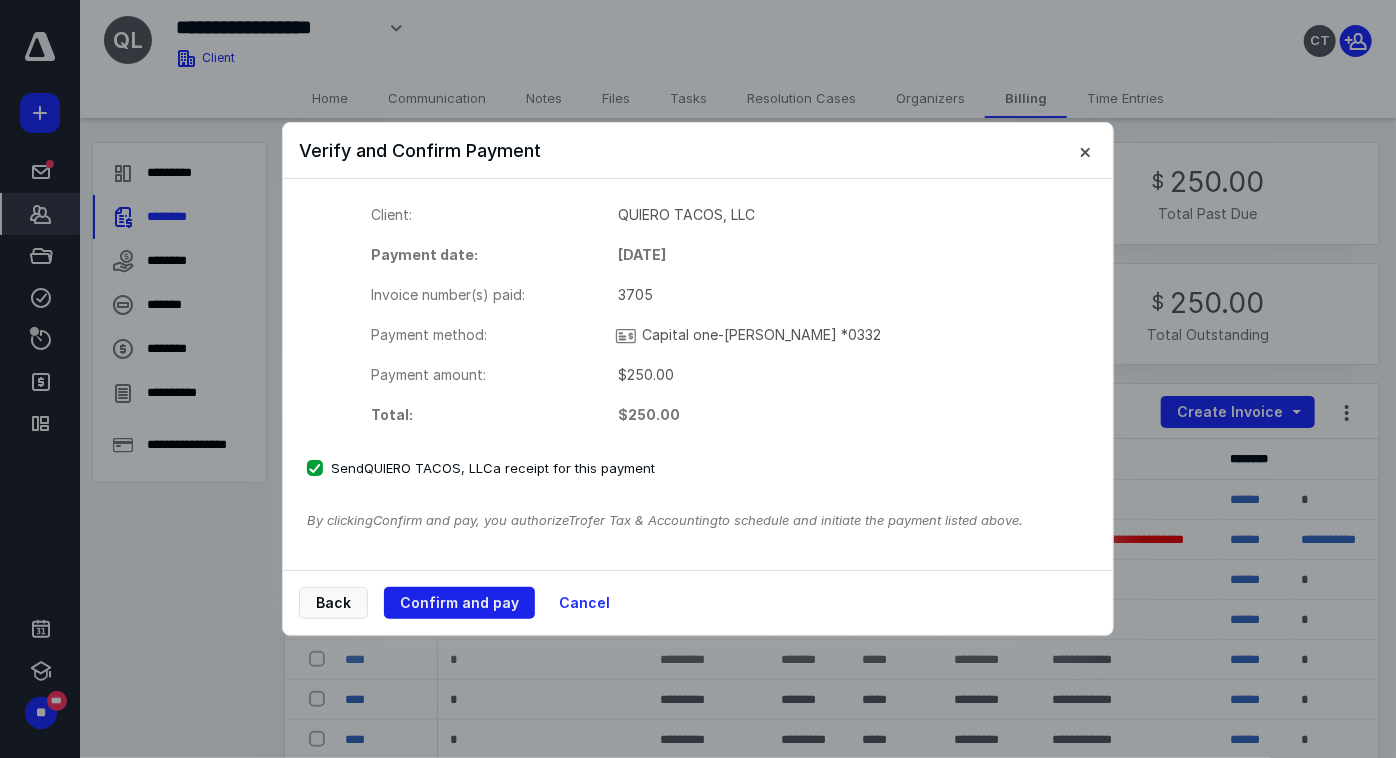 click on "Confirm and pay" at bounding box center [459, 603] 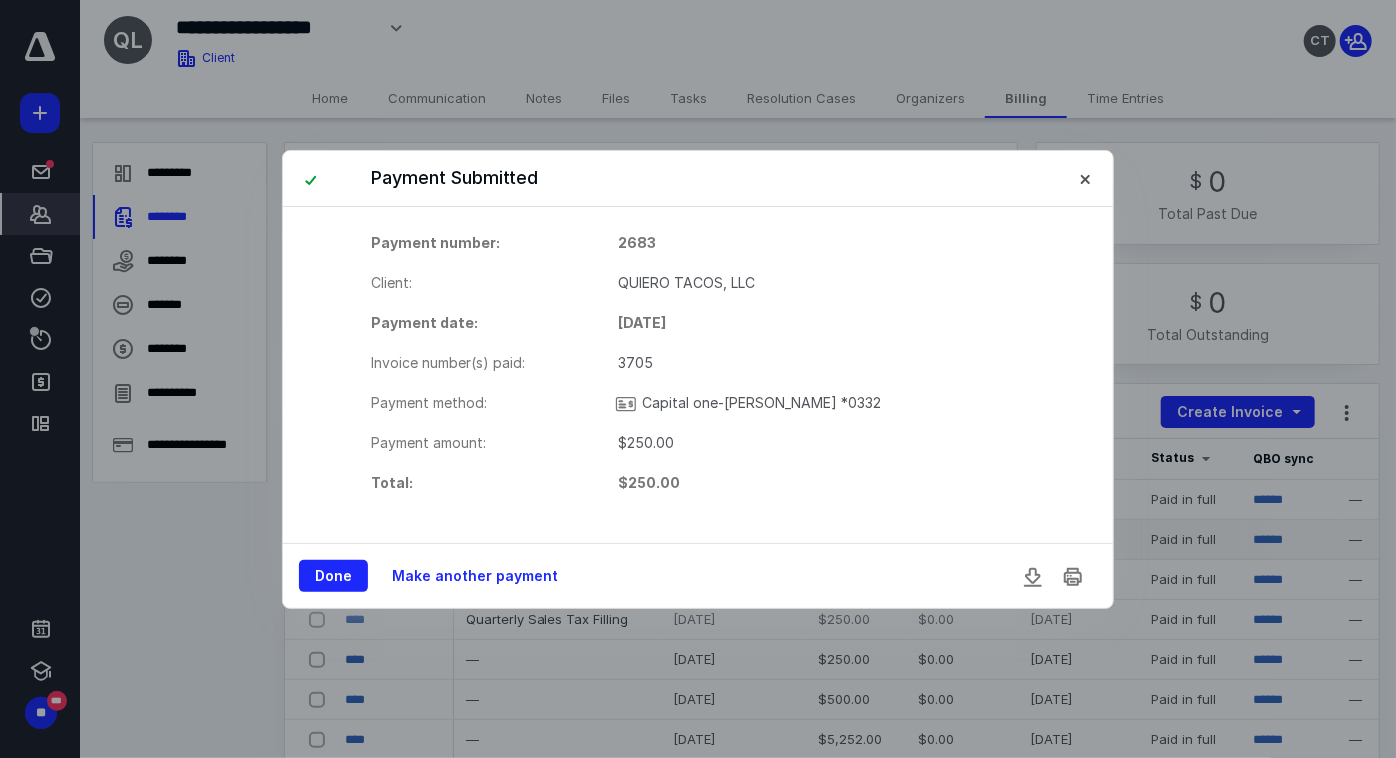 click on "Done" at bounding box center [333, 576] 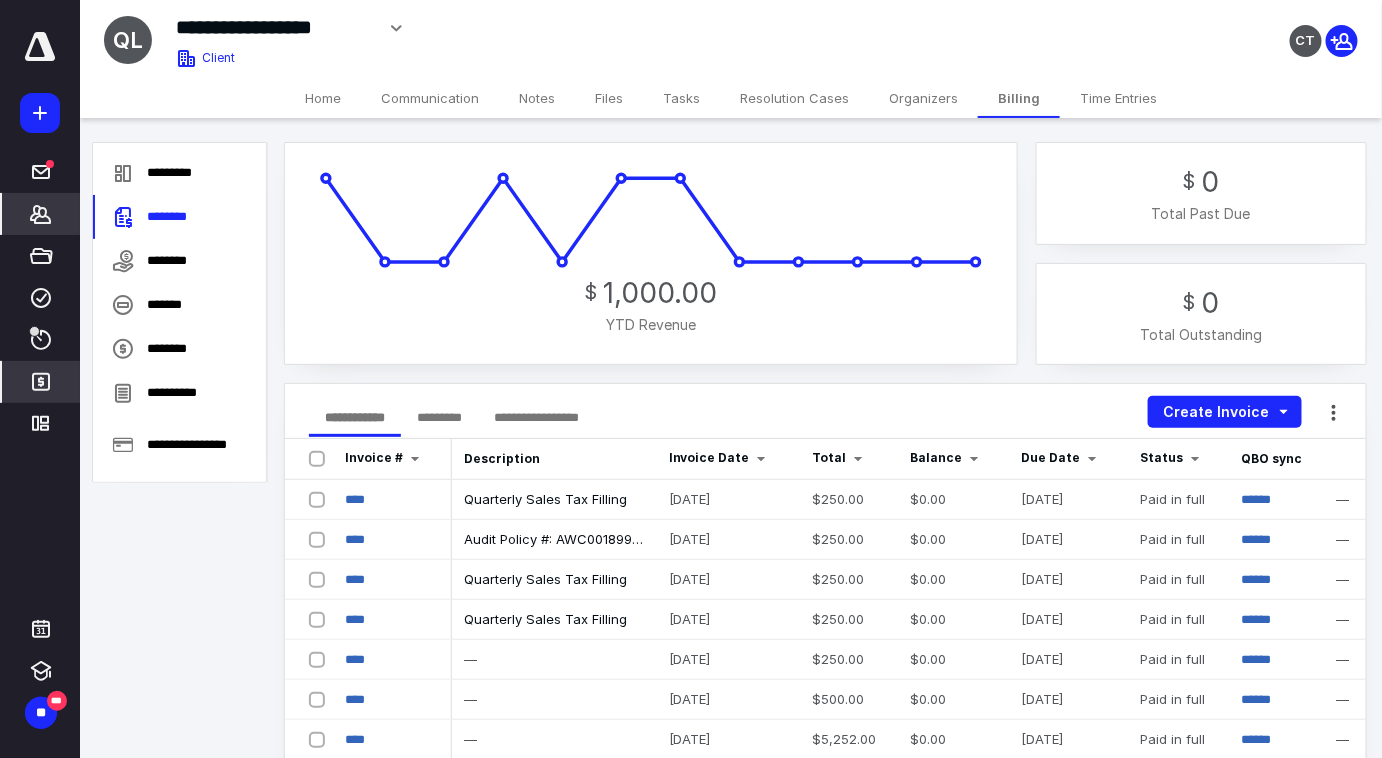 click 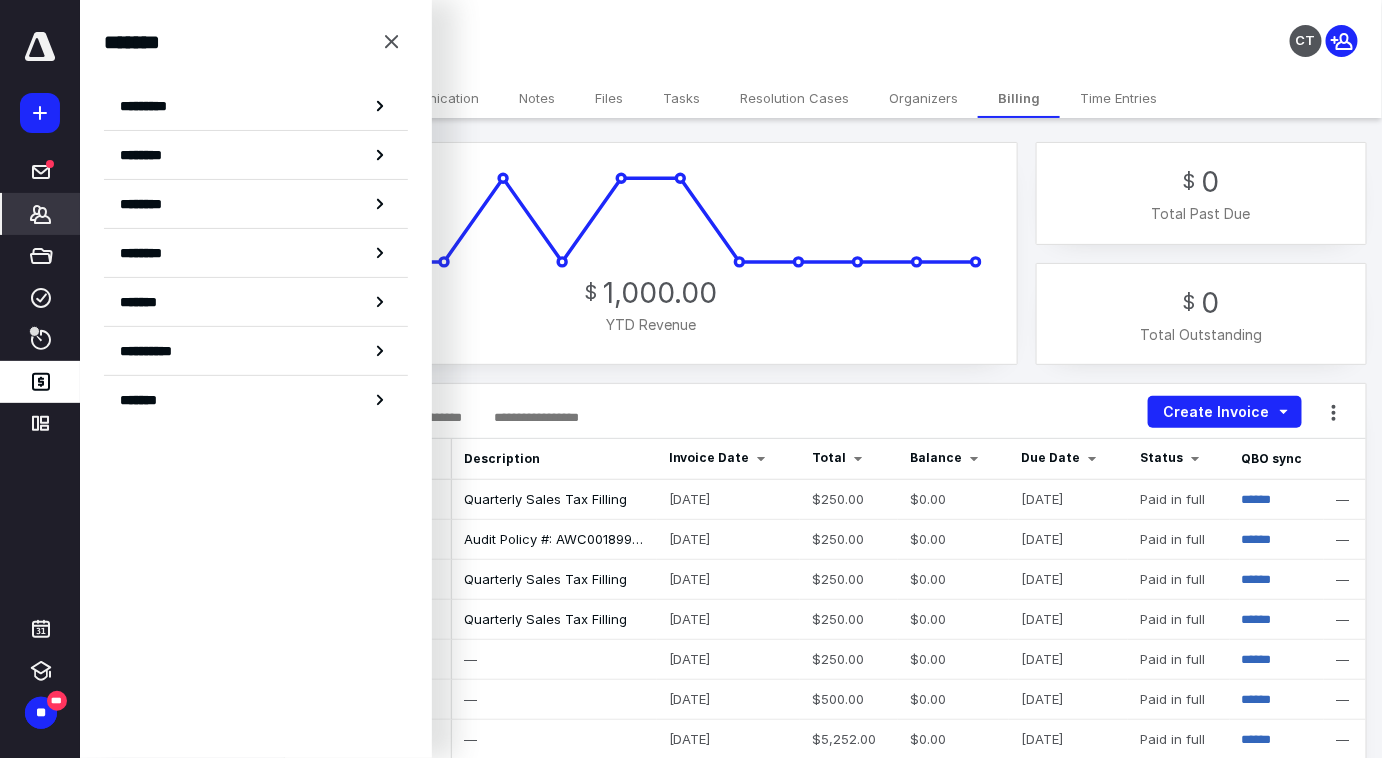 click on "********" at bounding box center (153, 204) 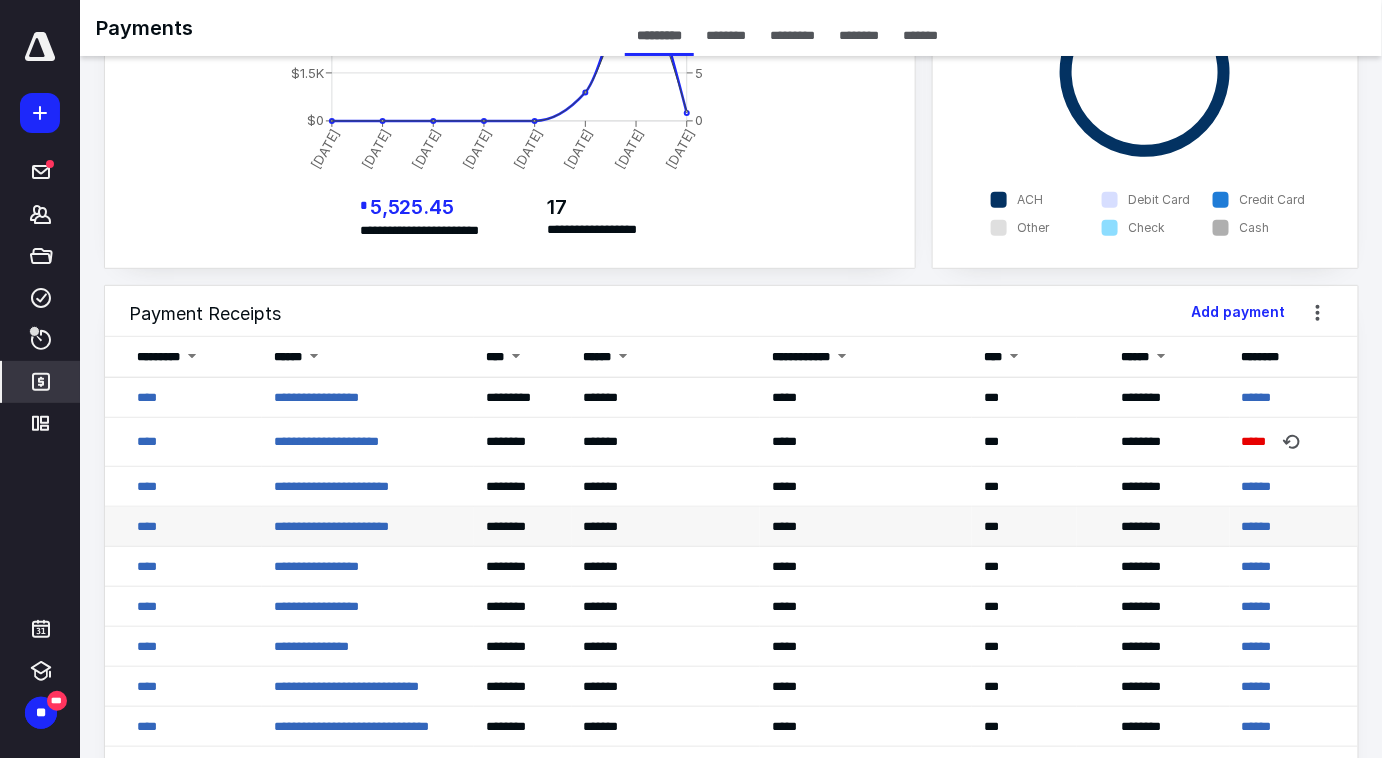 scroll, scrollTop: 363, scrollLeft: 0, axis: vertical 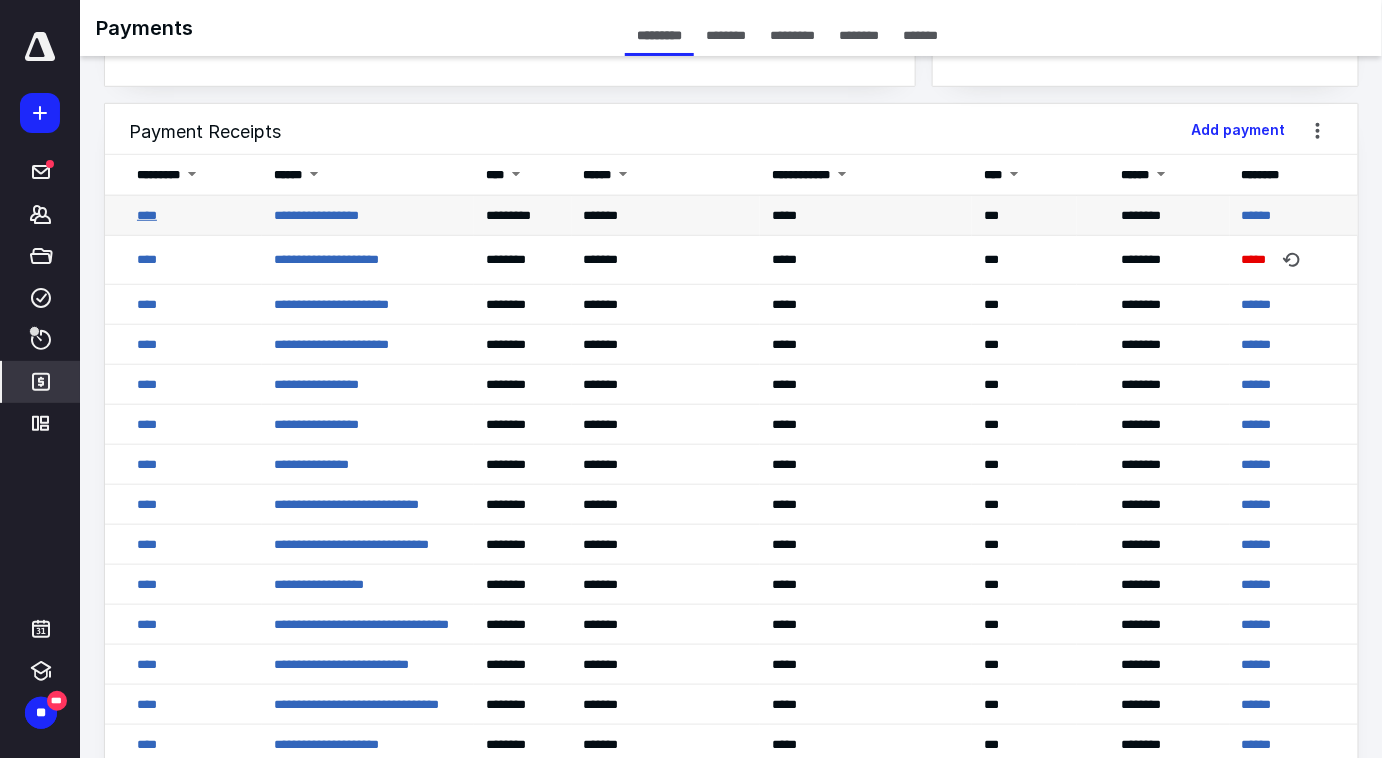click on "****" at bounding box center (147, 215) 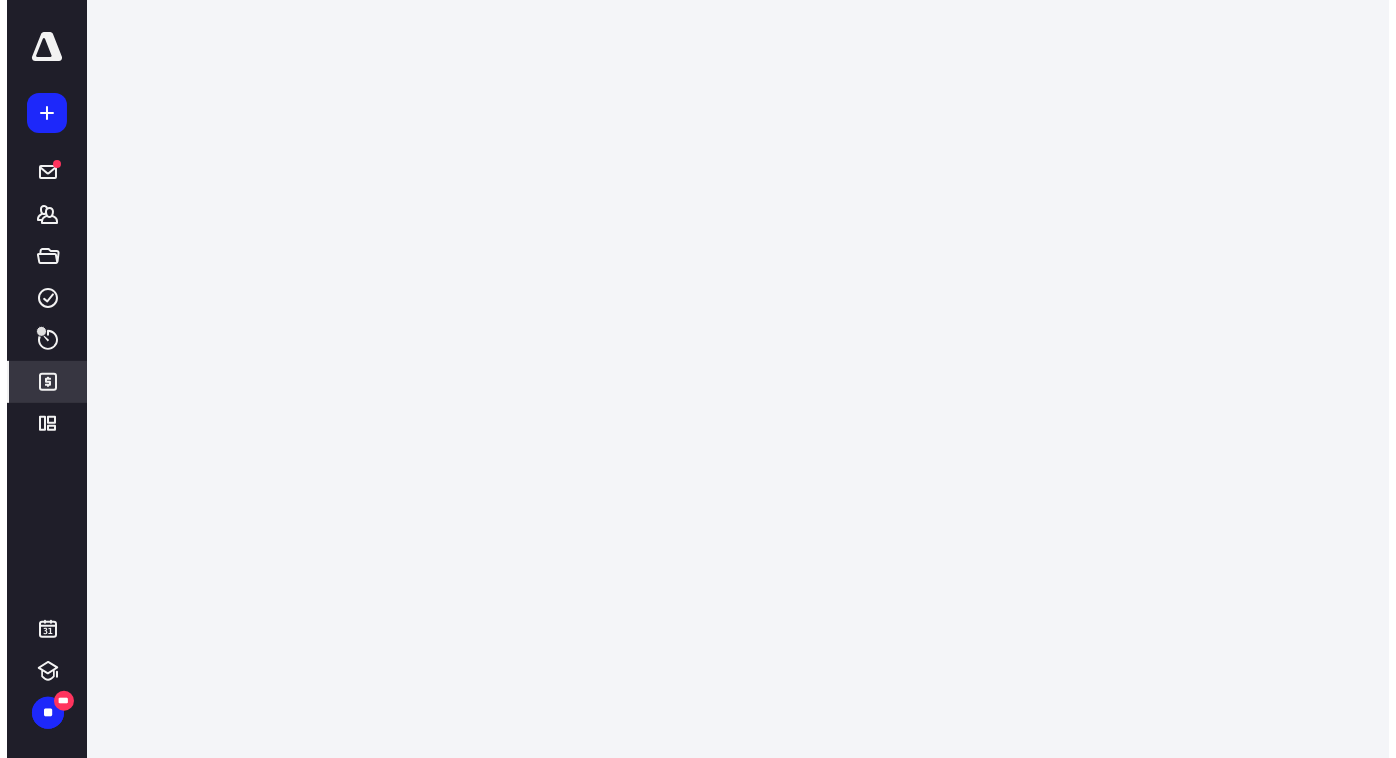 scroll, scrollTop: 0, scrollLeft: 0, axis: both 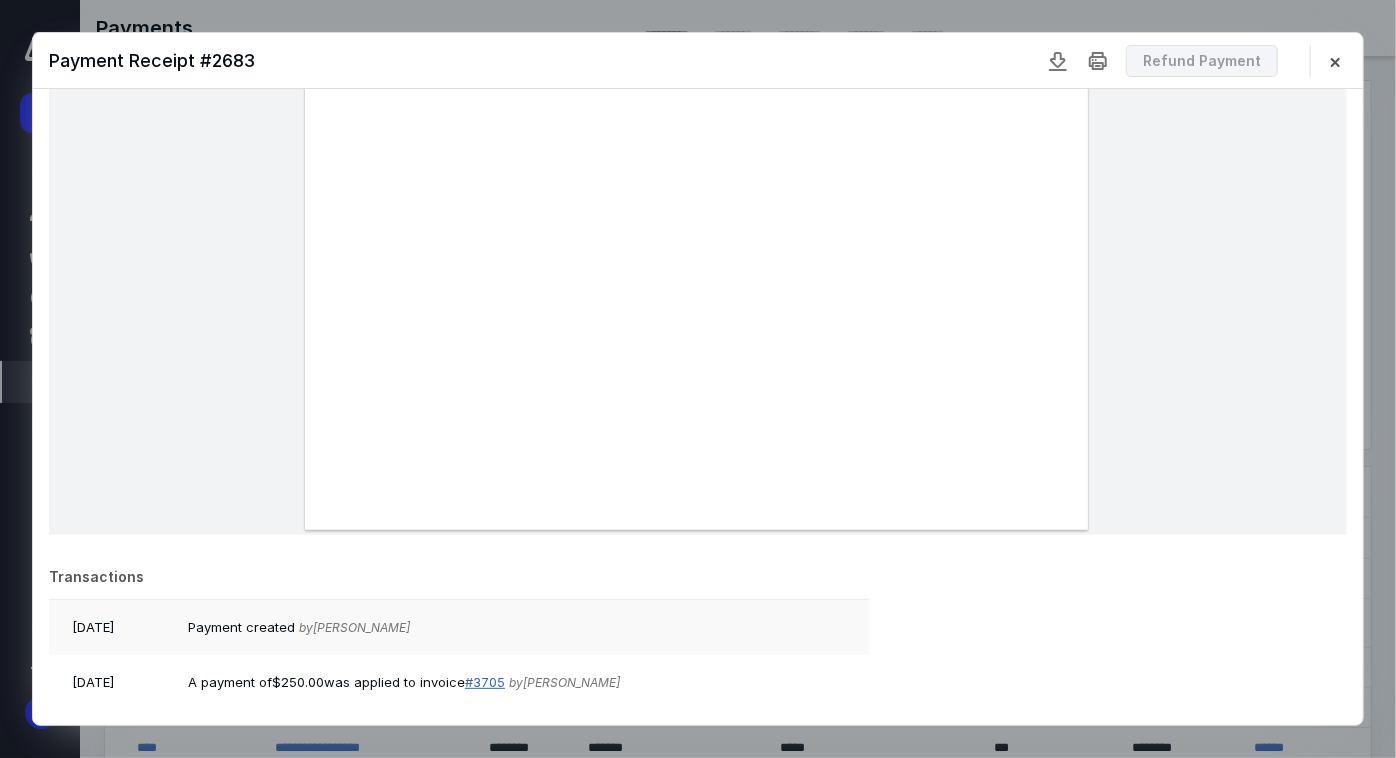 click on "# 3705" at bounding box center [485, 682] 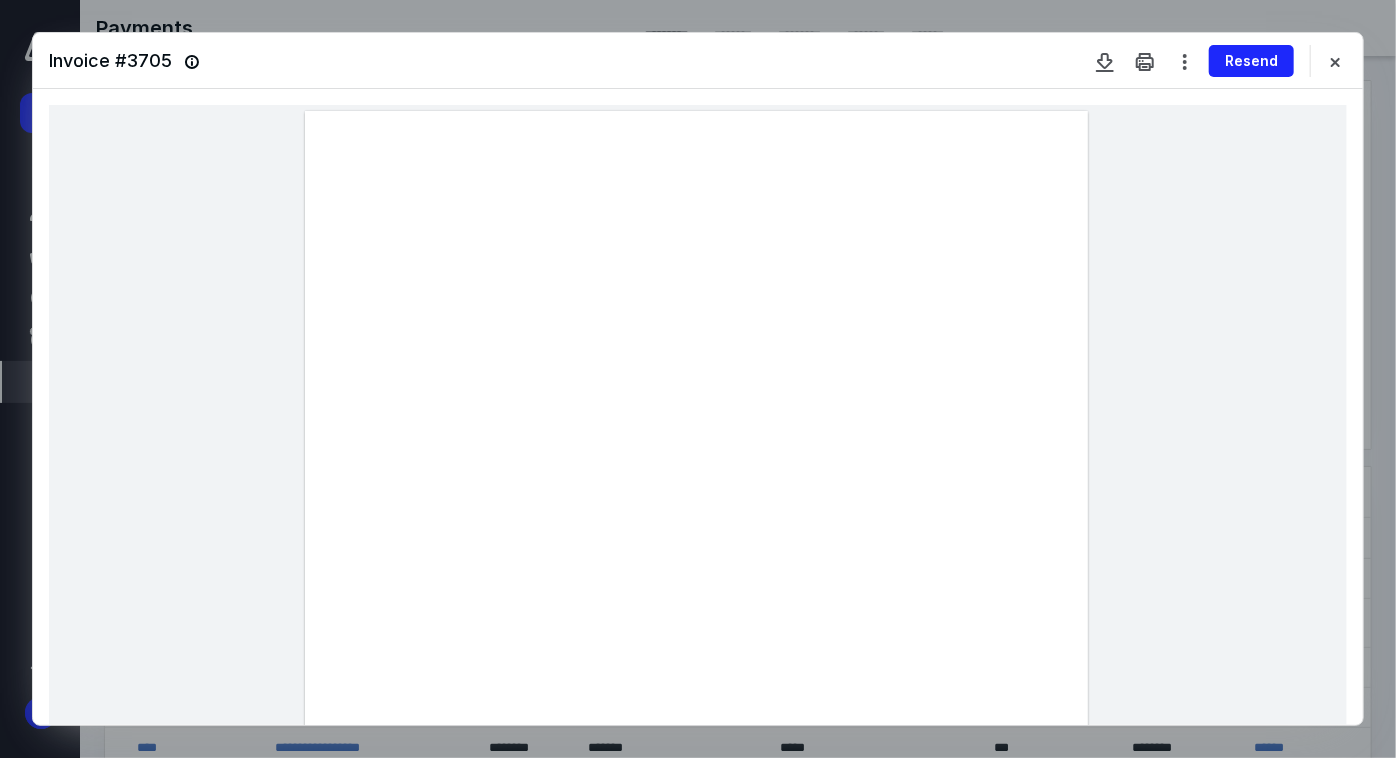 drag, startPoint x: 673, startPoint y: 539, endPoint x: 585, endPoint y: 534, distance: 88.14193 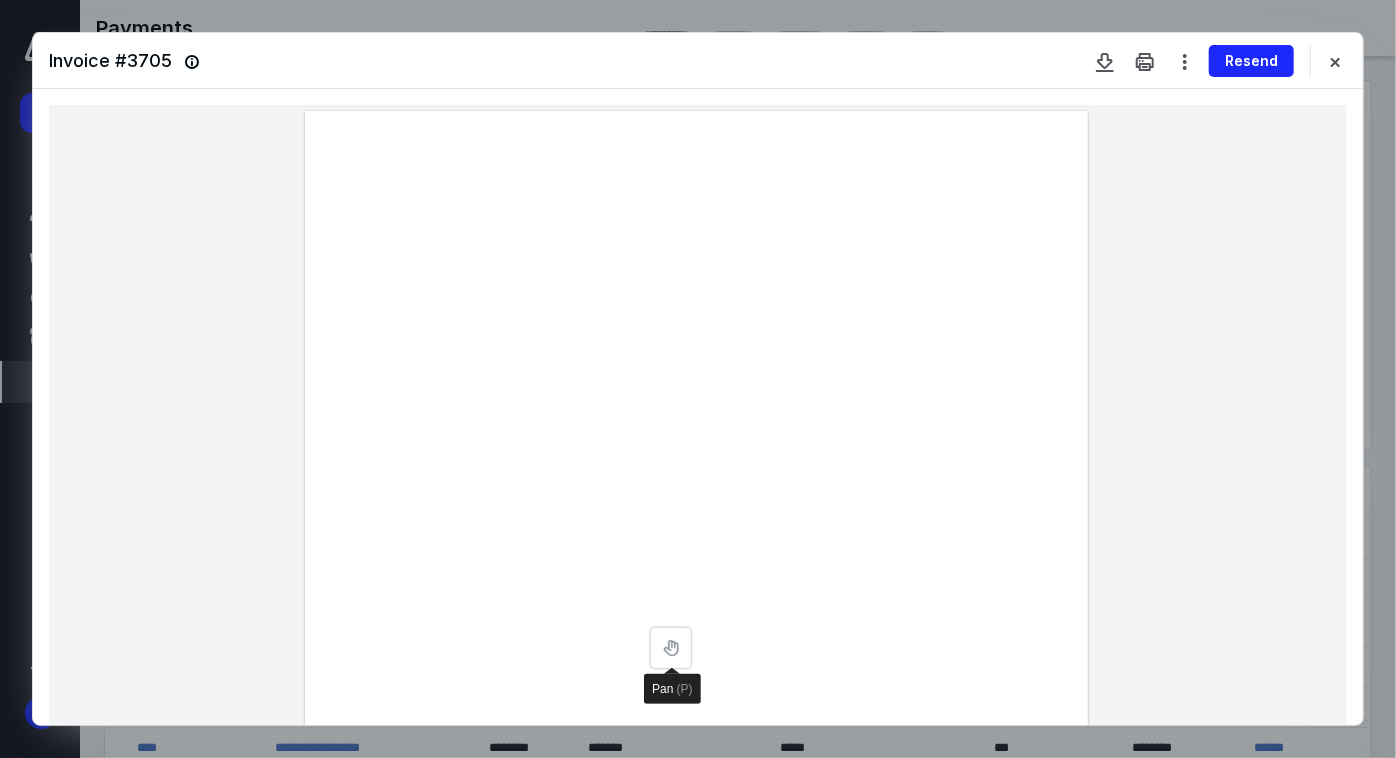 type 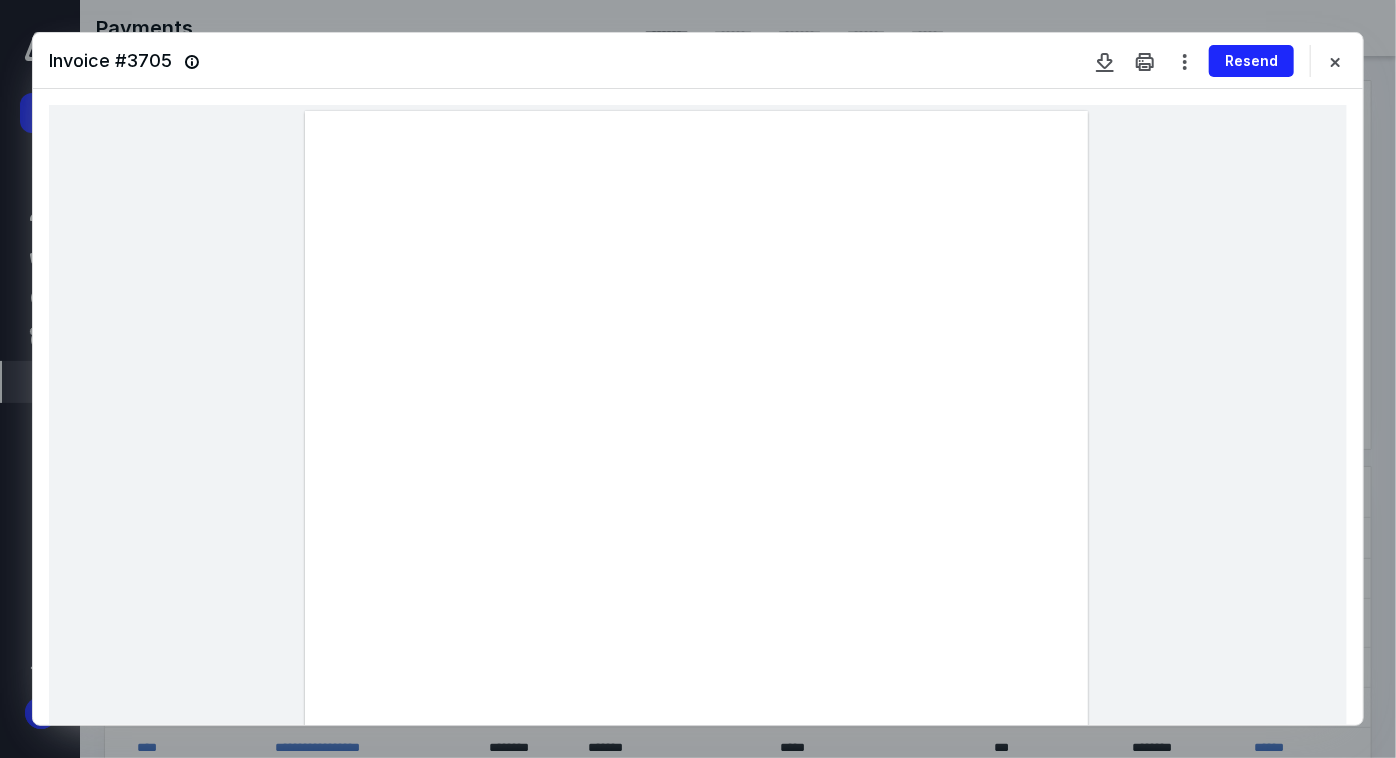 drag, startPoint x: 725, startPoint y: 539, endPoint x: 784, endPoint y: 542, distance: 59.07622 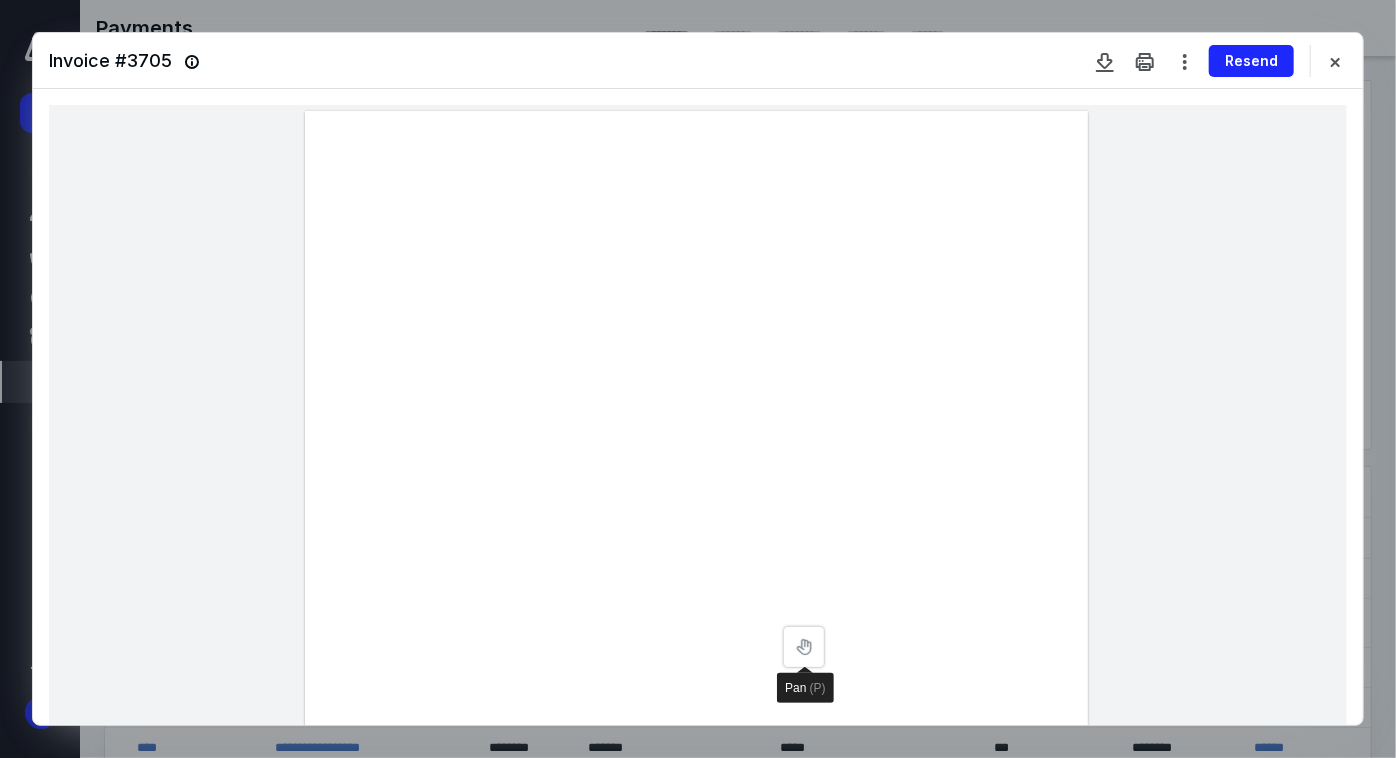 type 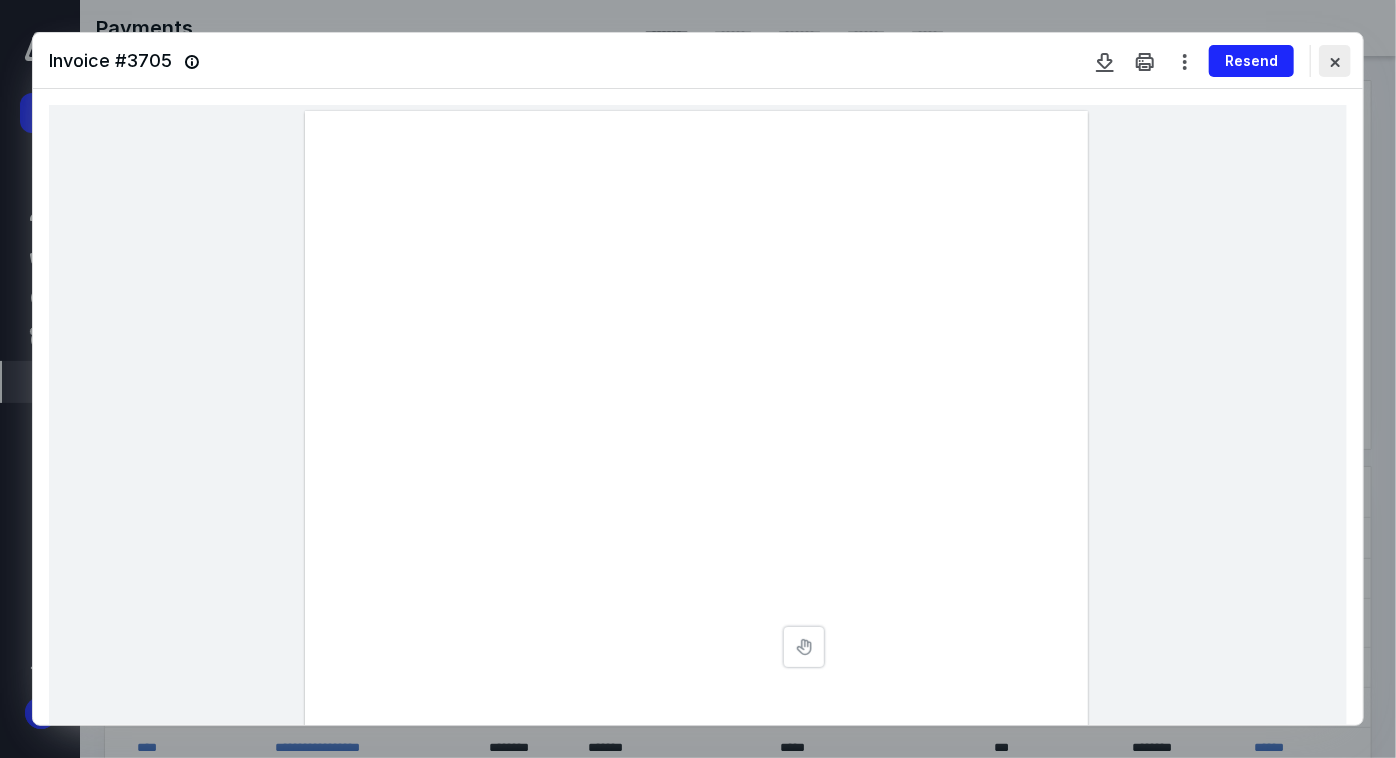 click at bounding box center [1335, 61] 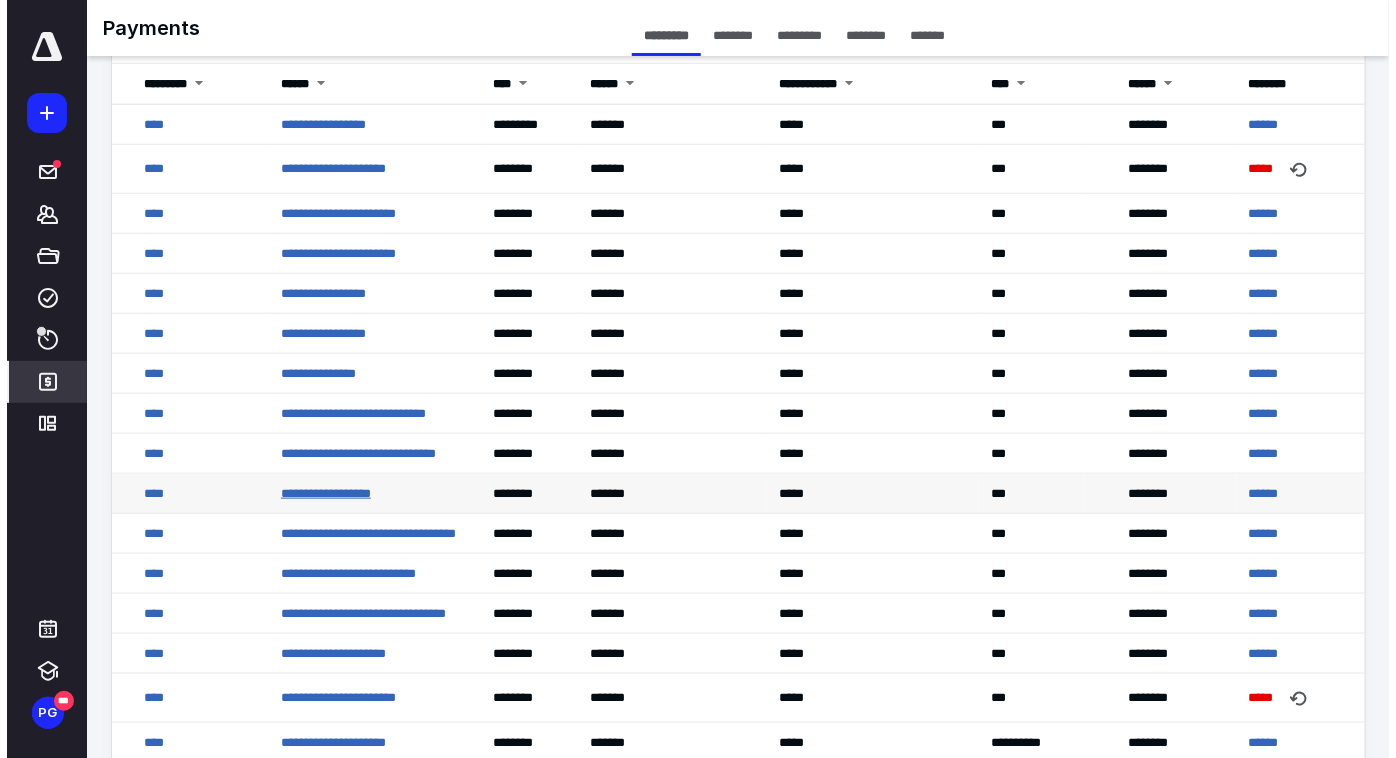 scroll, scrollTop: 545, scrollLeft: 0, axis: vertical 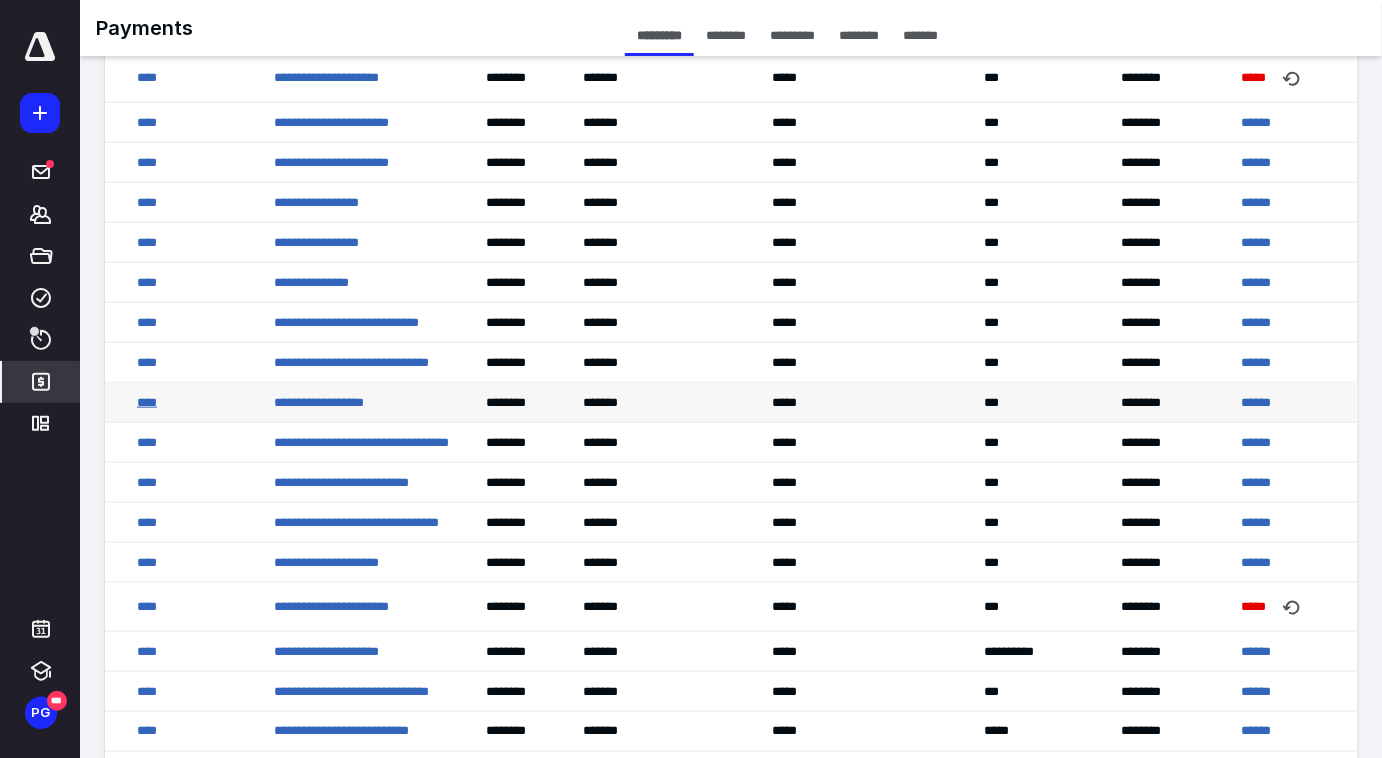 click on "****" at bounding box center (147, 402) 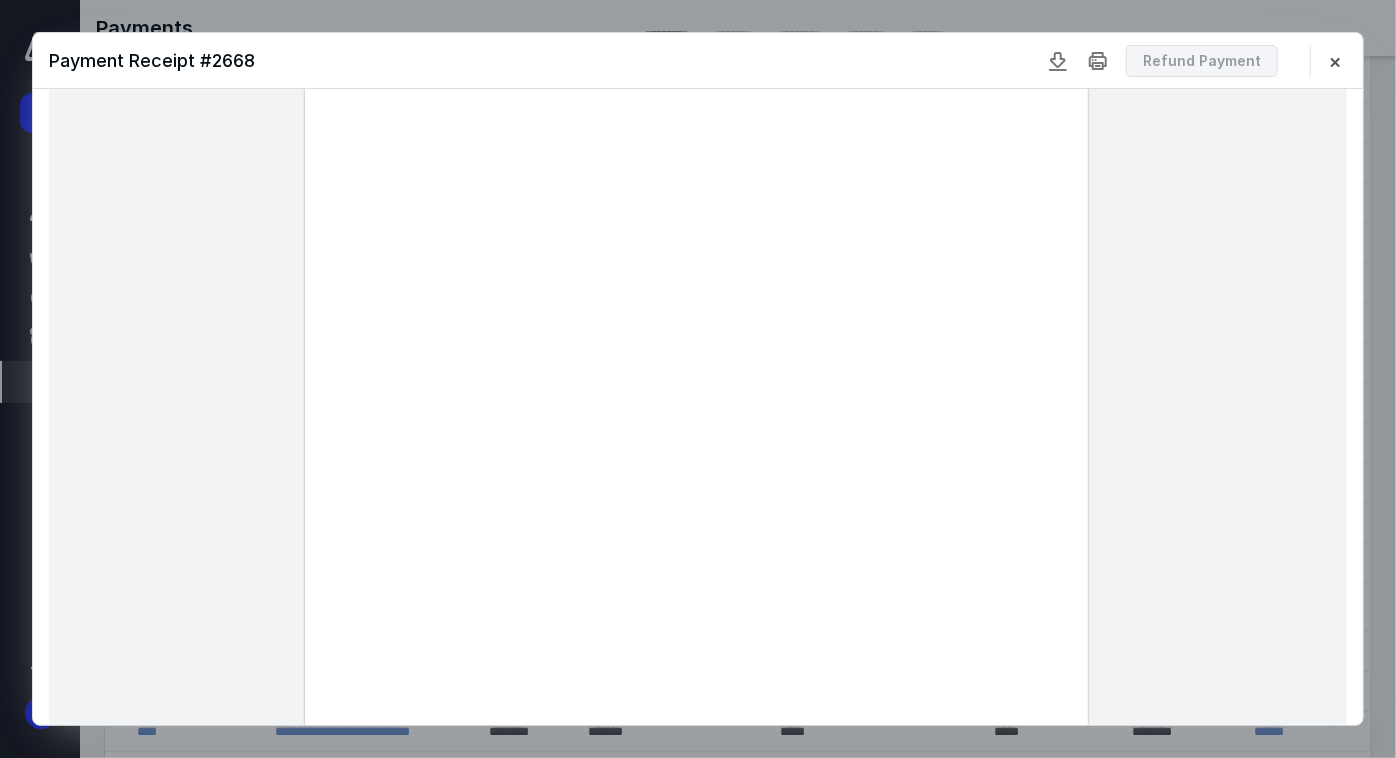scroll, scrollTop: 594, scrollLeft: 0, axis: vertical 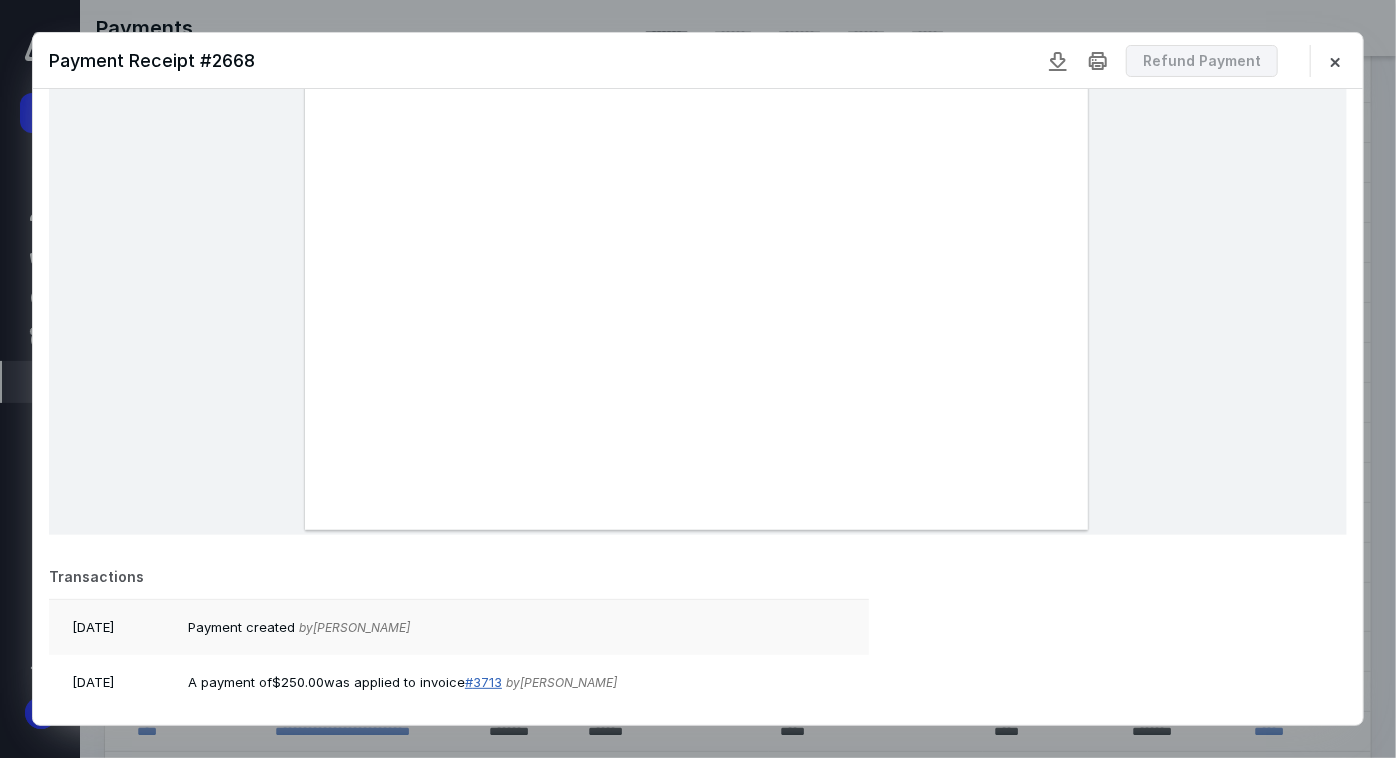 click on "# 3713" at bounding box center [483, 682] 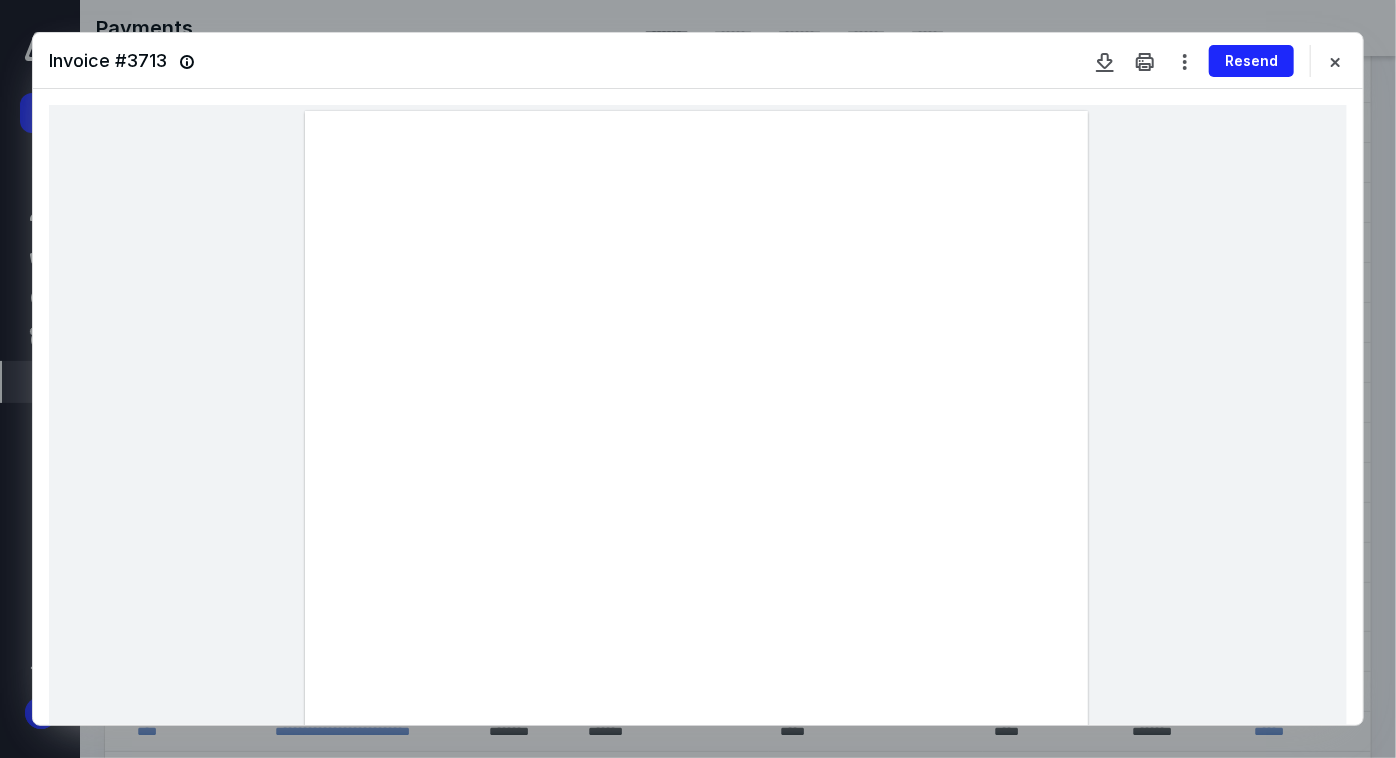 drag, startPoint x: 596, startPoint y: 539, endPoint x: 650, endPoint y: 541, distance: 54.037025 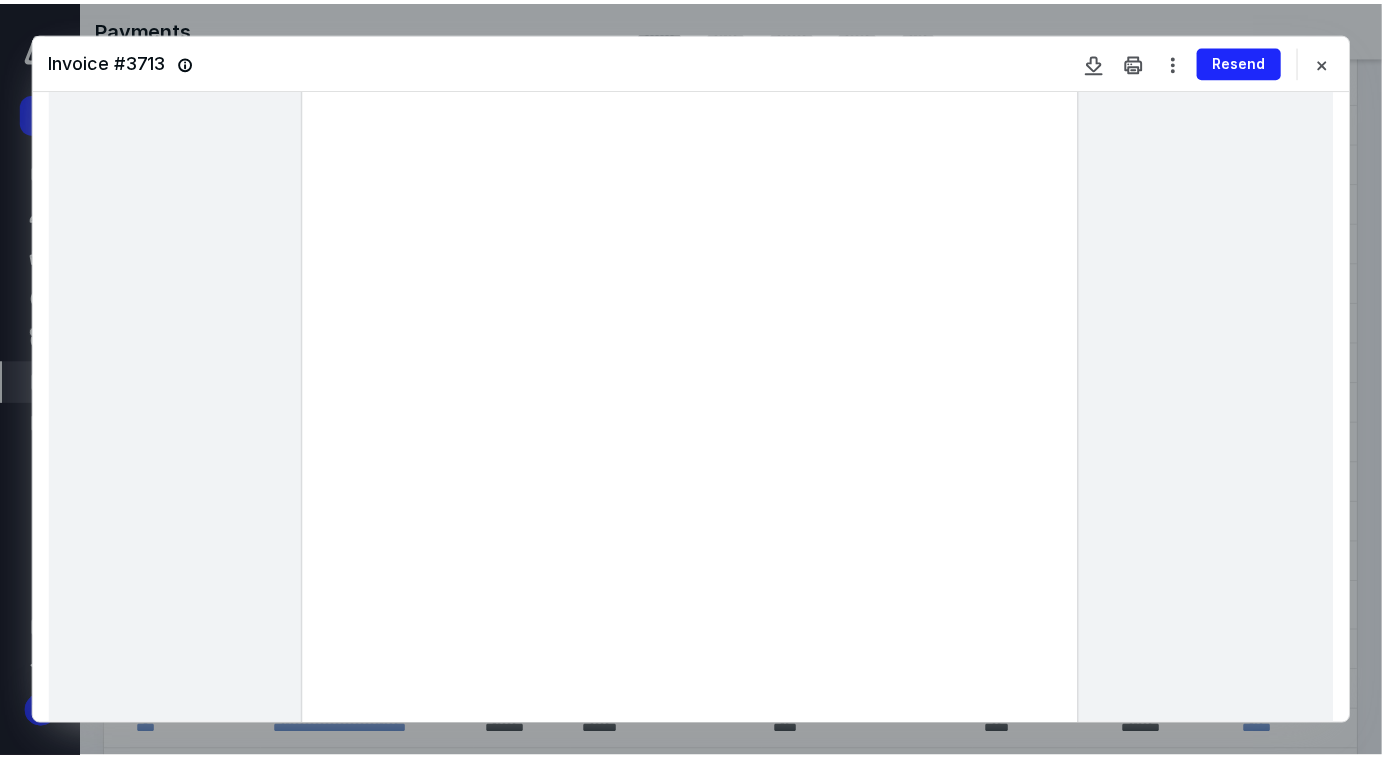 scroll, scrollTop: 272, scrollLeft: 0, axis: vertical 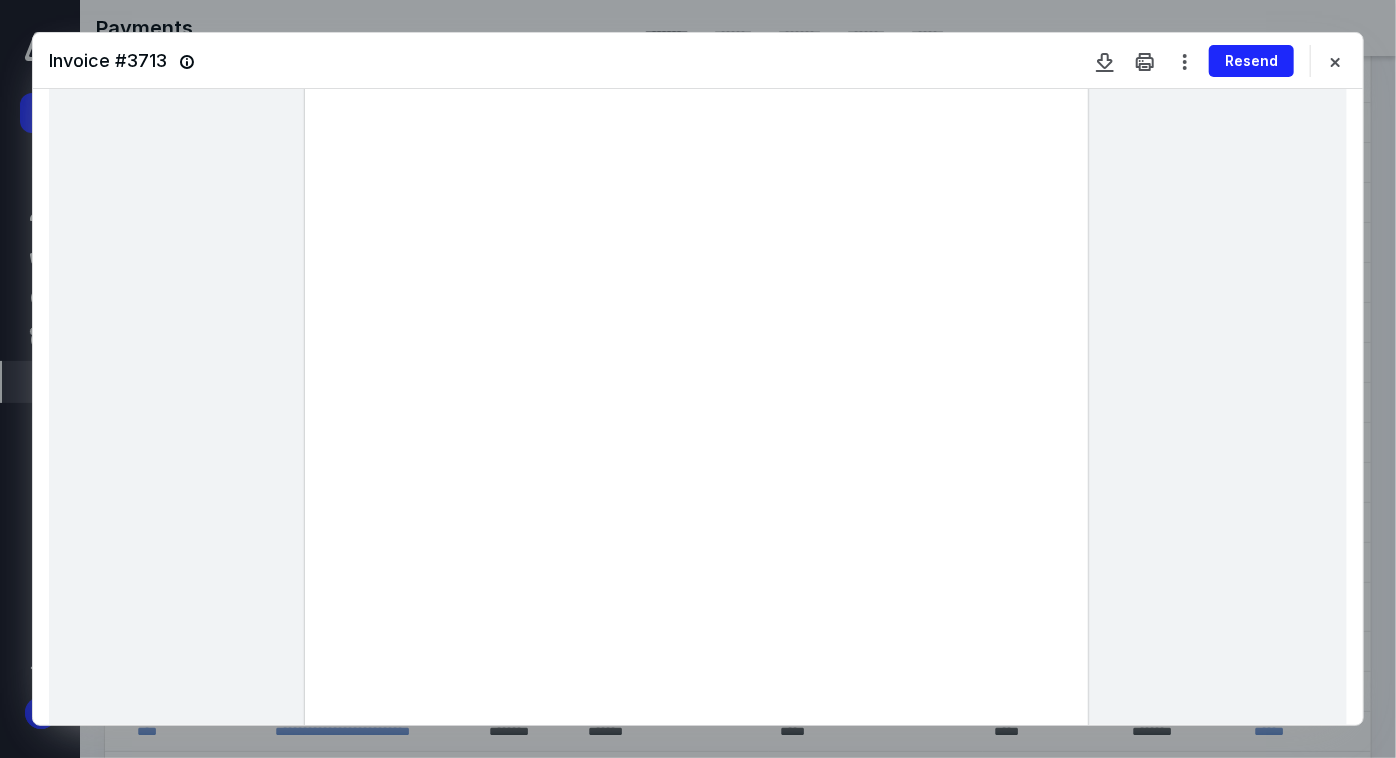 click at bounding box center (696, 346) 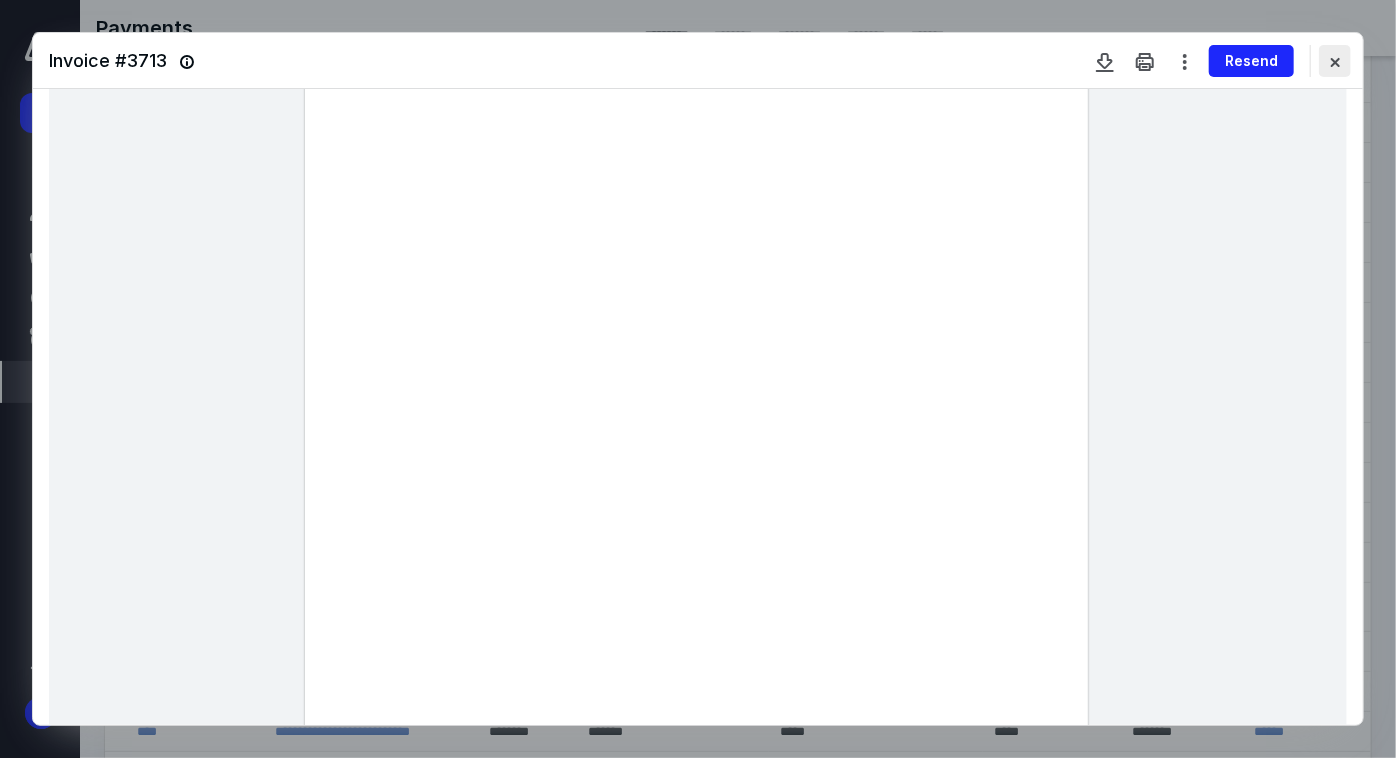 click at bounding box center [1335, 61] 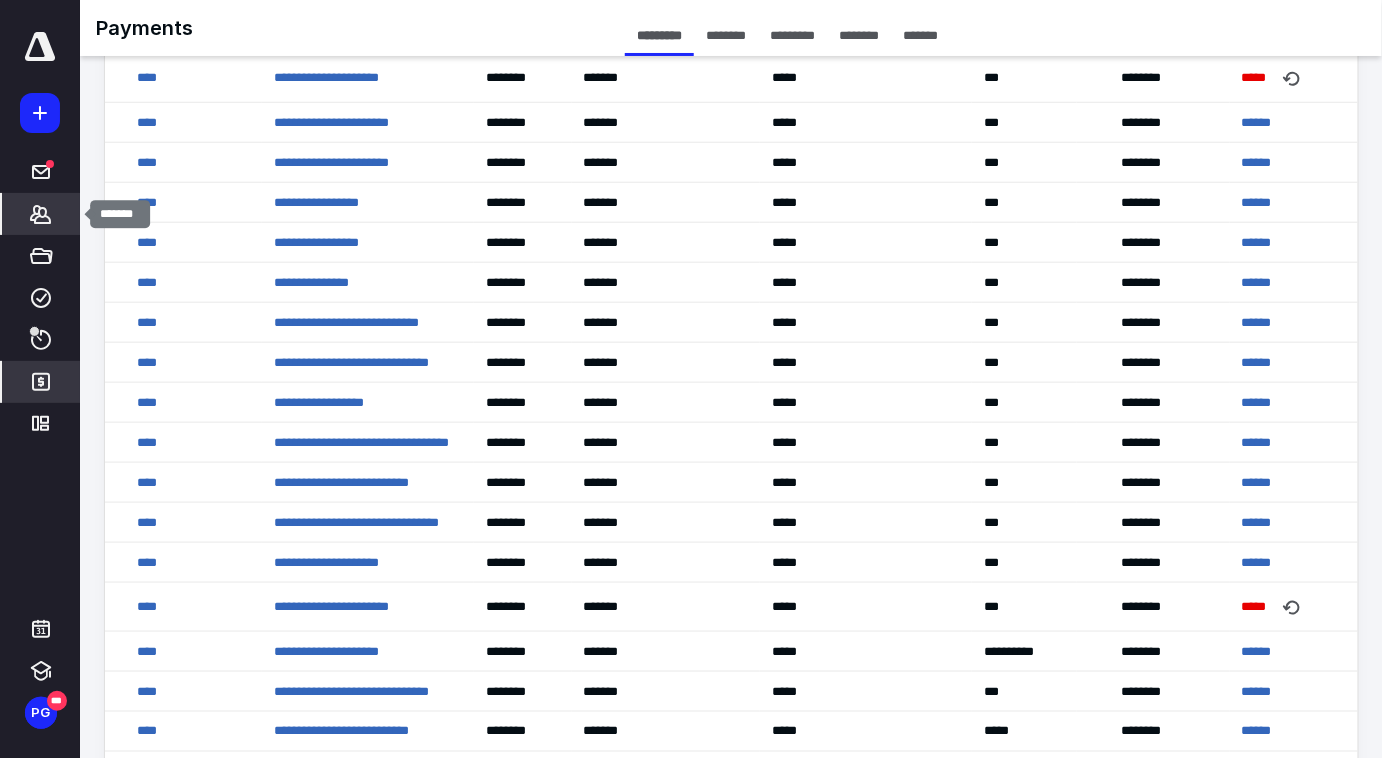 click 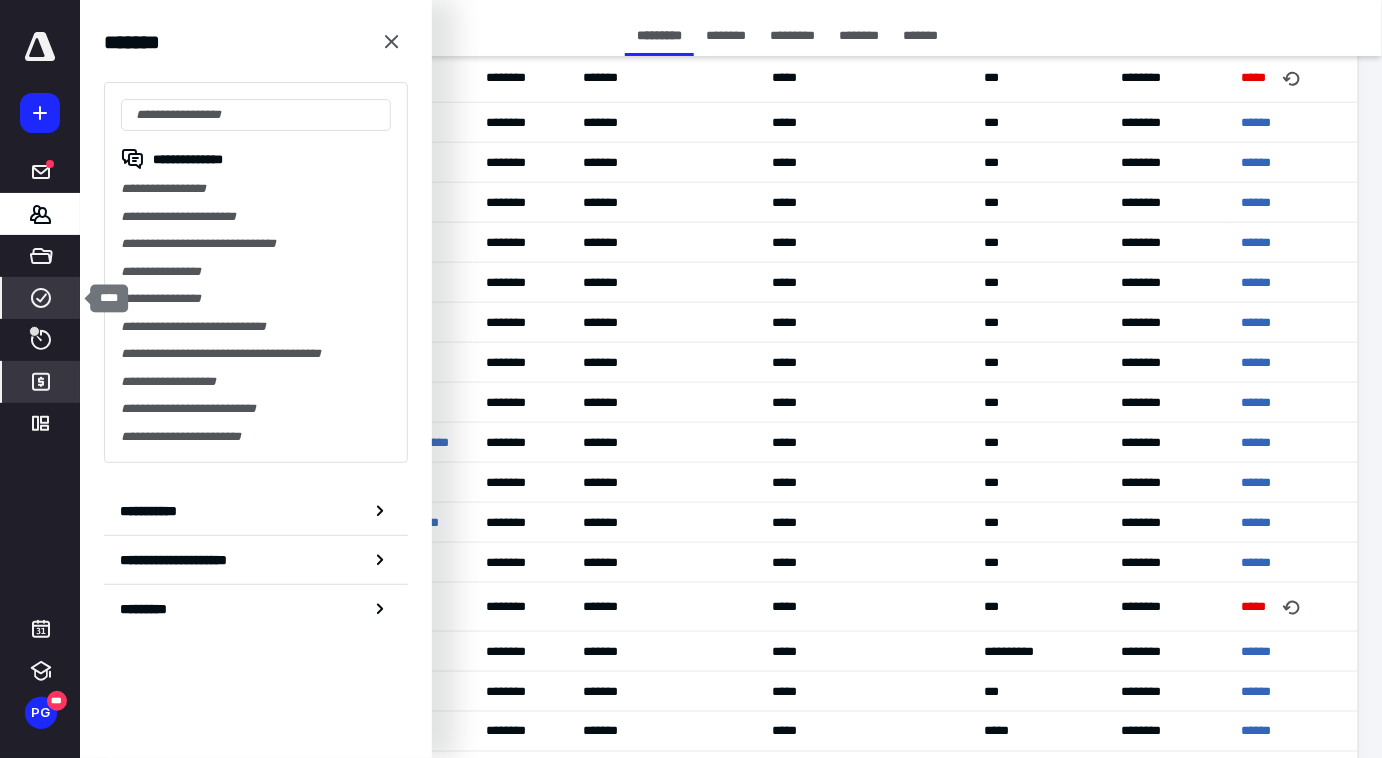 click on "****" at bounding box center [41, 298] 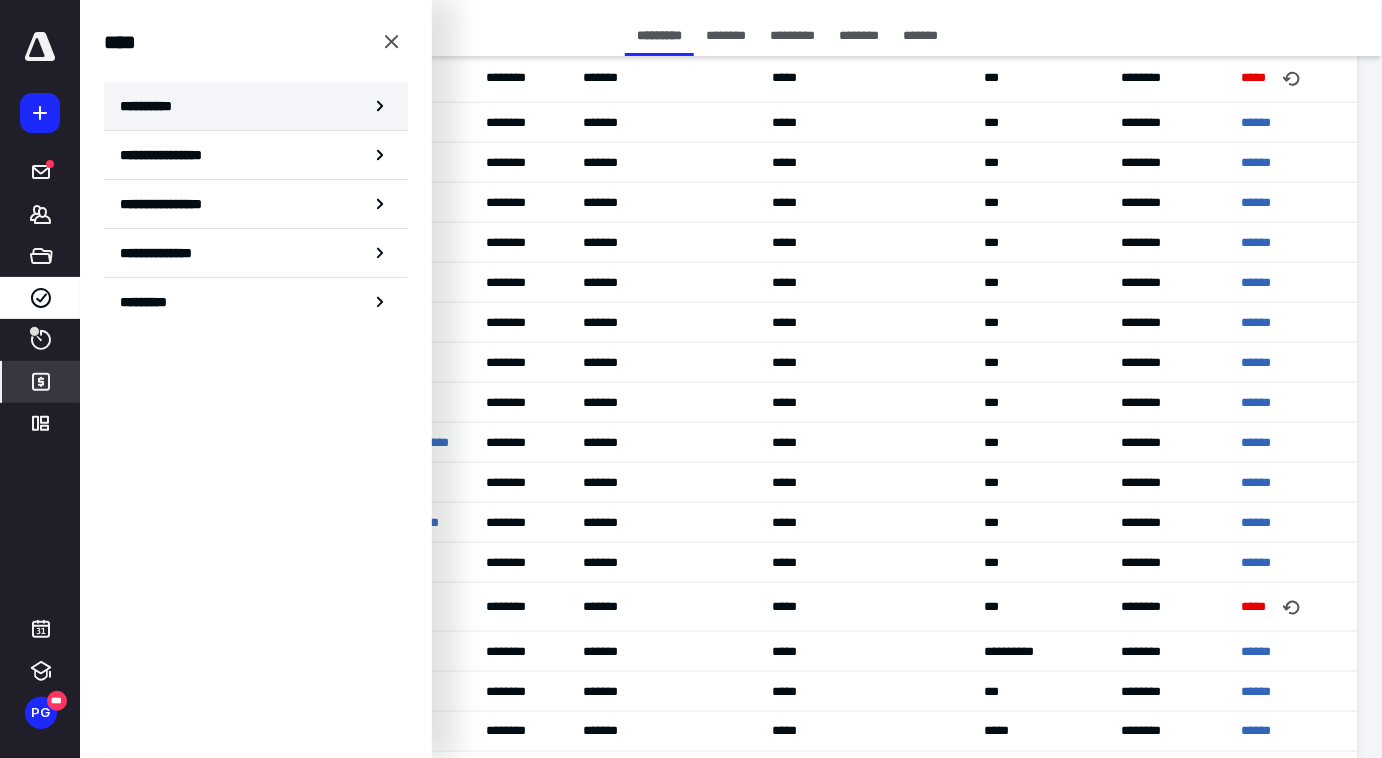 click on "**********" at bounding box center [256, 106] 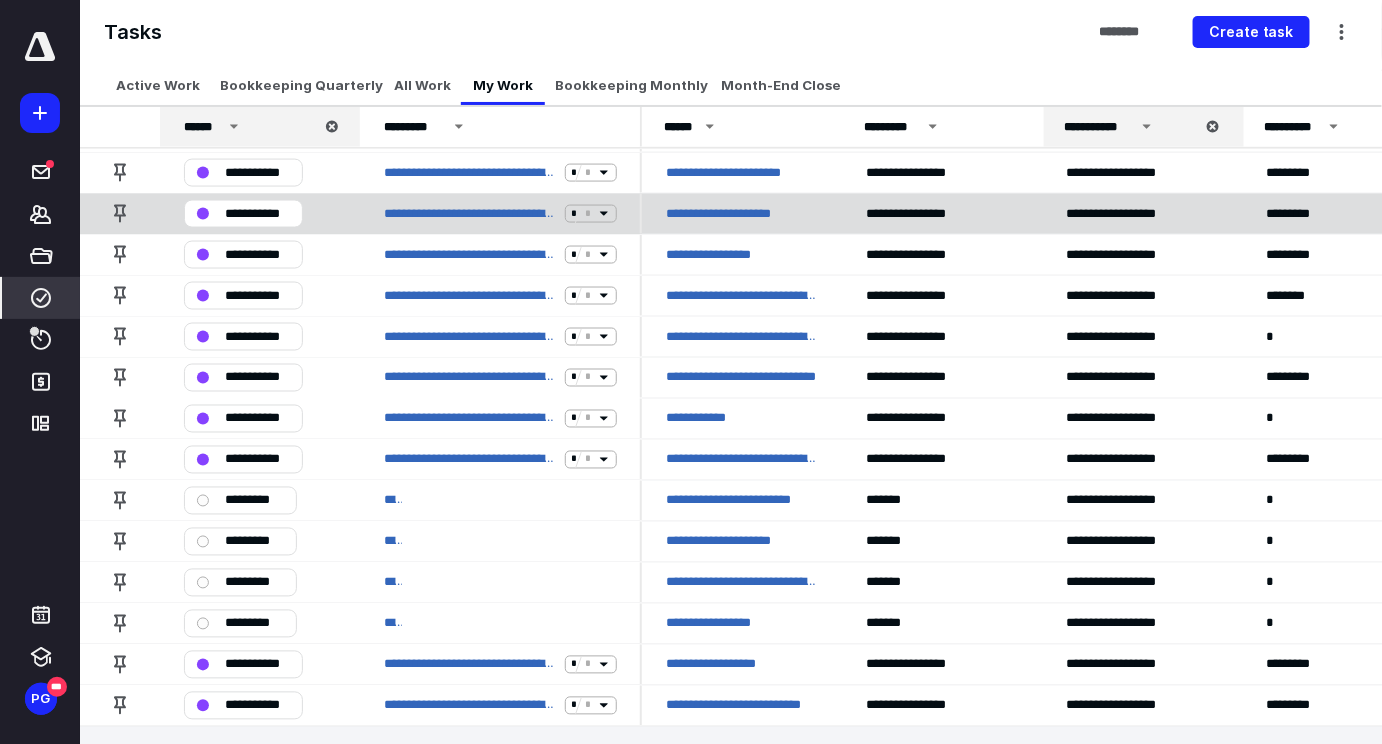 scroll, scrollTop: 925, scrollLeft: 0, axis: vertical 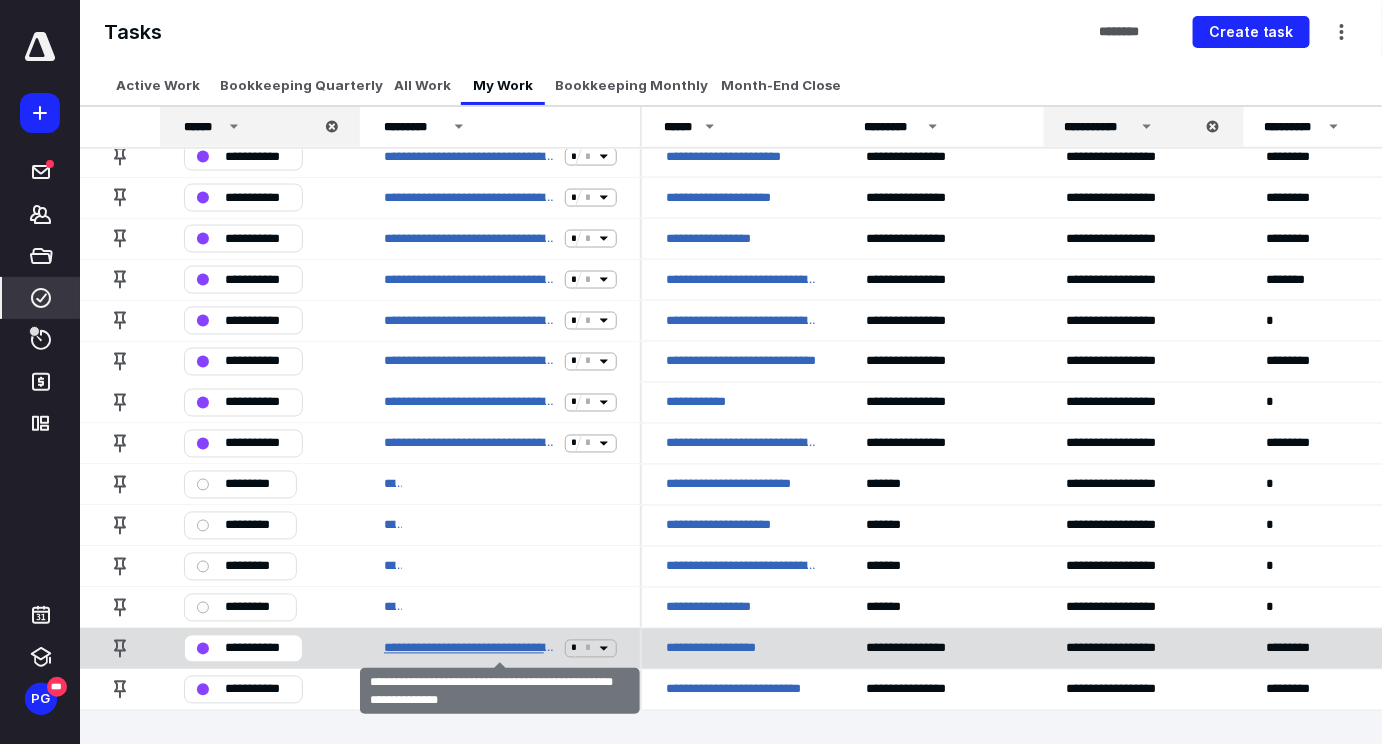 click on "**********" at bounding box center (470, 649) 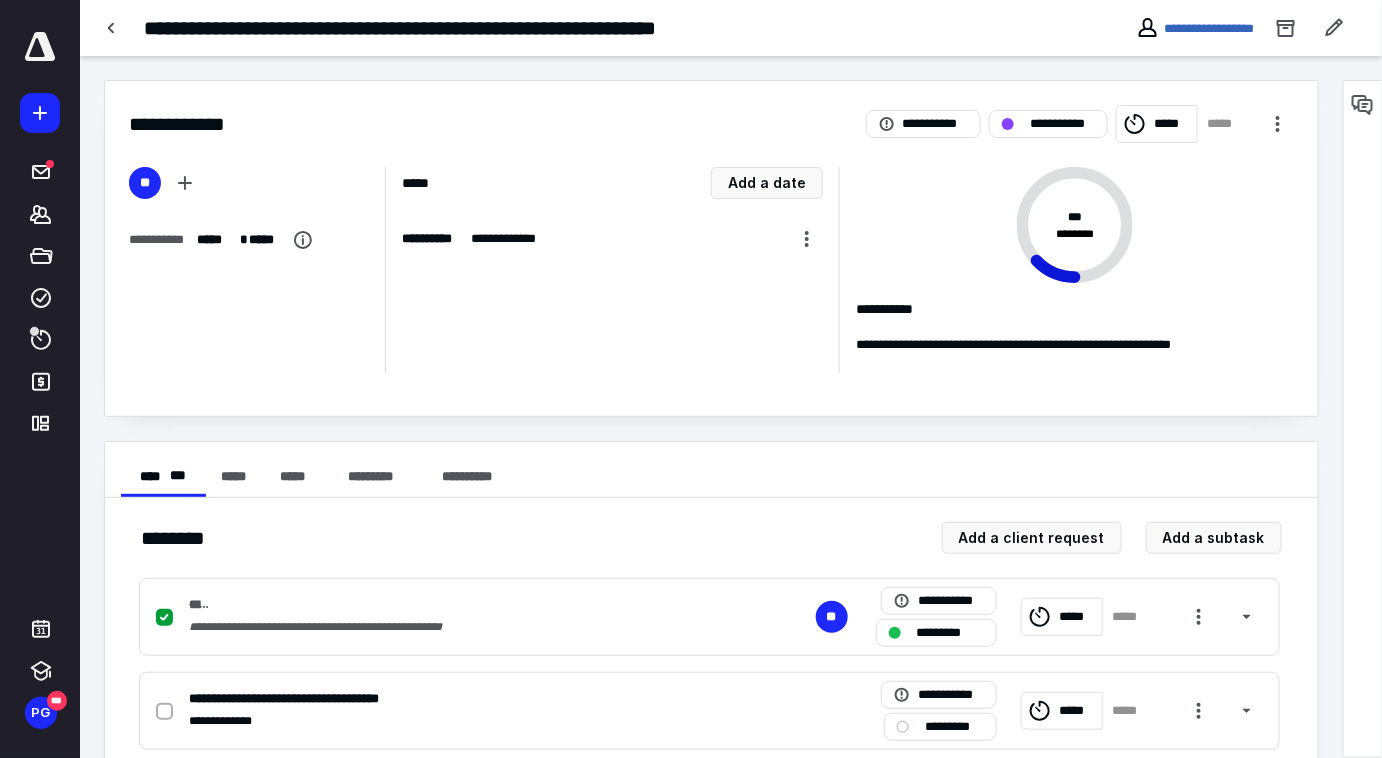 click on "**********" at bounding box center [472, 28] 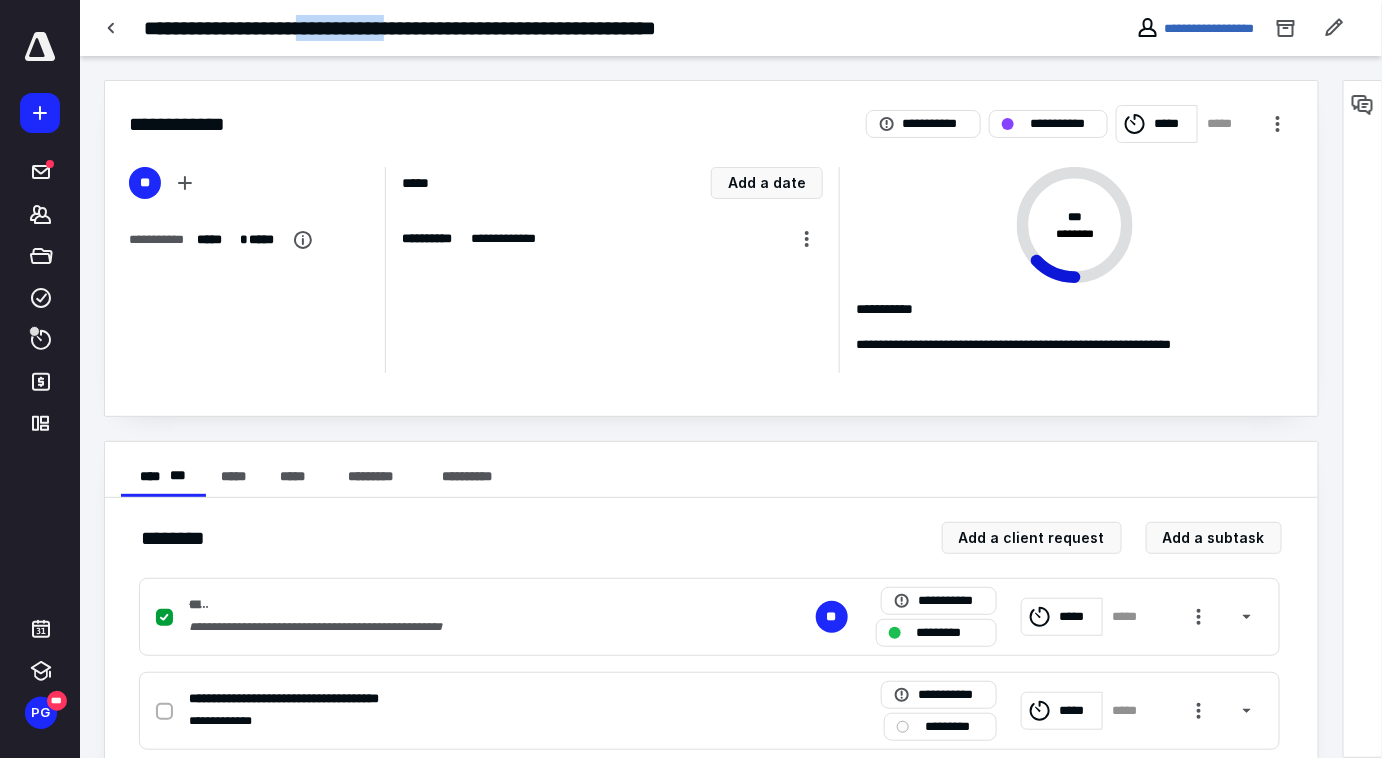 click on "**********" at bounding box center (472, 28) 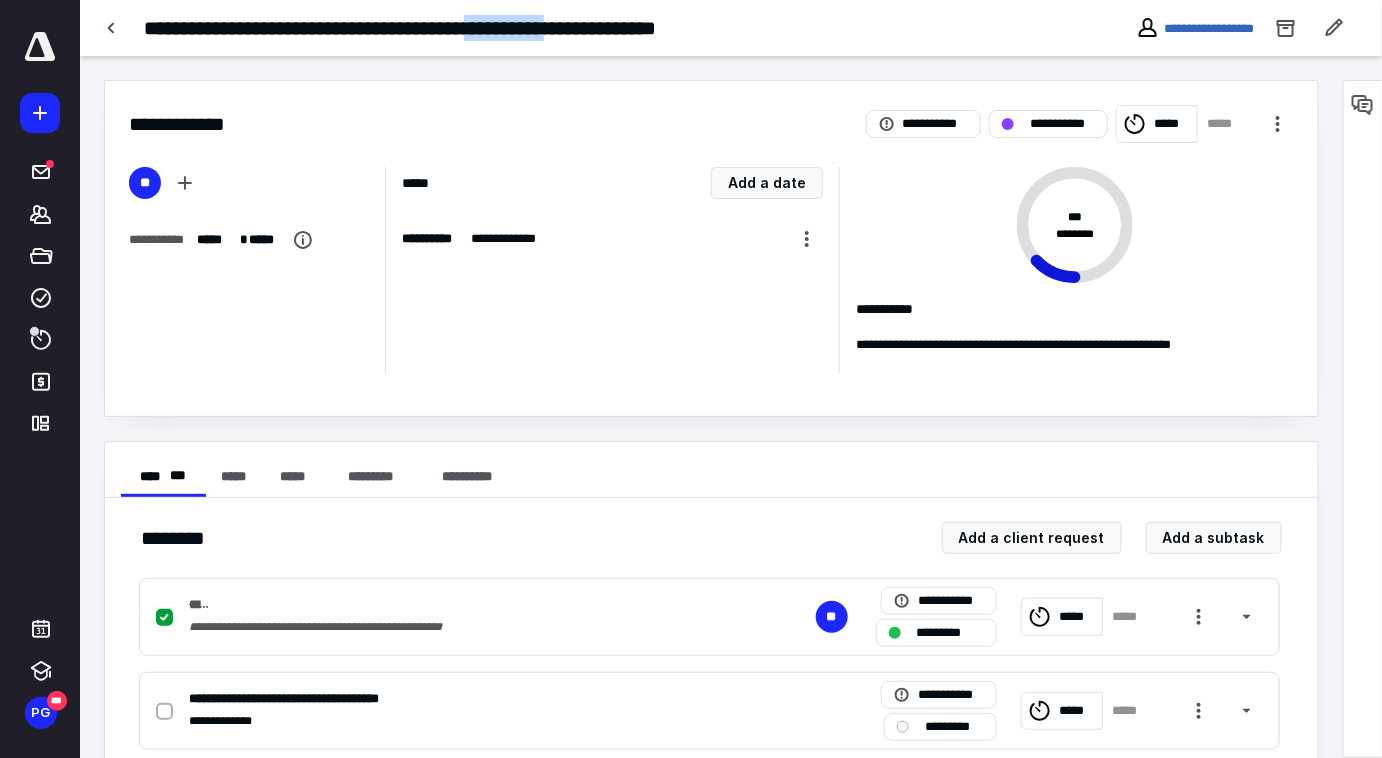 drag, startPoint x: 544, startPoint y: 24, endPoint x: 653, endPoint y: 29, distance: 109.11462 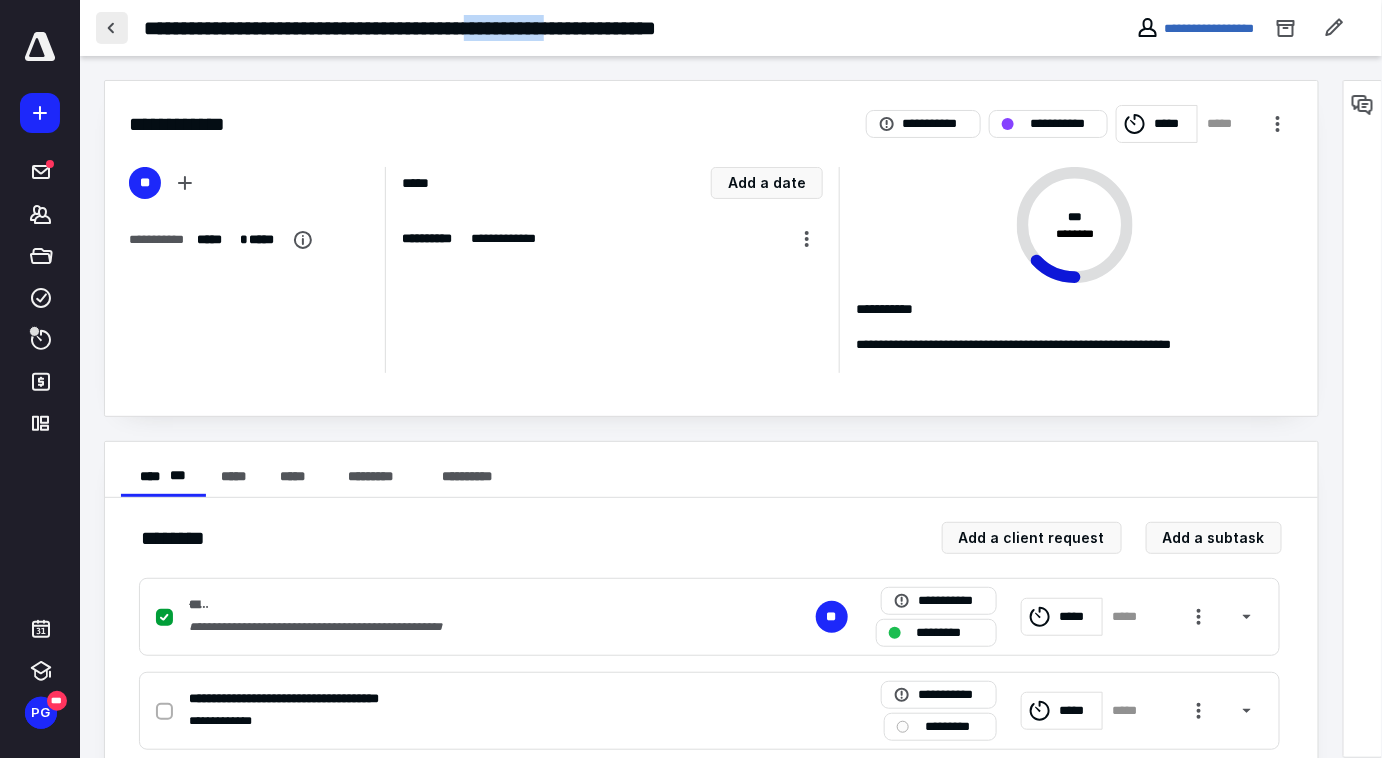 click at bounding box center (112, 28) 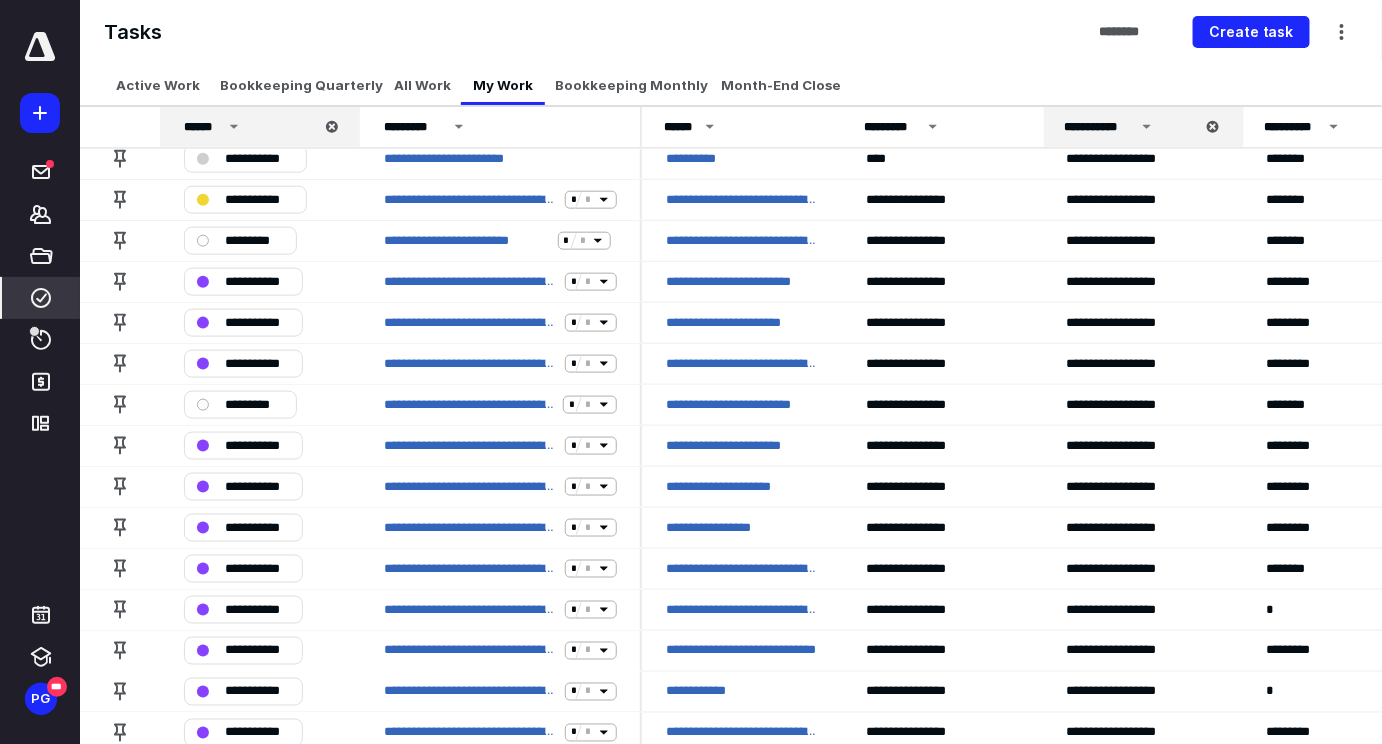 scroll, scrollTop: 925, scrollLeft: 0, axis: vertical 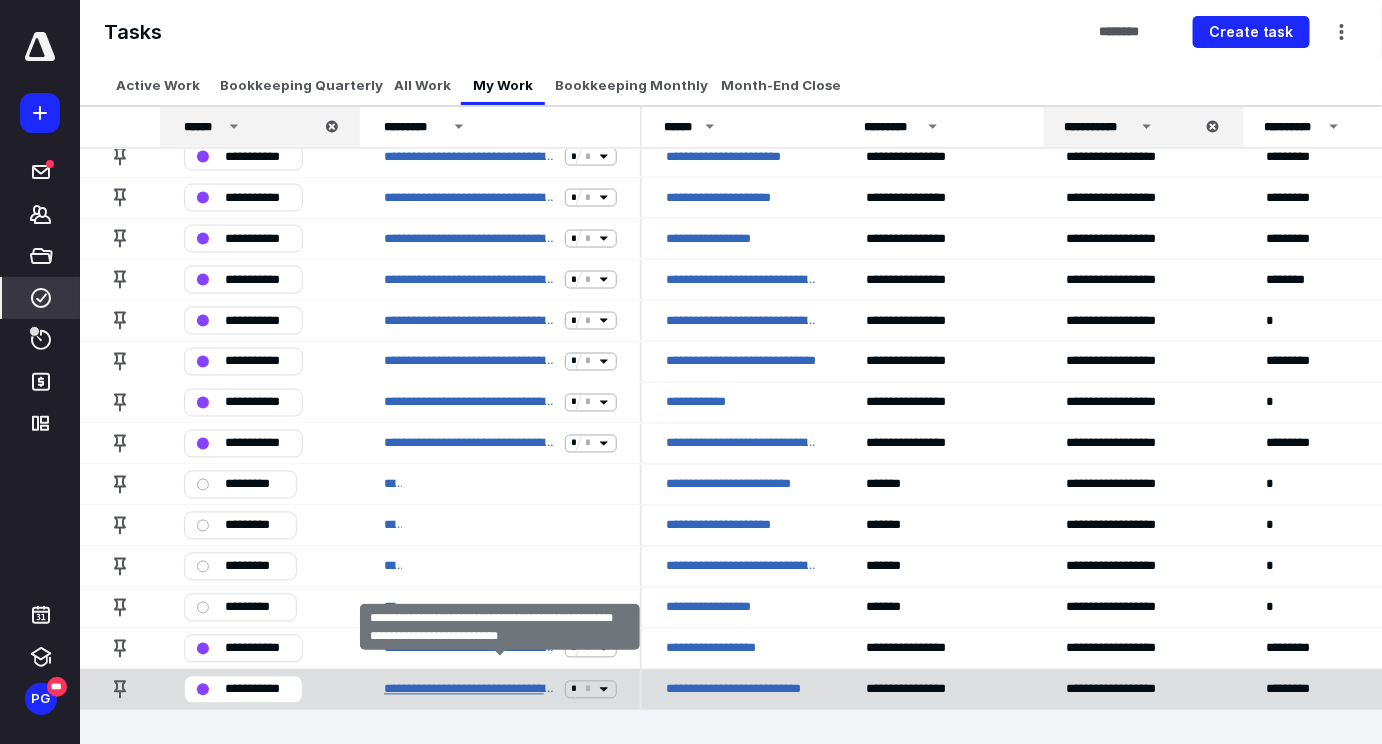 click on "**********" at bounding box center [470, 690] 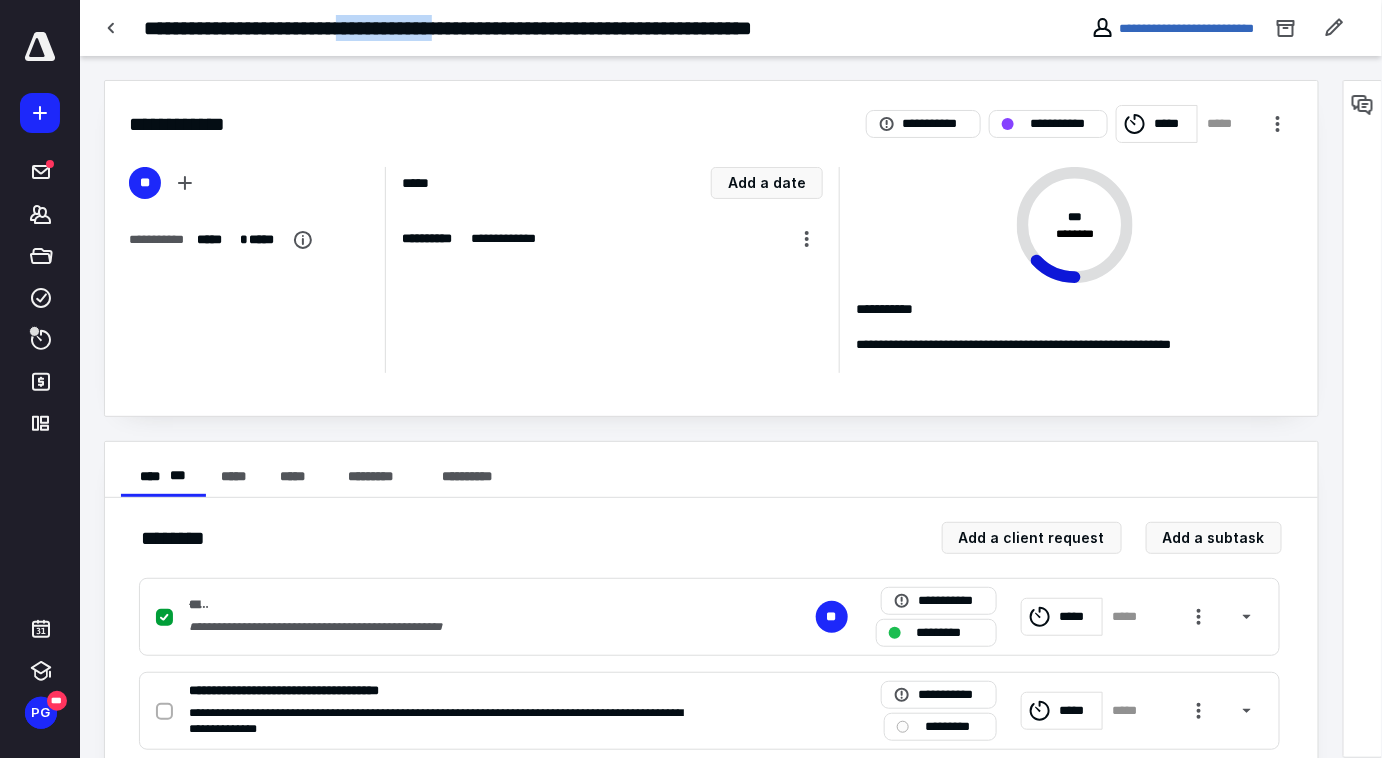 drag, startPoint x: 373, startPoint y: 24, endPoint x: 517, endPoint y: 24, distance: 144 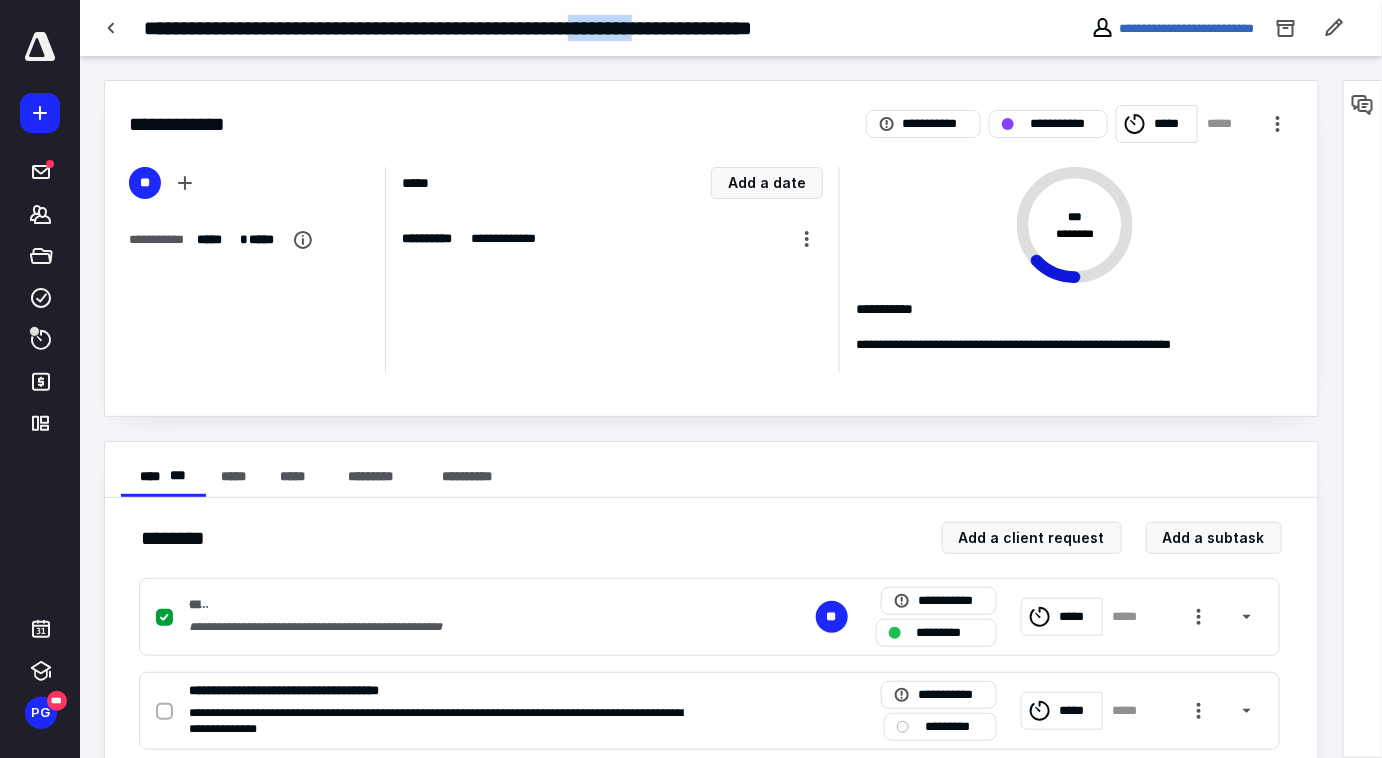 drag, startPoint x: 669, startPoint y: 26, endPoint x: 755, endPoint y: 20, distance: 86.209045 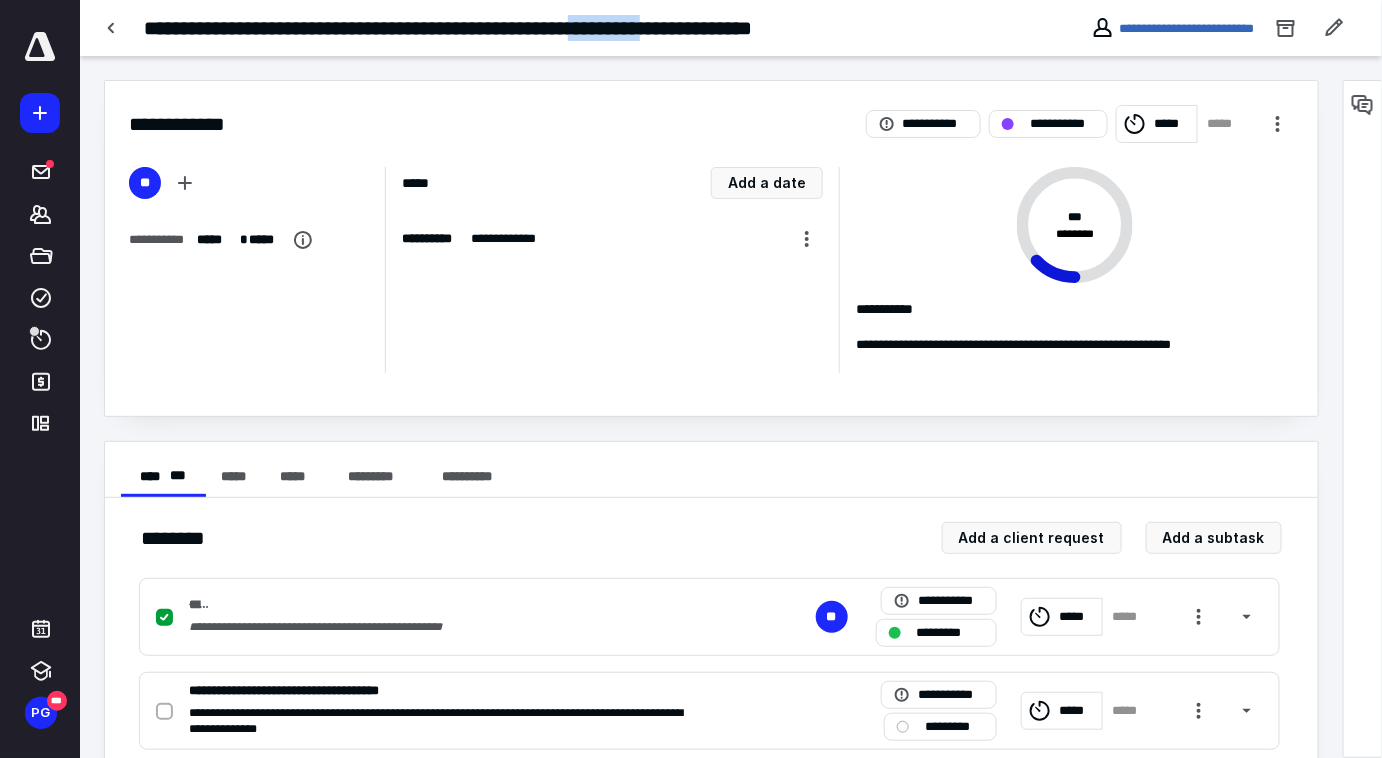 click on "**********" at bounding box center (527, 28) 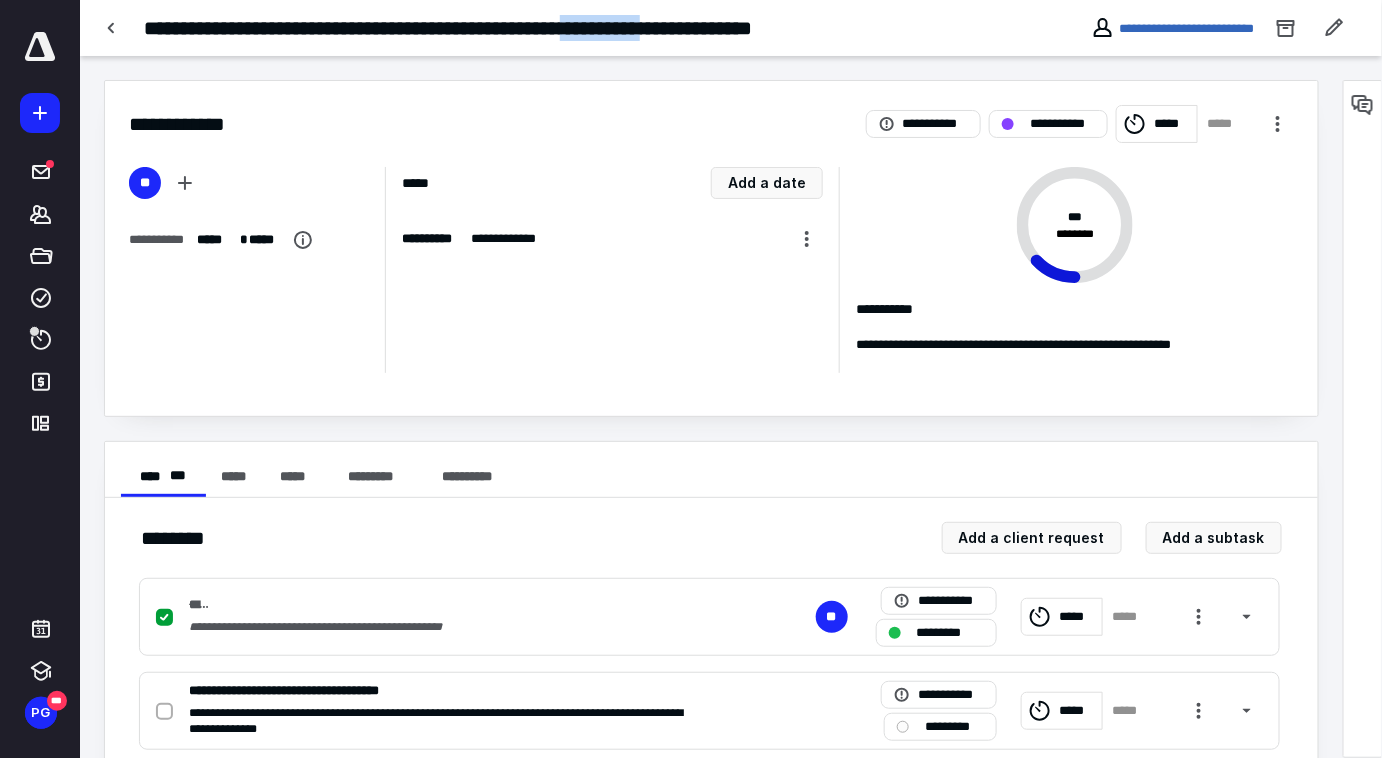 drag, startPoint x: 665, startPoint y: 24, endPoint x: 770, endPoint y: 27, distance: 105.04285 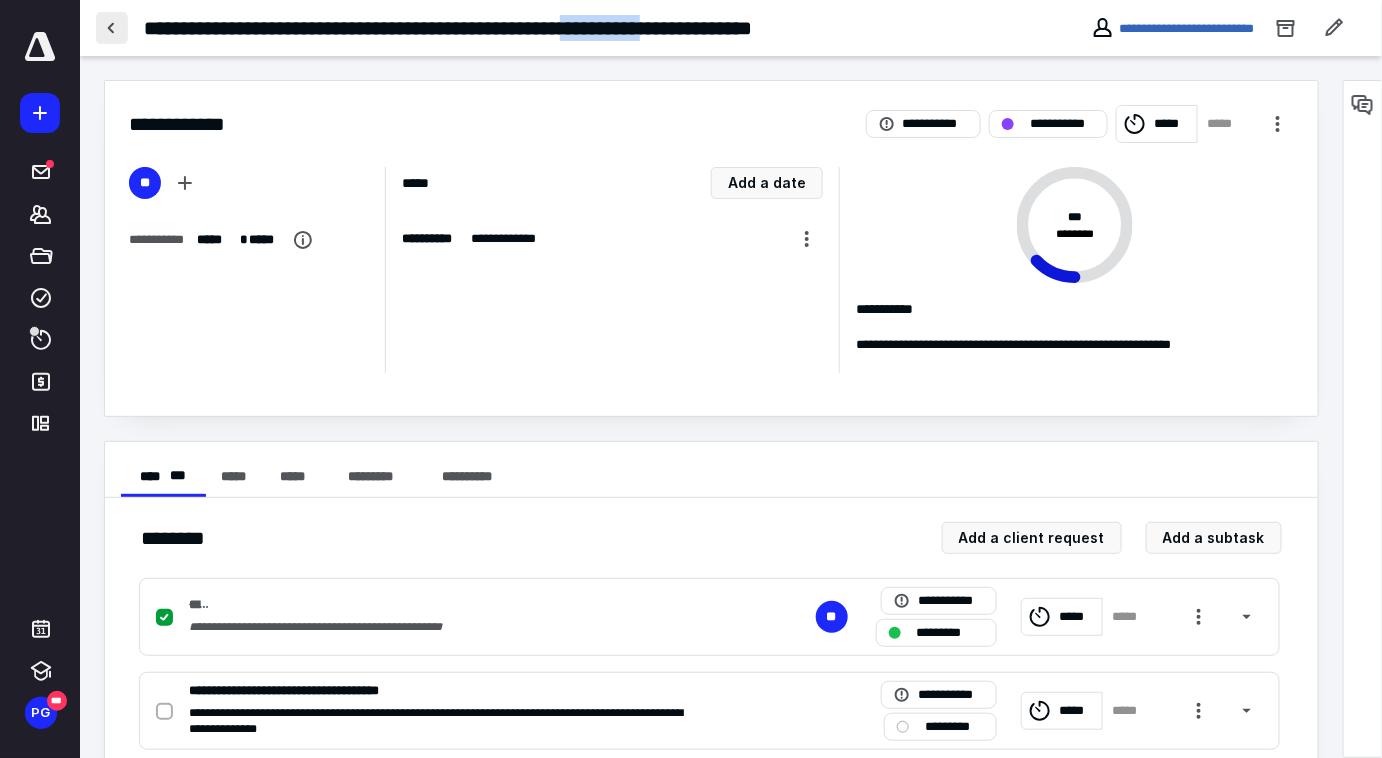 click at bounding box center [112, 28] 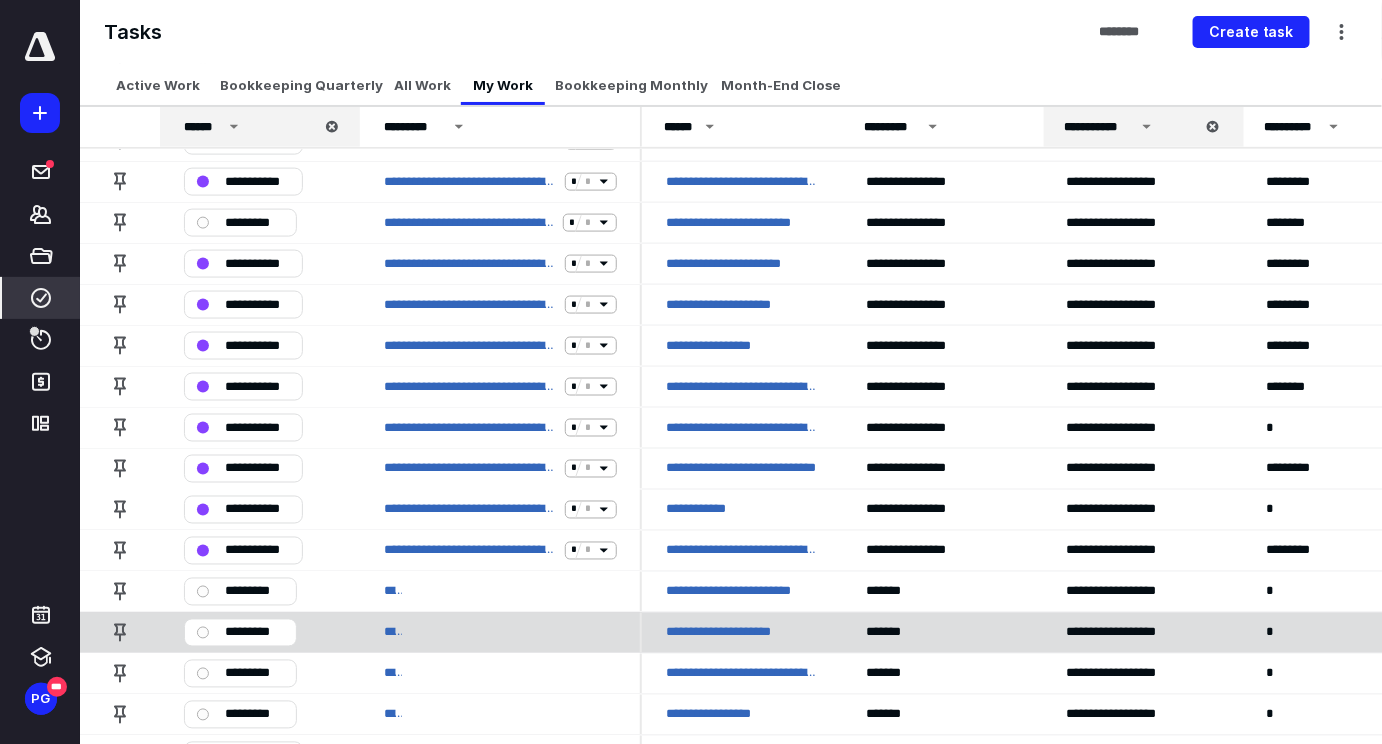 scroll, scrollTop: 925, scrollLeft: 0, axis: vertical 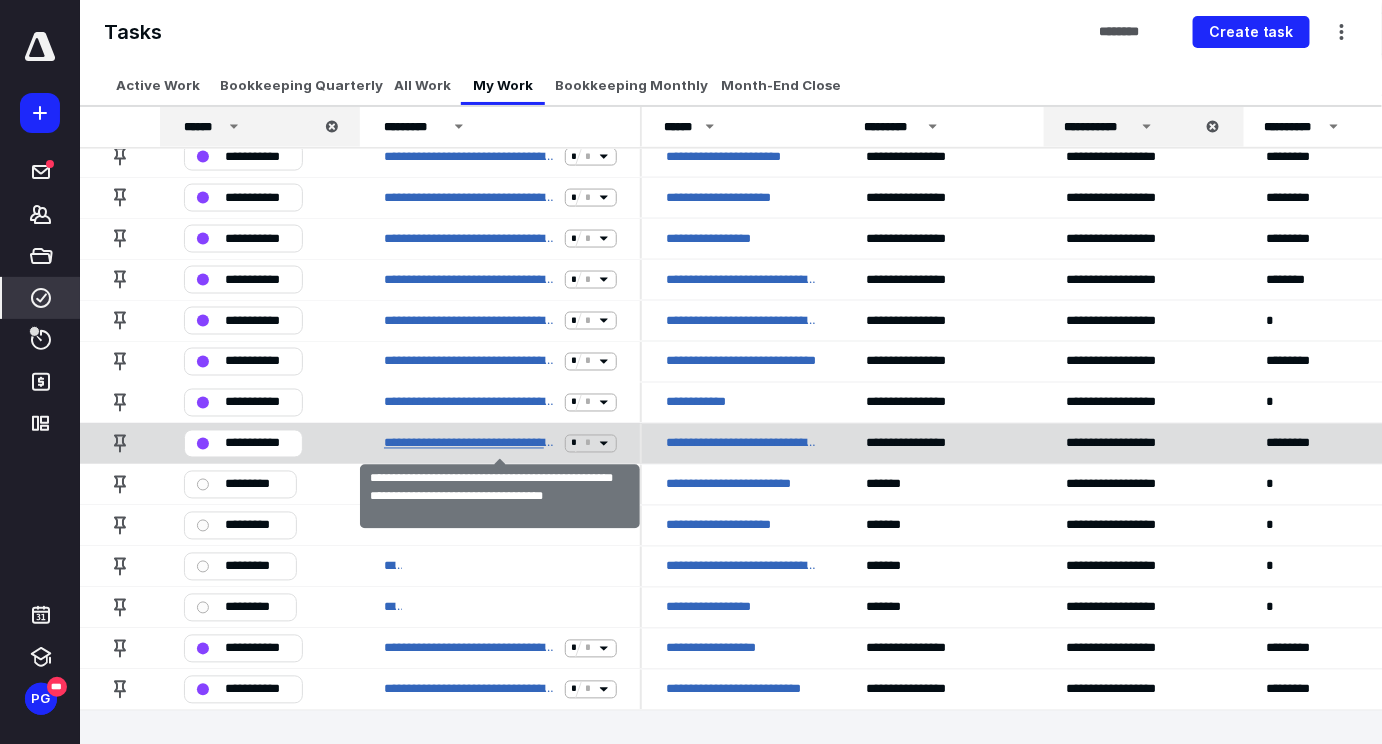 click on "**********" at bounding box center [470, 444] 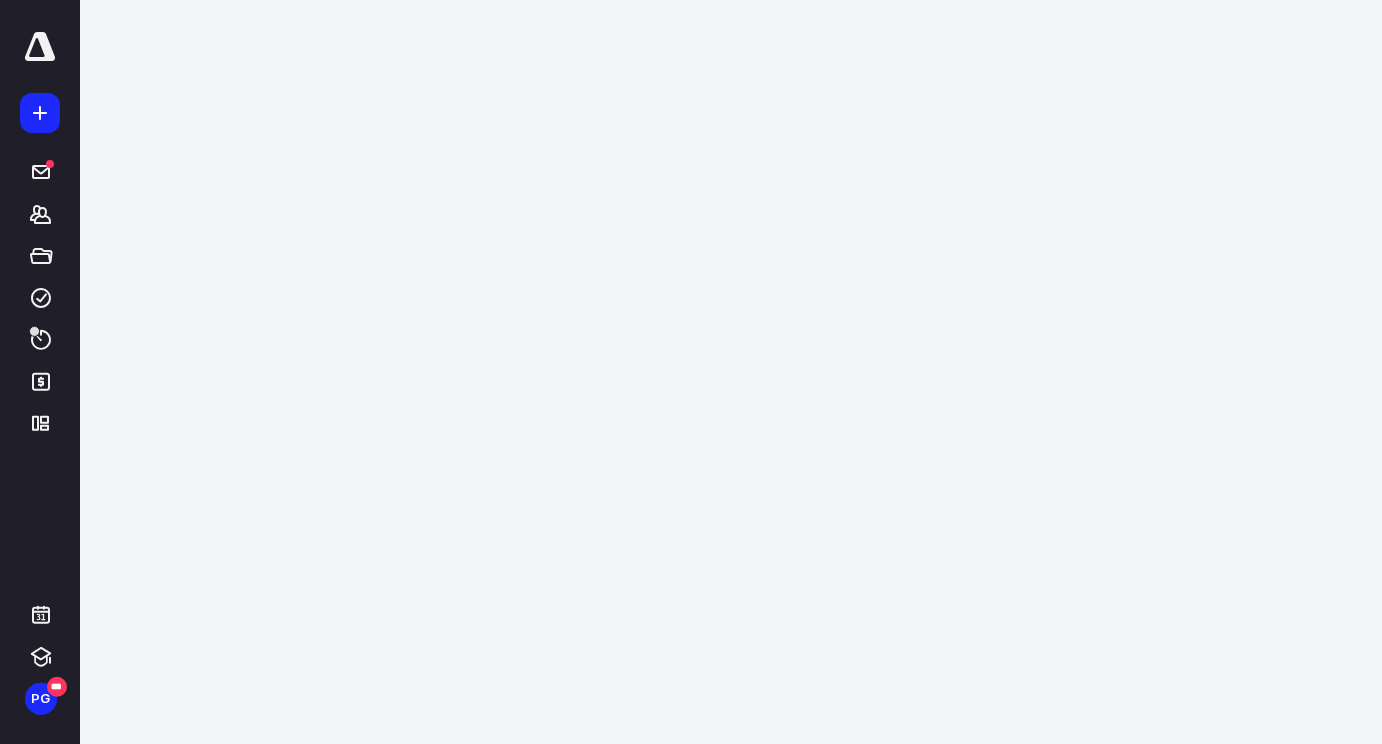 scroll, scrollTop: 0, scrollLeft: 0, axis: both 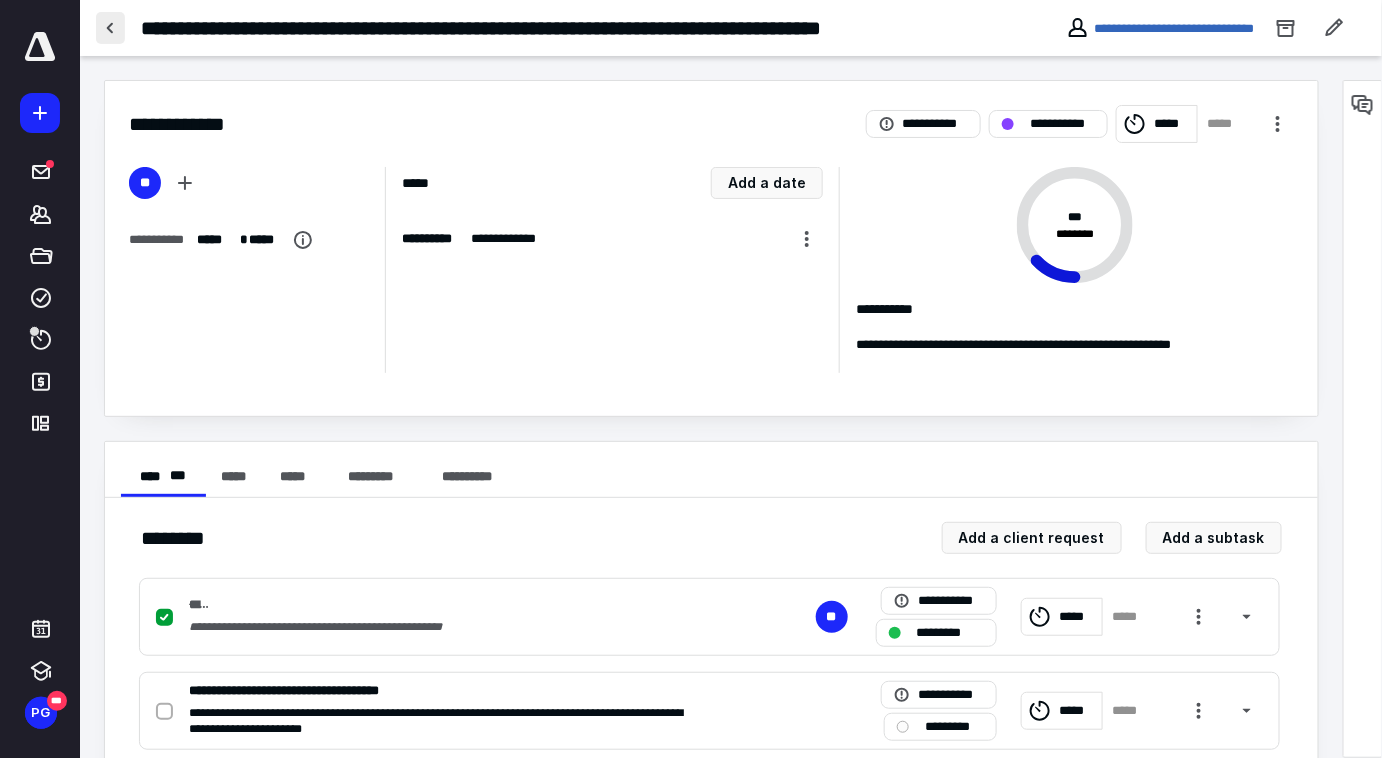 click at bounding box center (110, 28) 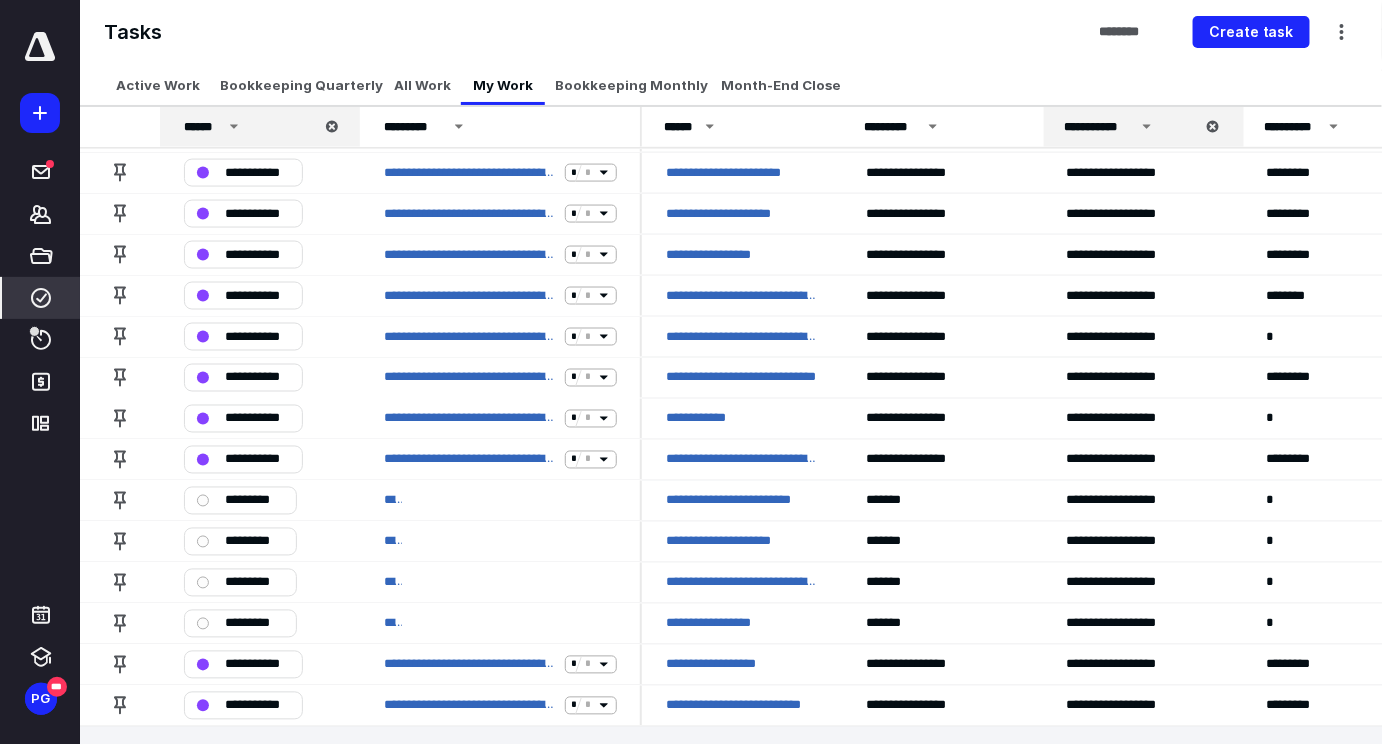 scroll, scrollTop: 925, scrollLeft: 0, axis: vertical 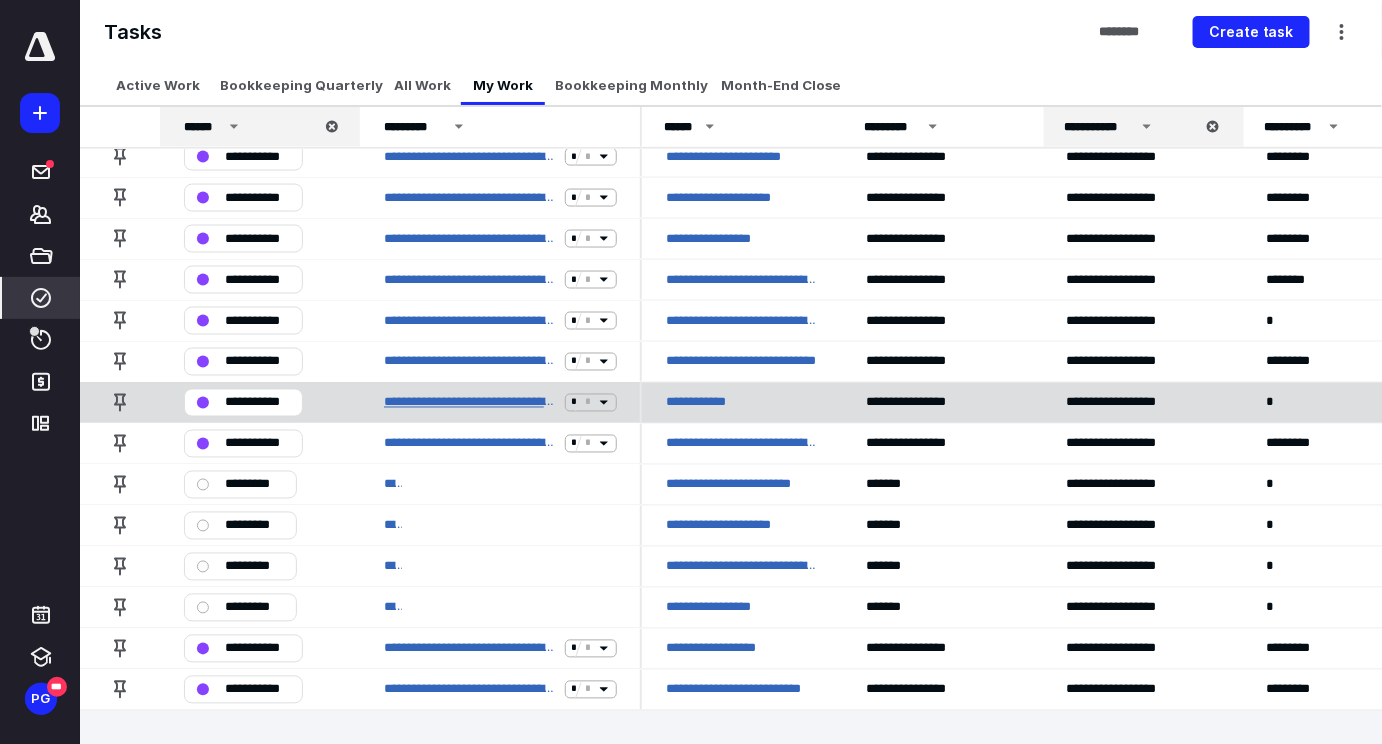 click on "**********" at bounding box center (470, 403) 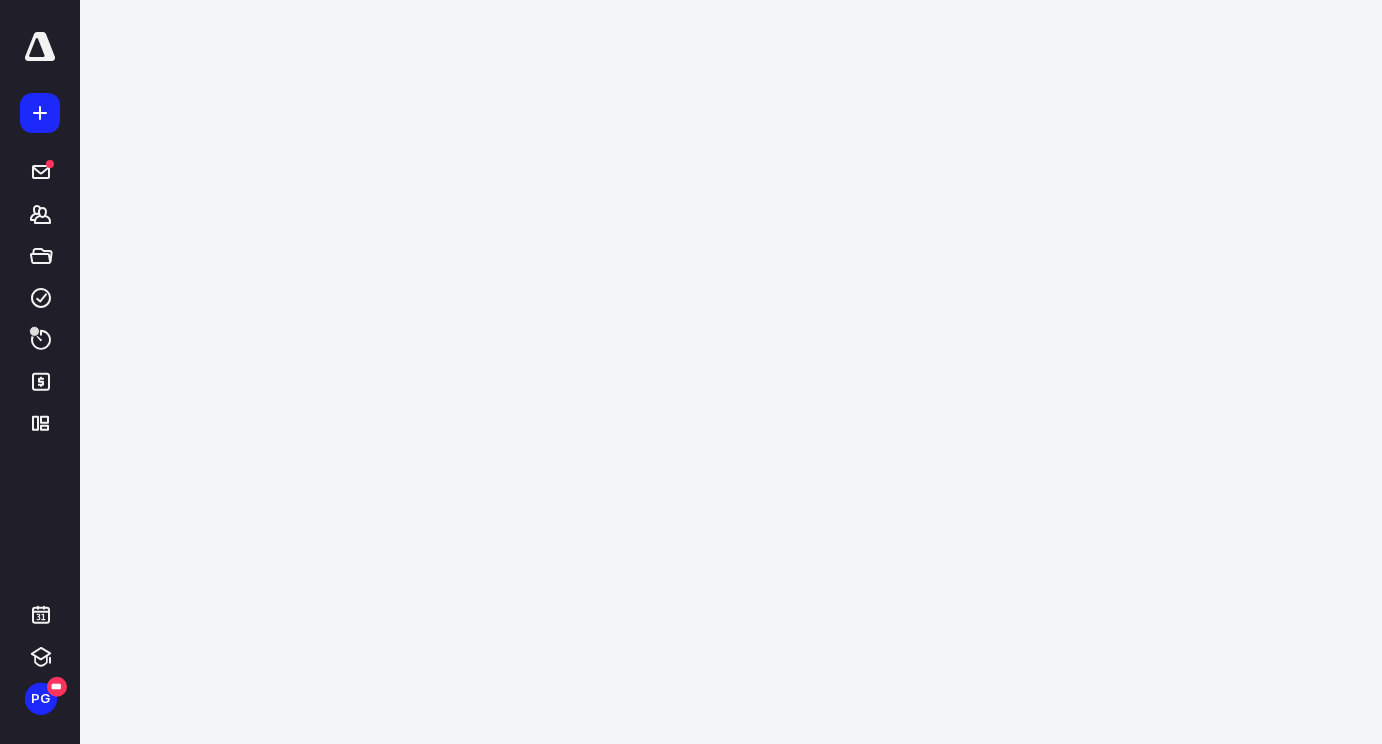 scroll, scrollTop: 0, scrollLeft: 0, axis: both 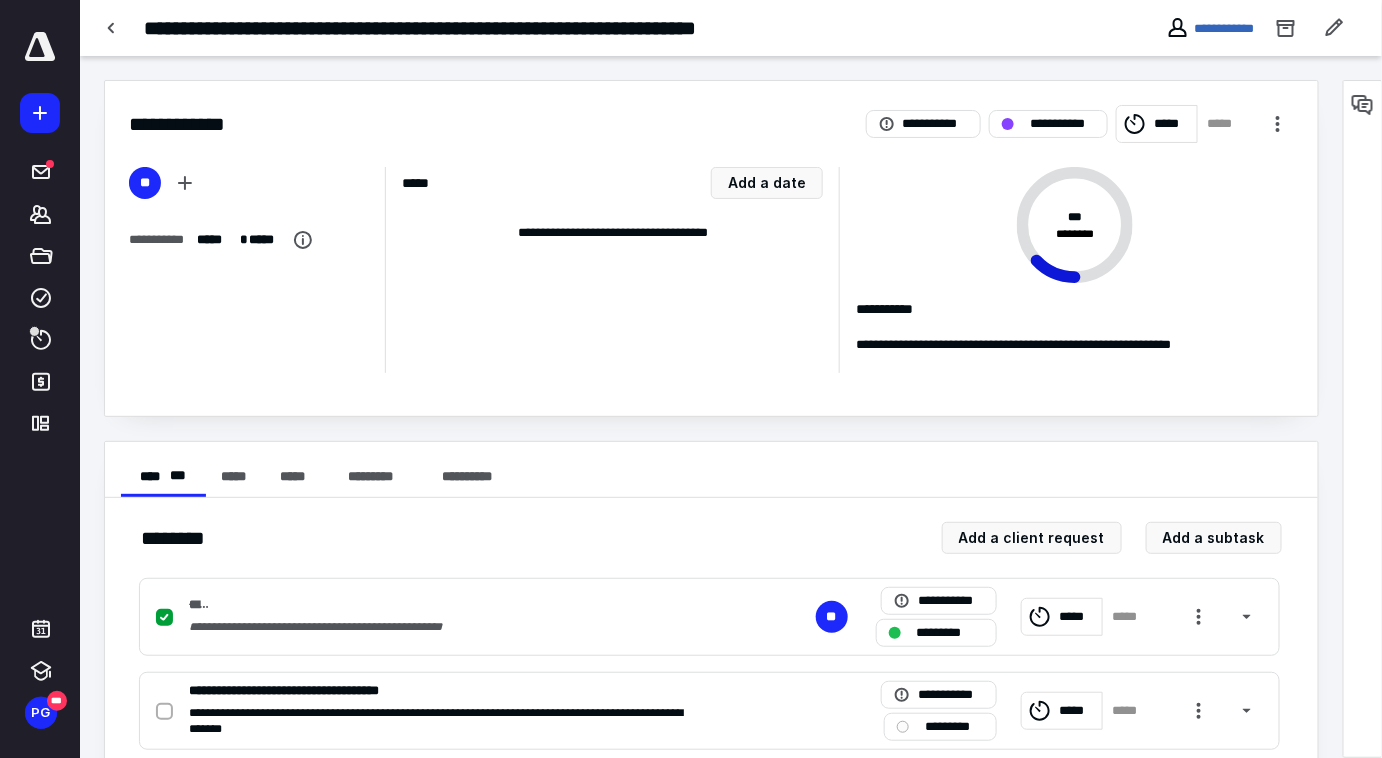 click on "**********" at bounding box center (514, 28) 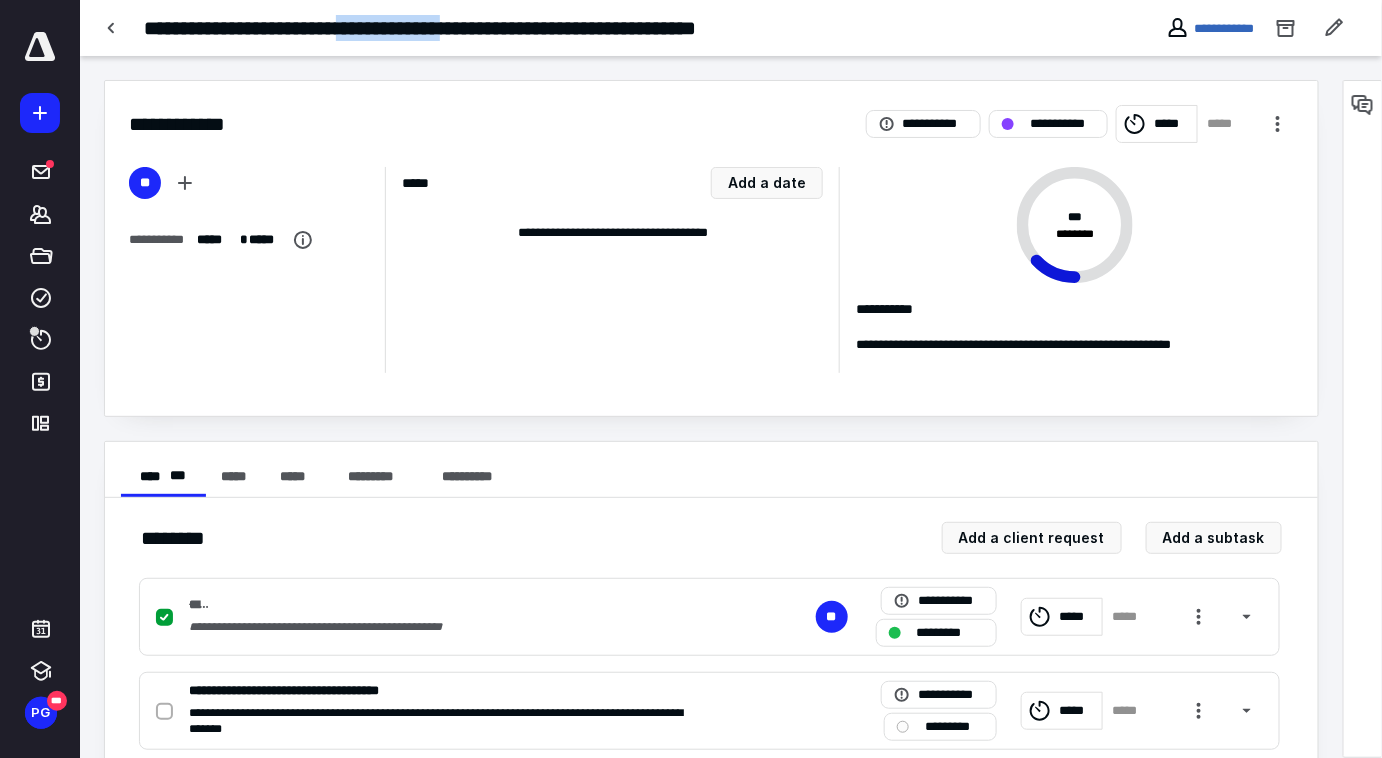 click on "**********" at bounding box center [514, 28] 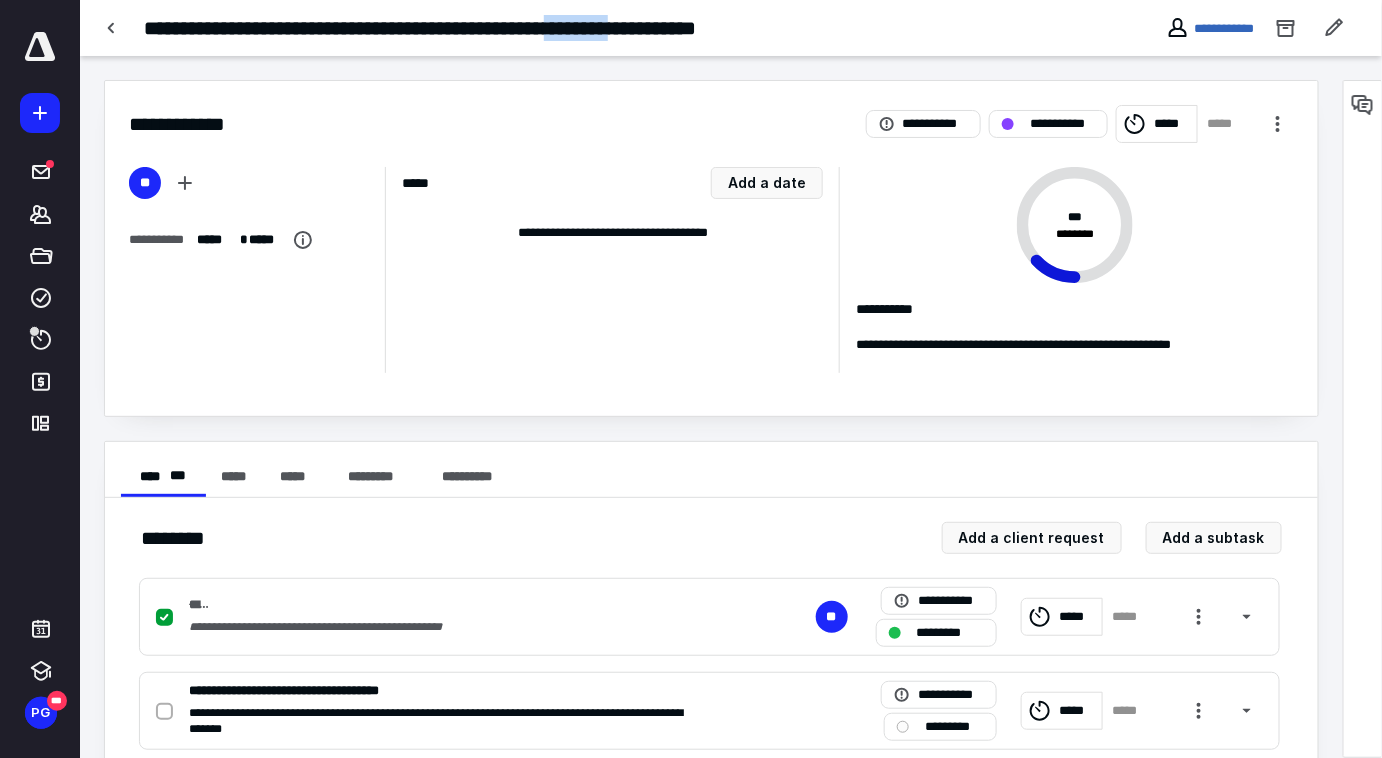 drag, startPoint x: 666, startPoint y: 27, endPoint x: 765, endPoint y: 30, distance: 99.04544 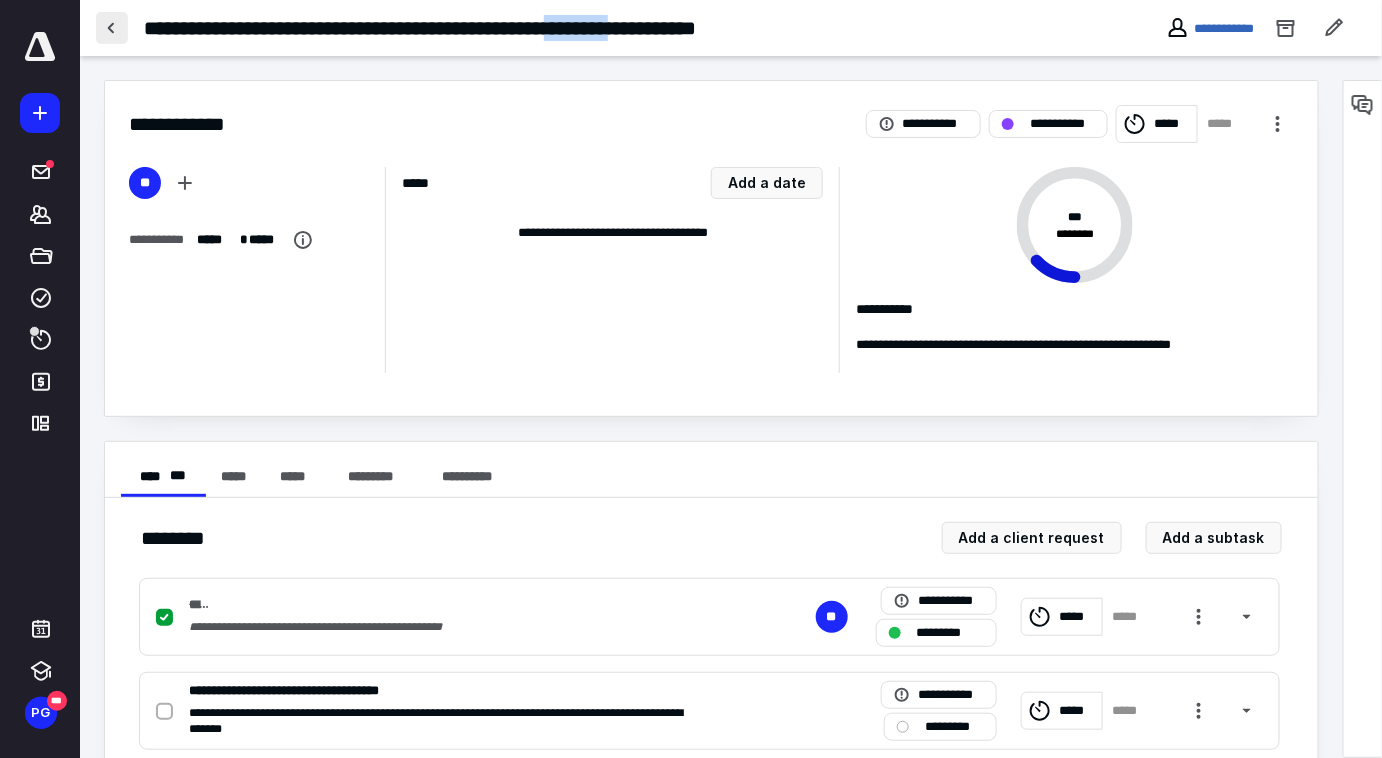 click at bounding box center (112, 28) 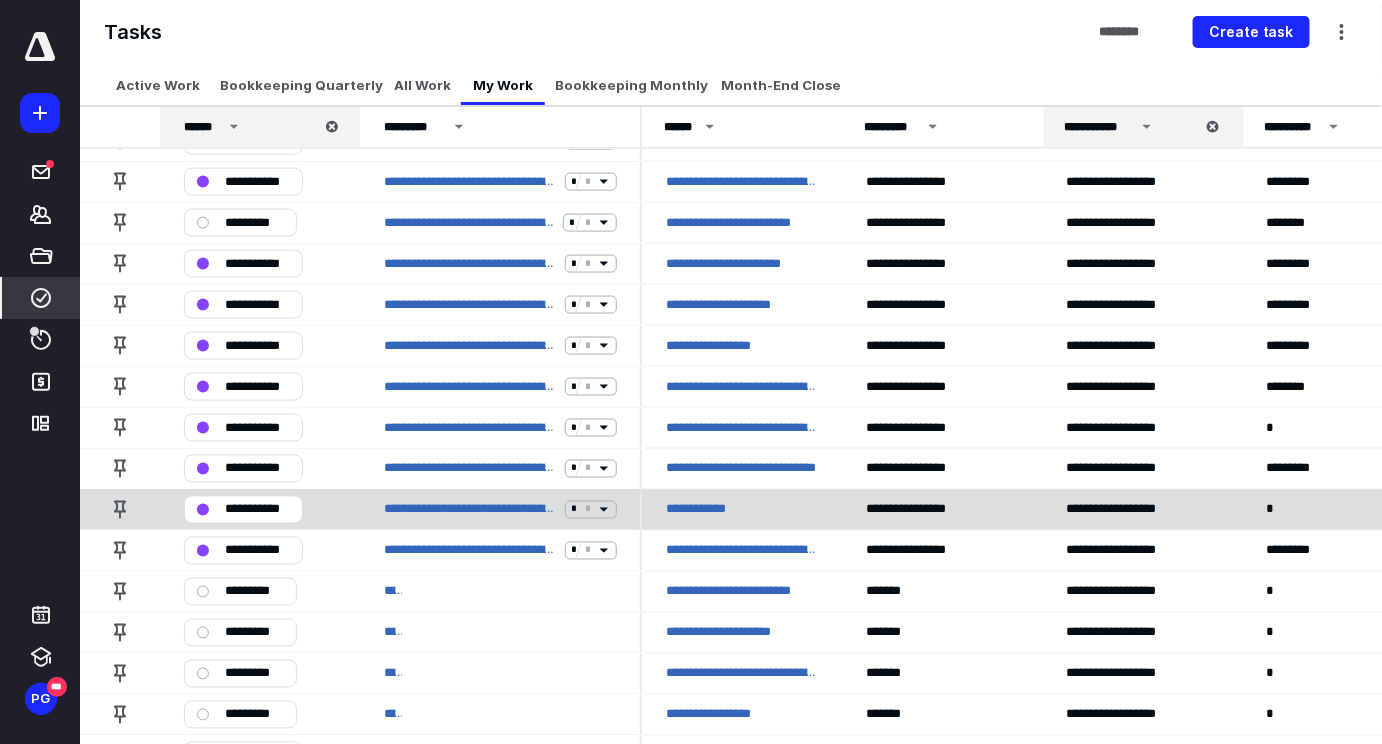 scroll, scrollTop: 925, scrollLeft: 0, axis: vertical 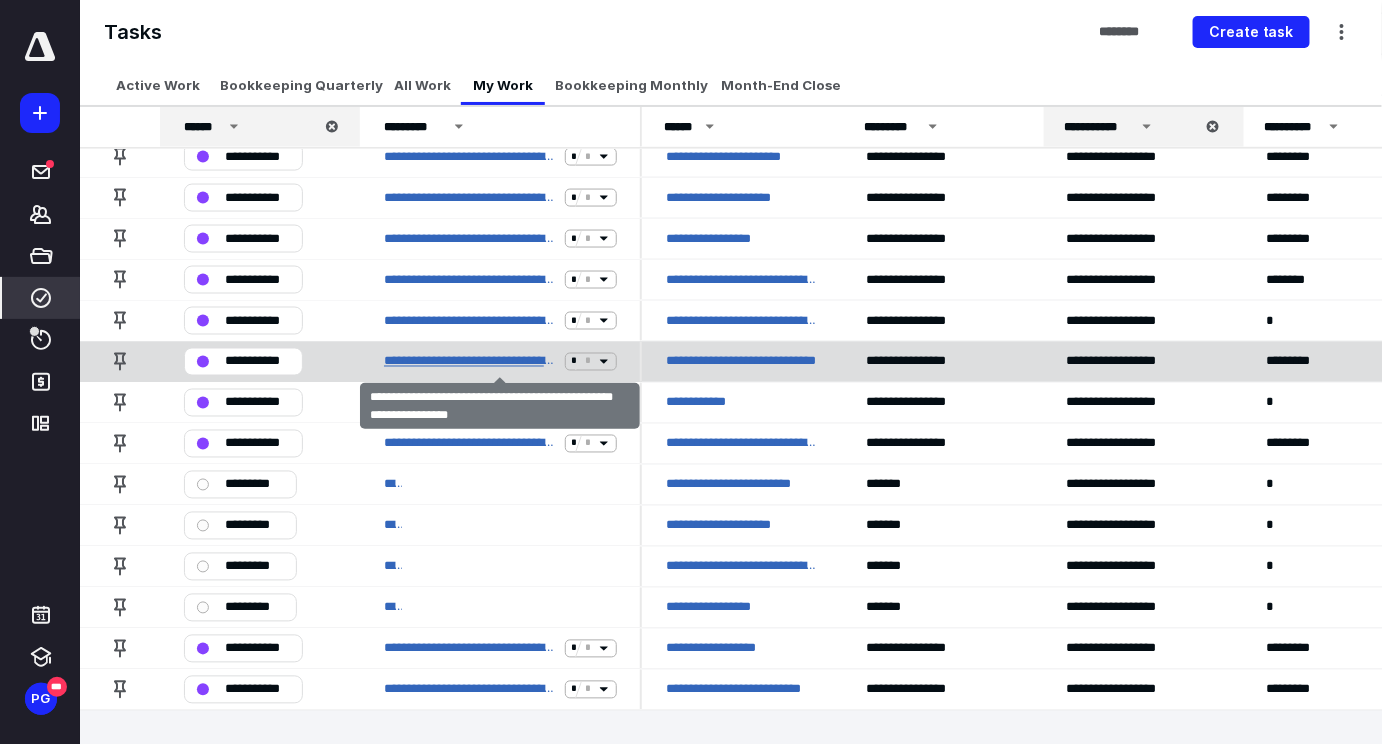 click on "**********" at bounding box center (470, 362) 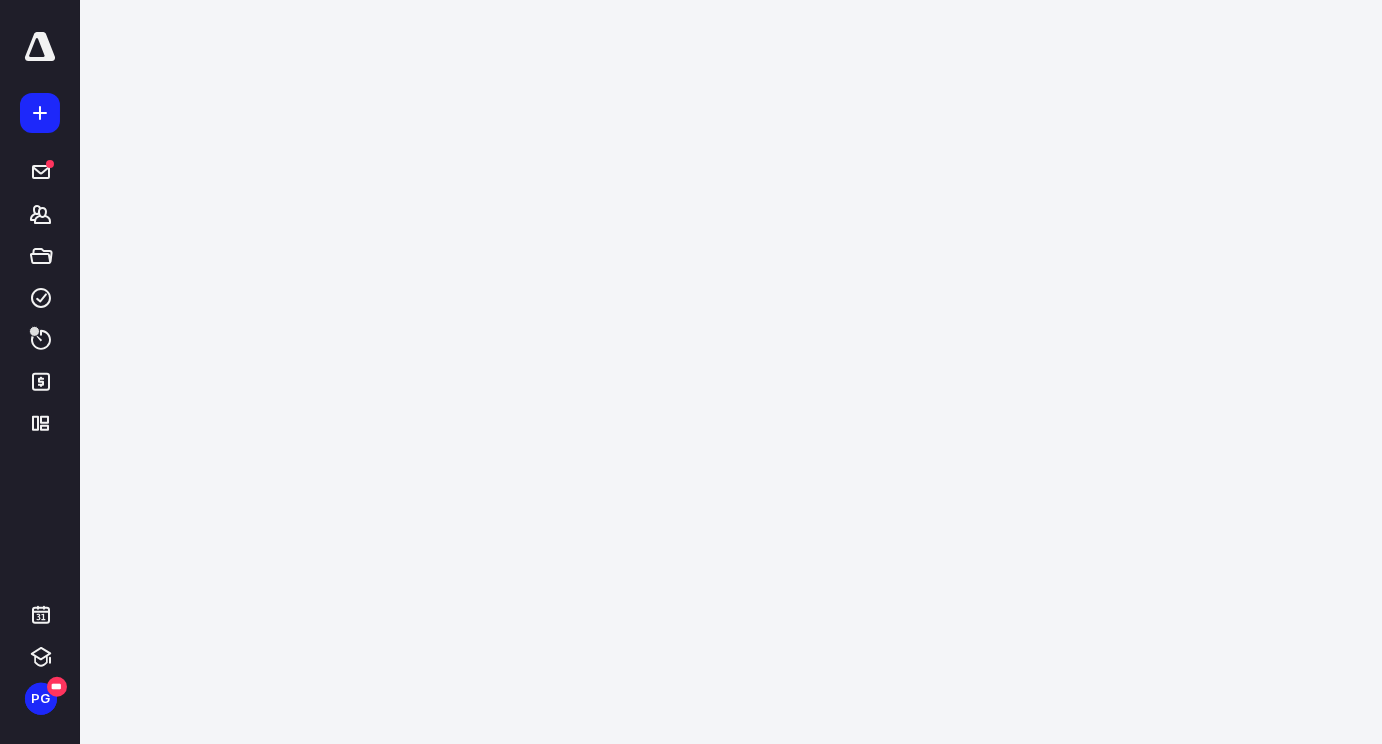 scroll, scrollTop: 0, scrollLeft: 0, axis: both 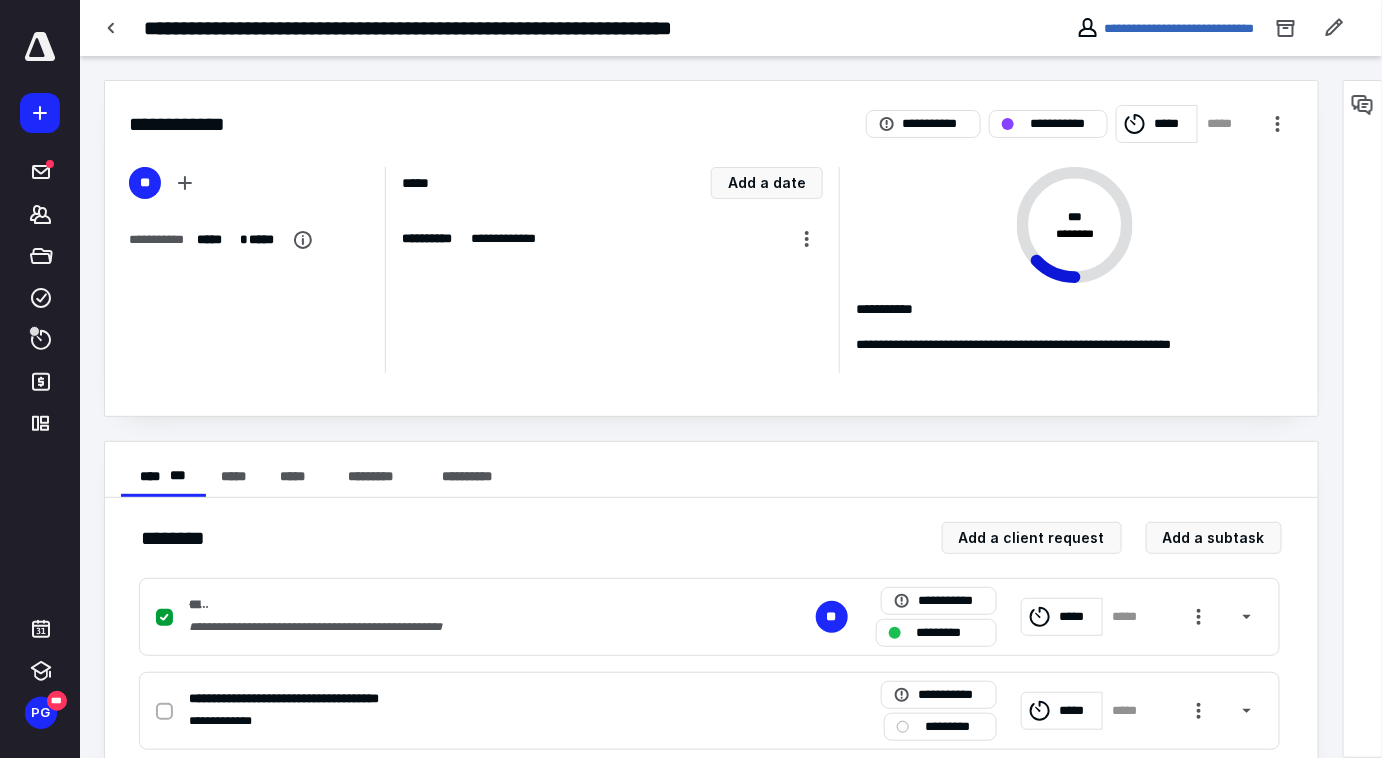 click on "**********" at bounding box center (503, 28) 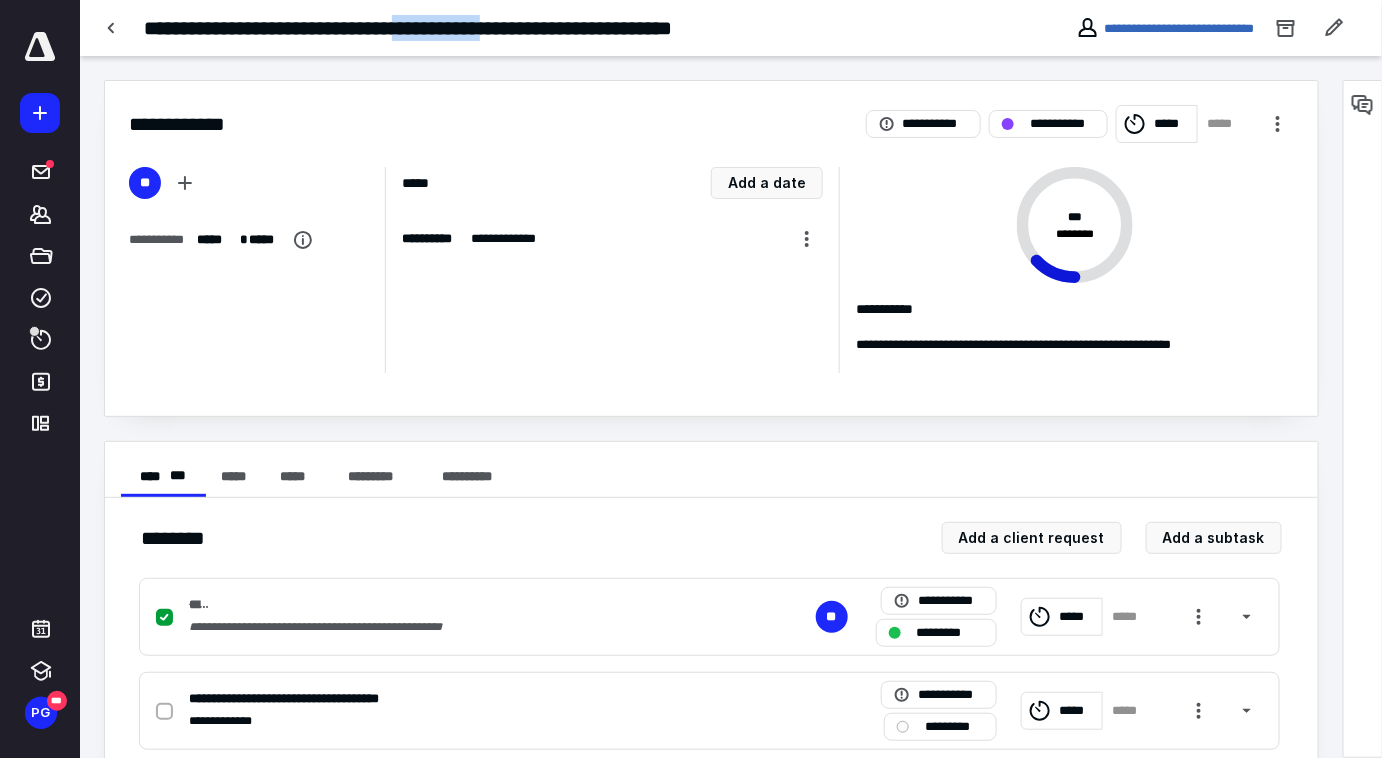 click on "**********" at bounding box center (503, 28) 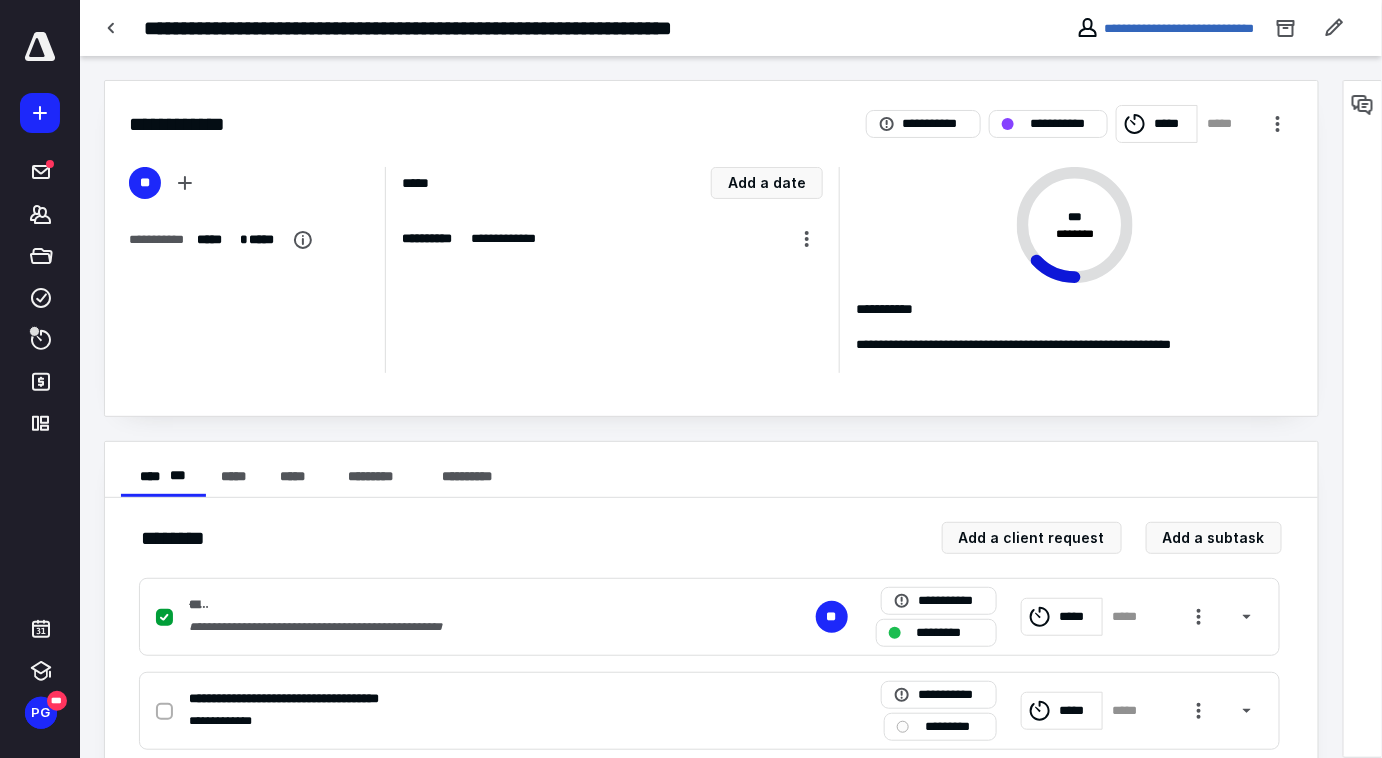 click on "**********" at bounding box center (503, 28) 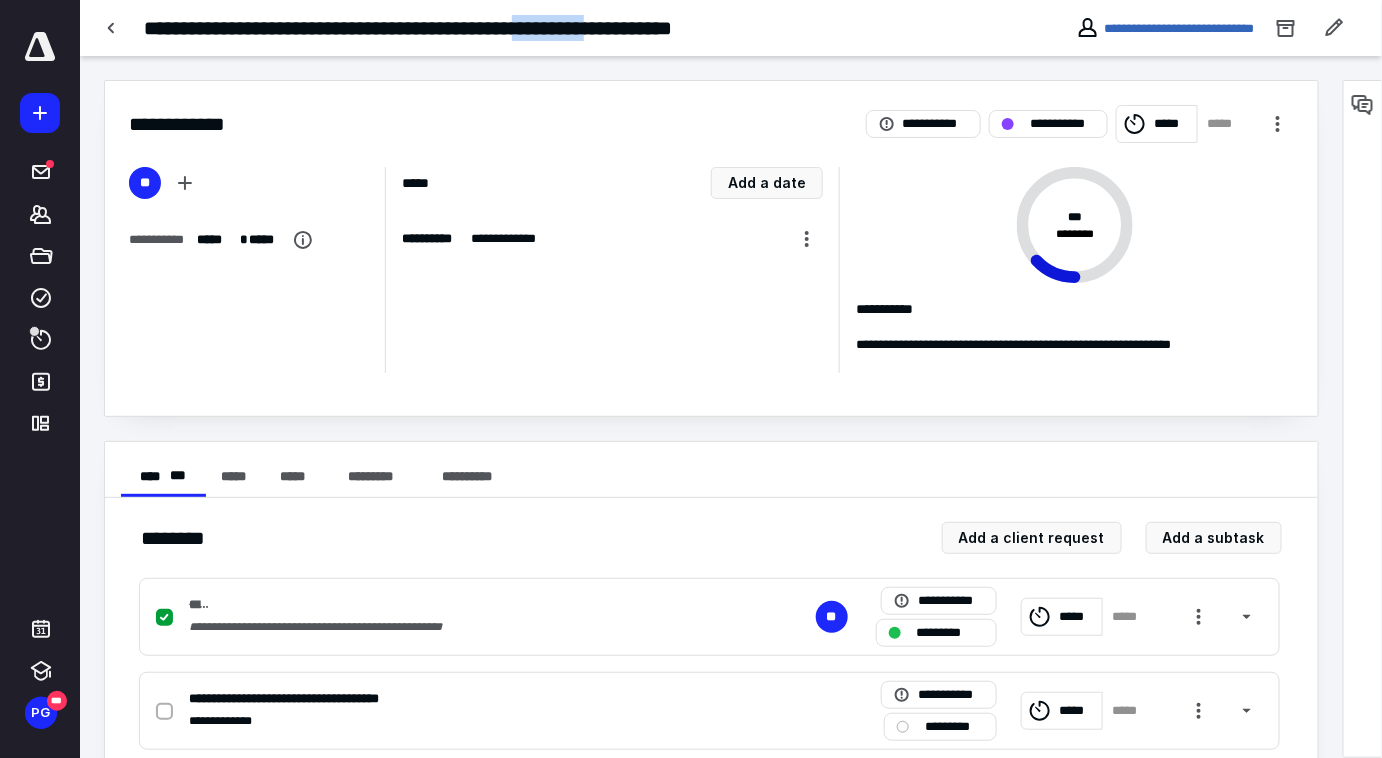 copy on "*********" 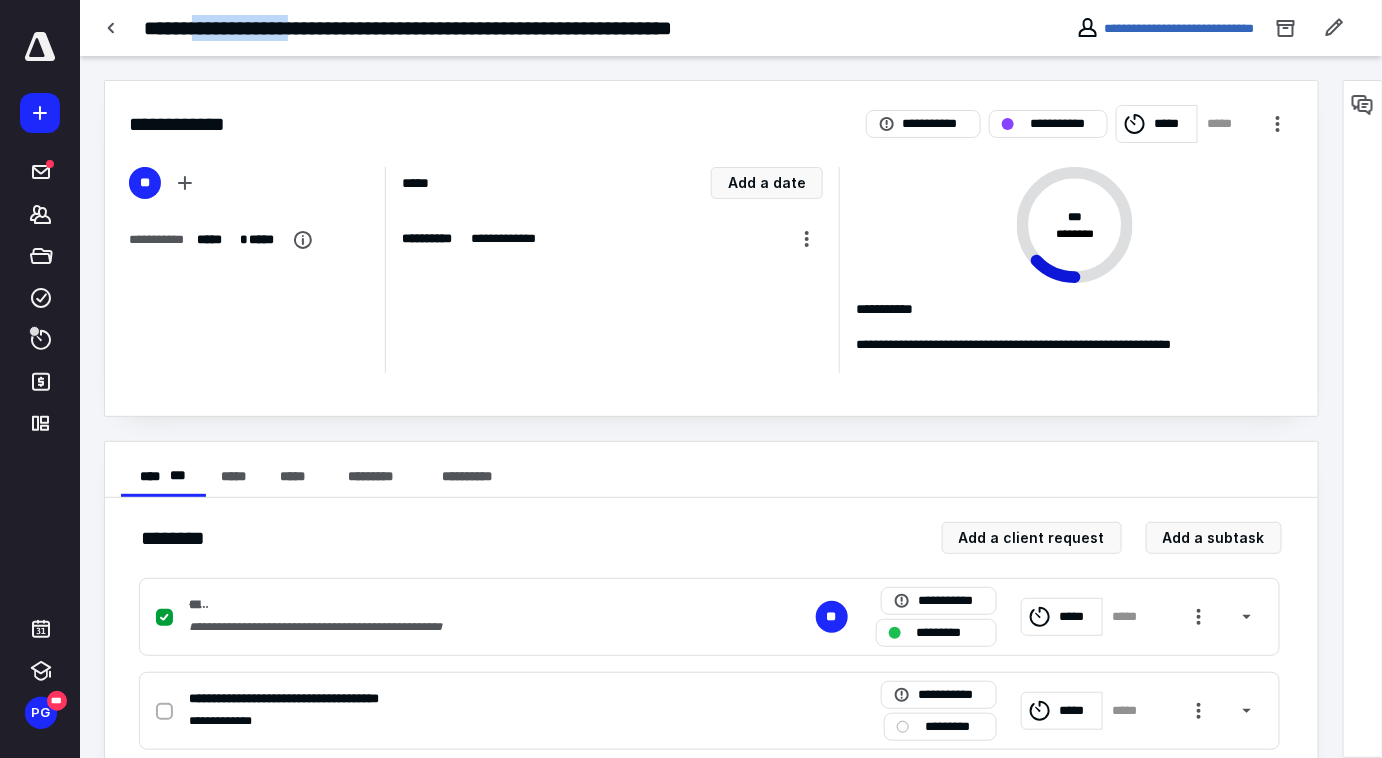drag, startPoint x: 208, startPoint y: 22, endPoint x: 325, endPoint y: 25, distance: 117.03845 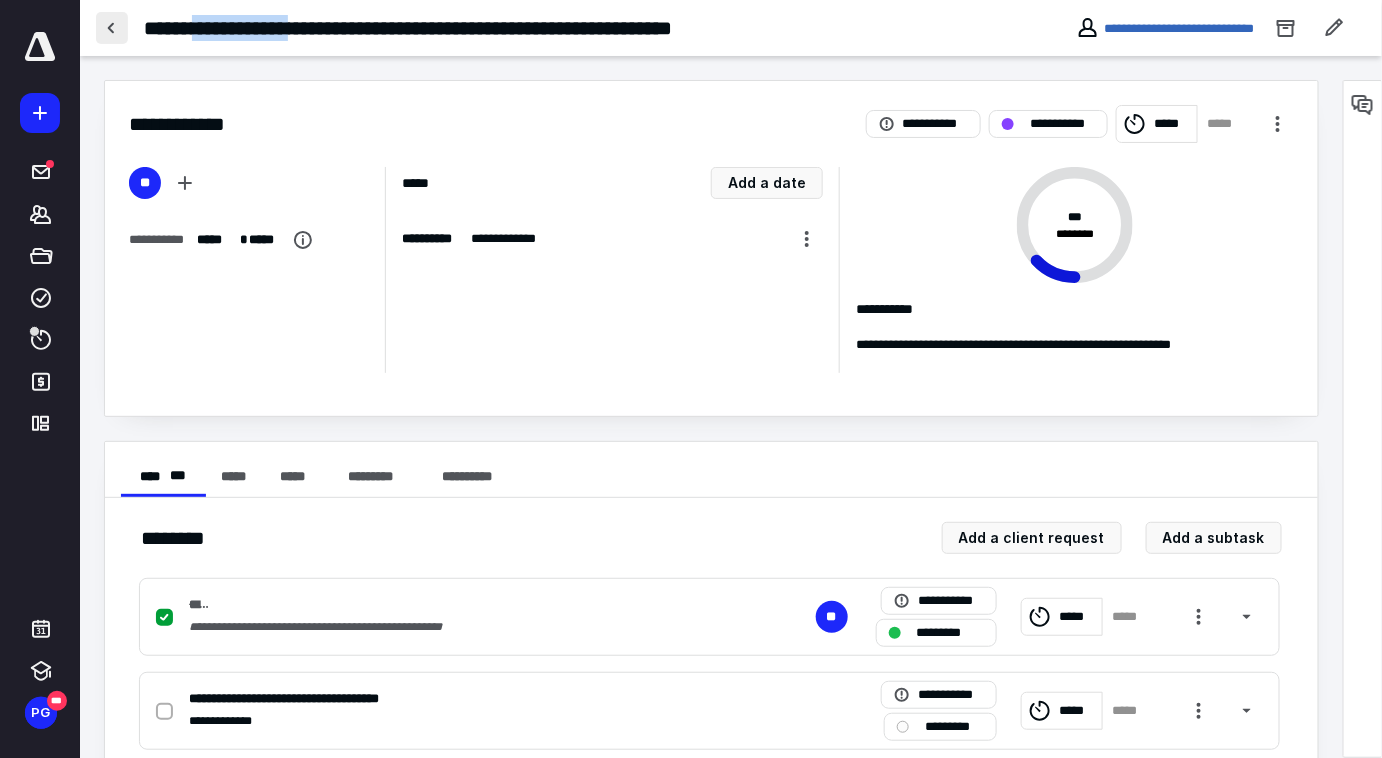click at bounding box center [112, 28] 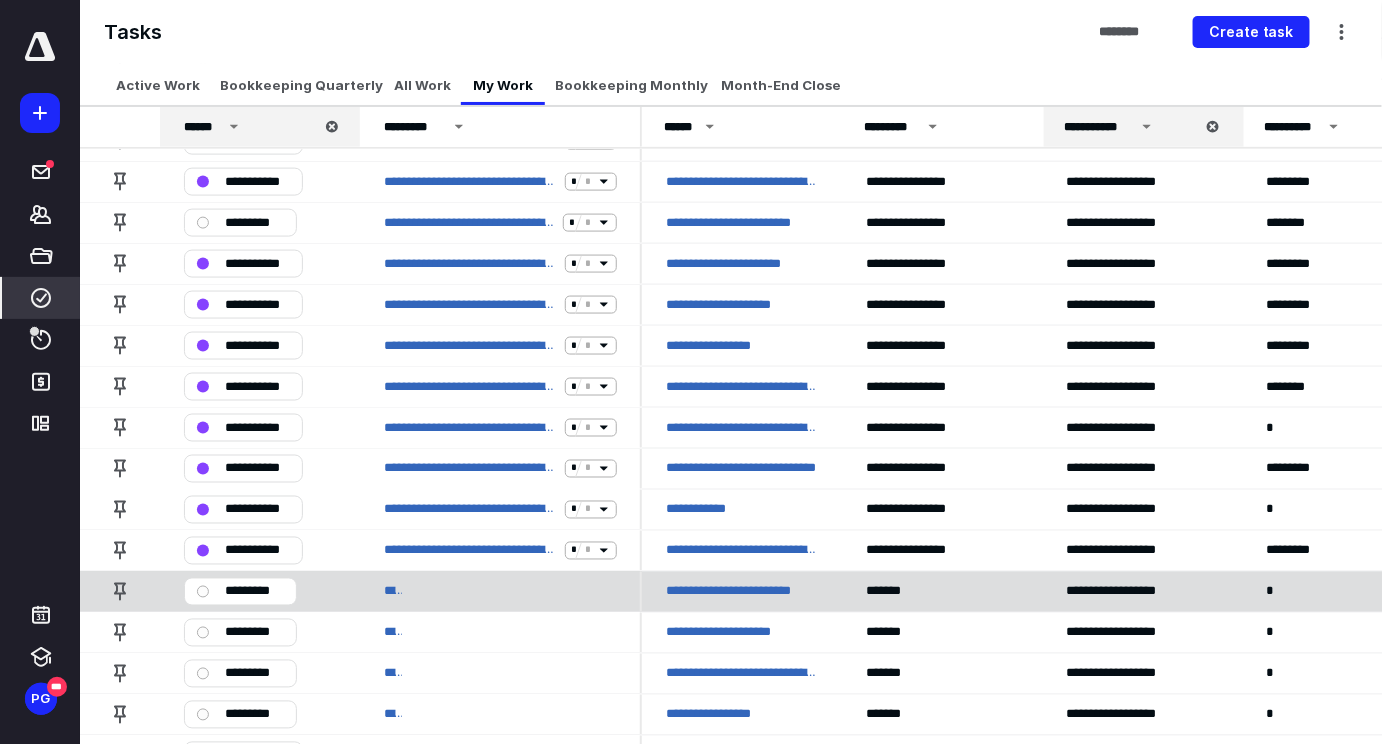 scroll, scrollTop: 925, scrollLeft: 0, axis: vertical 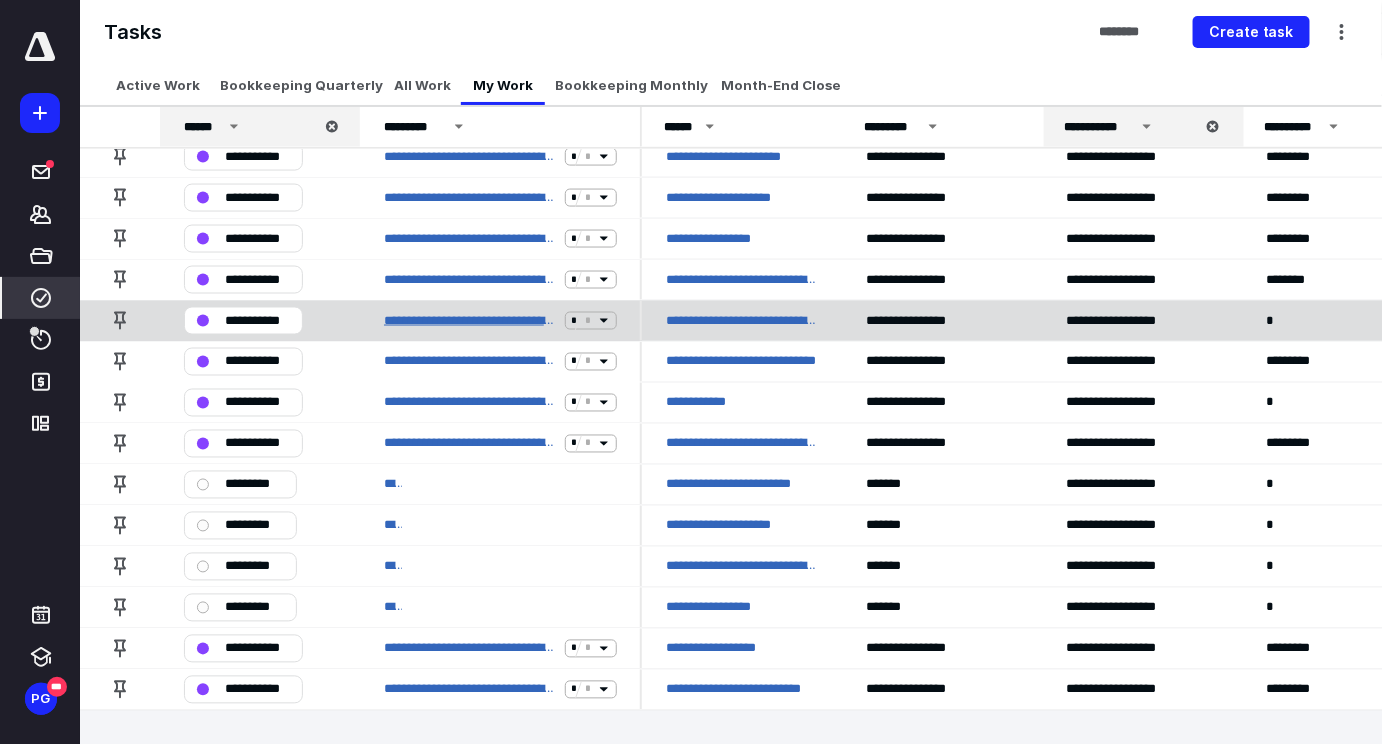 click on "**********" at bounding box center [470, 321] 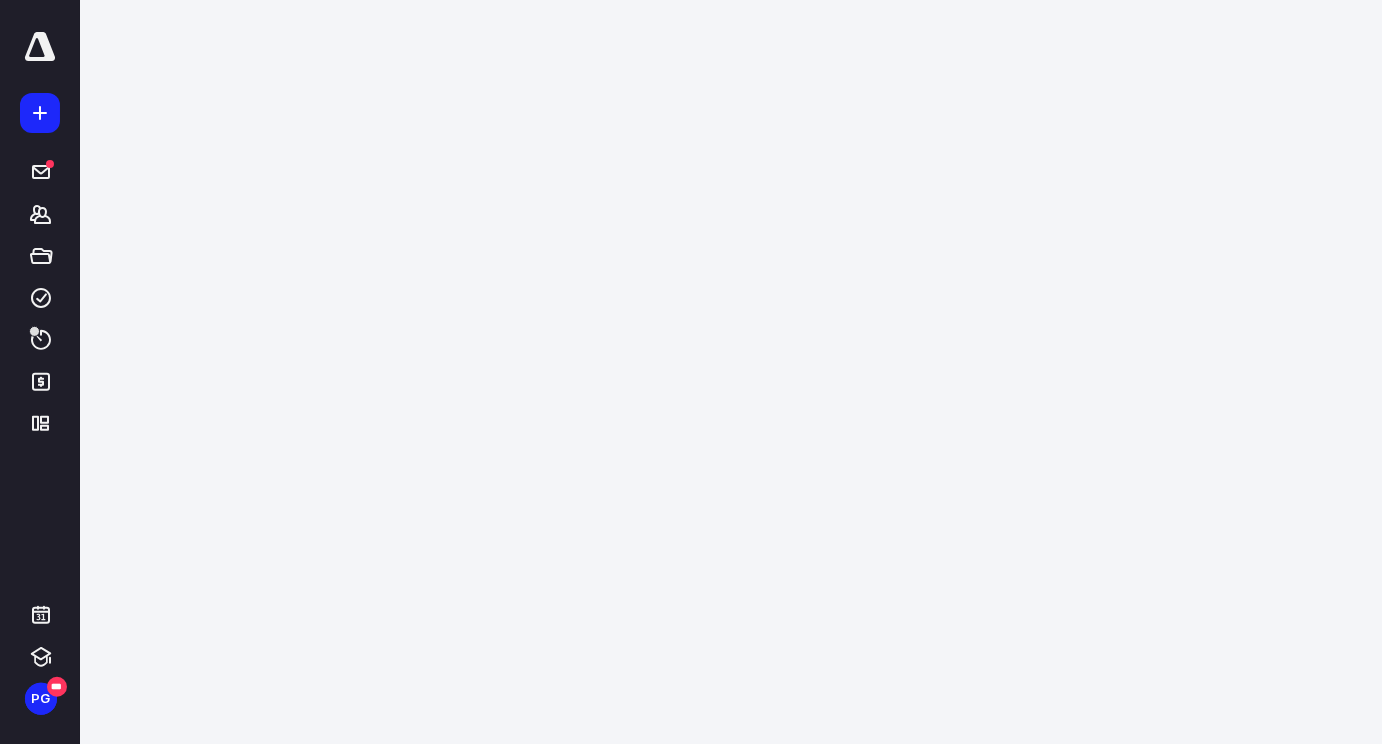scroll, scrollTop: 0, scrollLeft: 0, axis: both 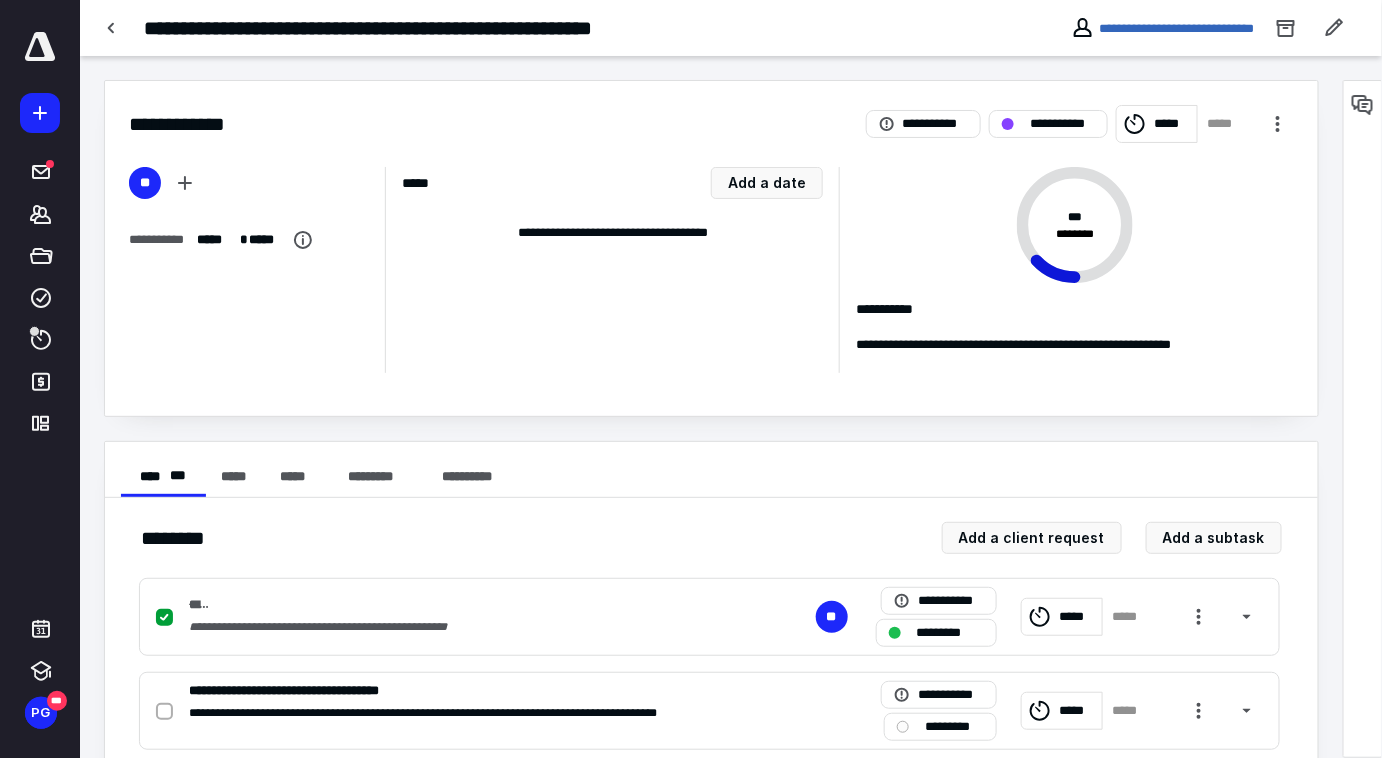 click on "**********" at bounding box center [443, 28] 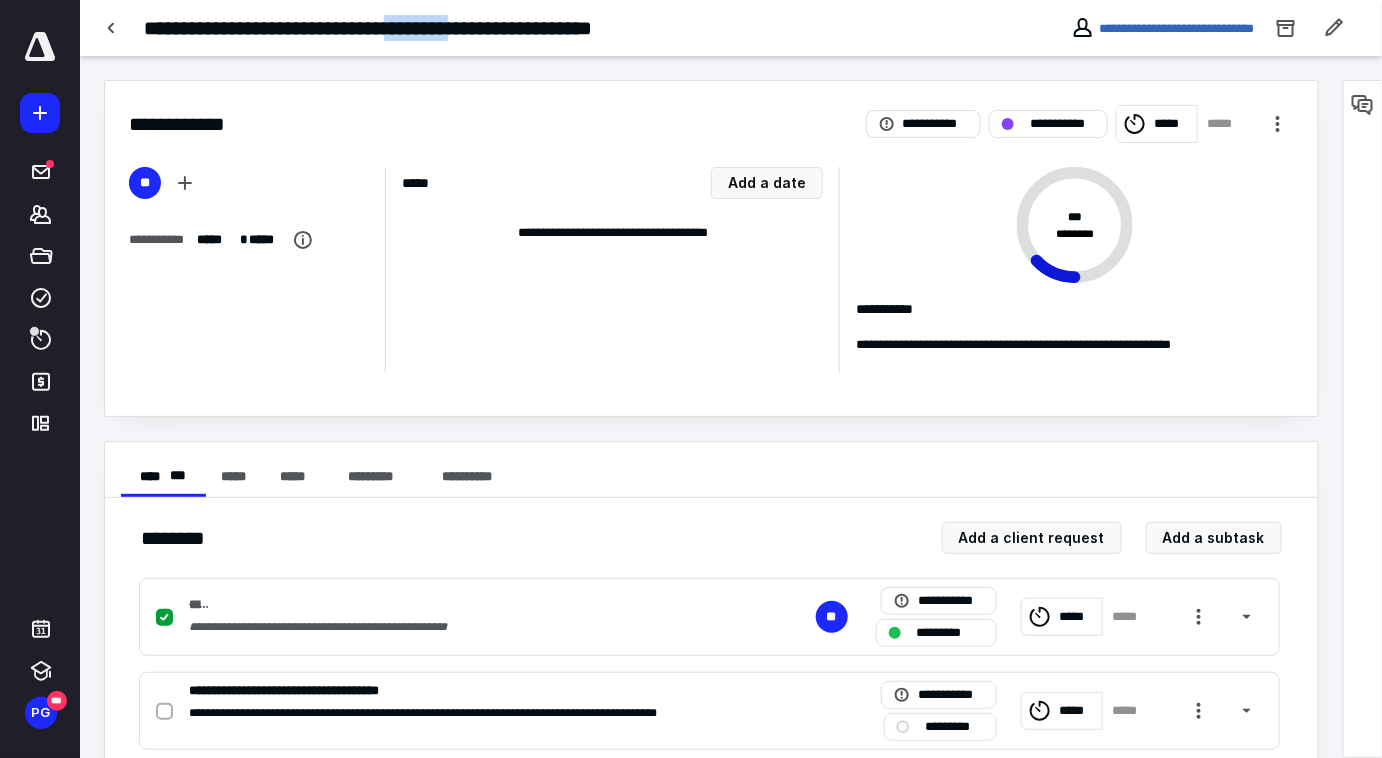 click on "**********" at bounding box center [443, 28] 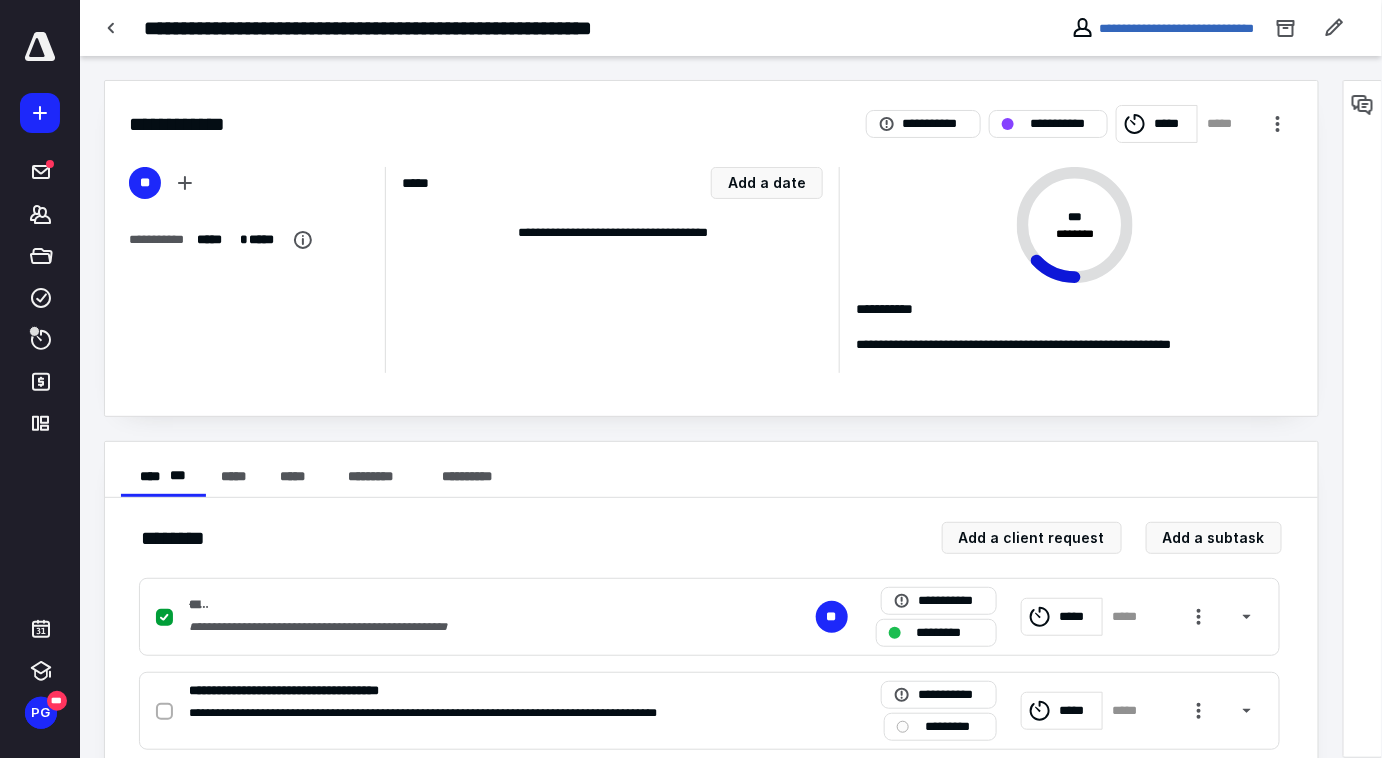 click on "**********" at bounding box center (443, 28) 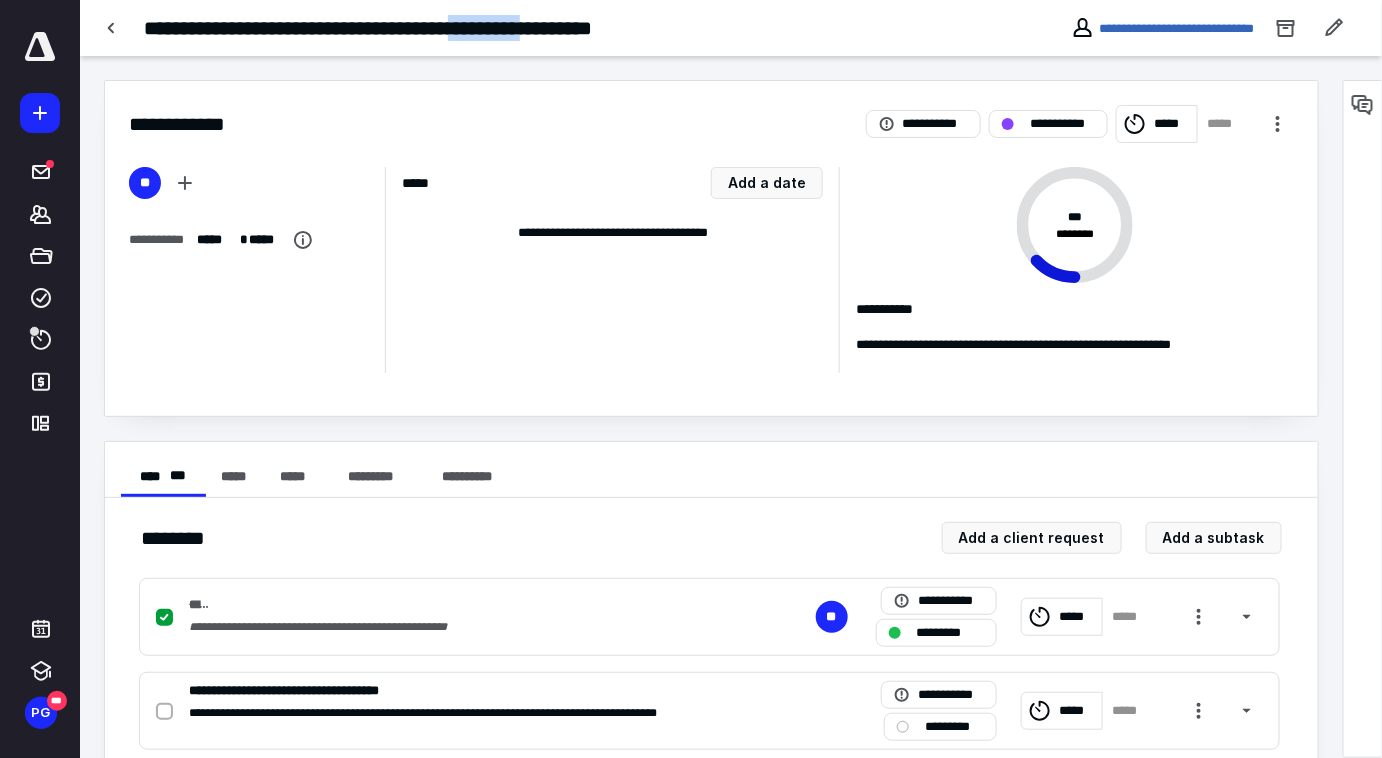click on "**********" at bounding box center (443, 28) 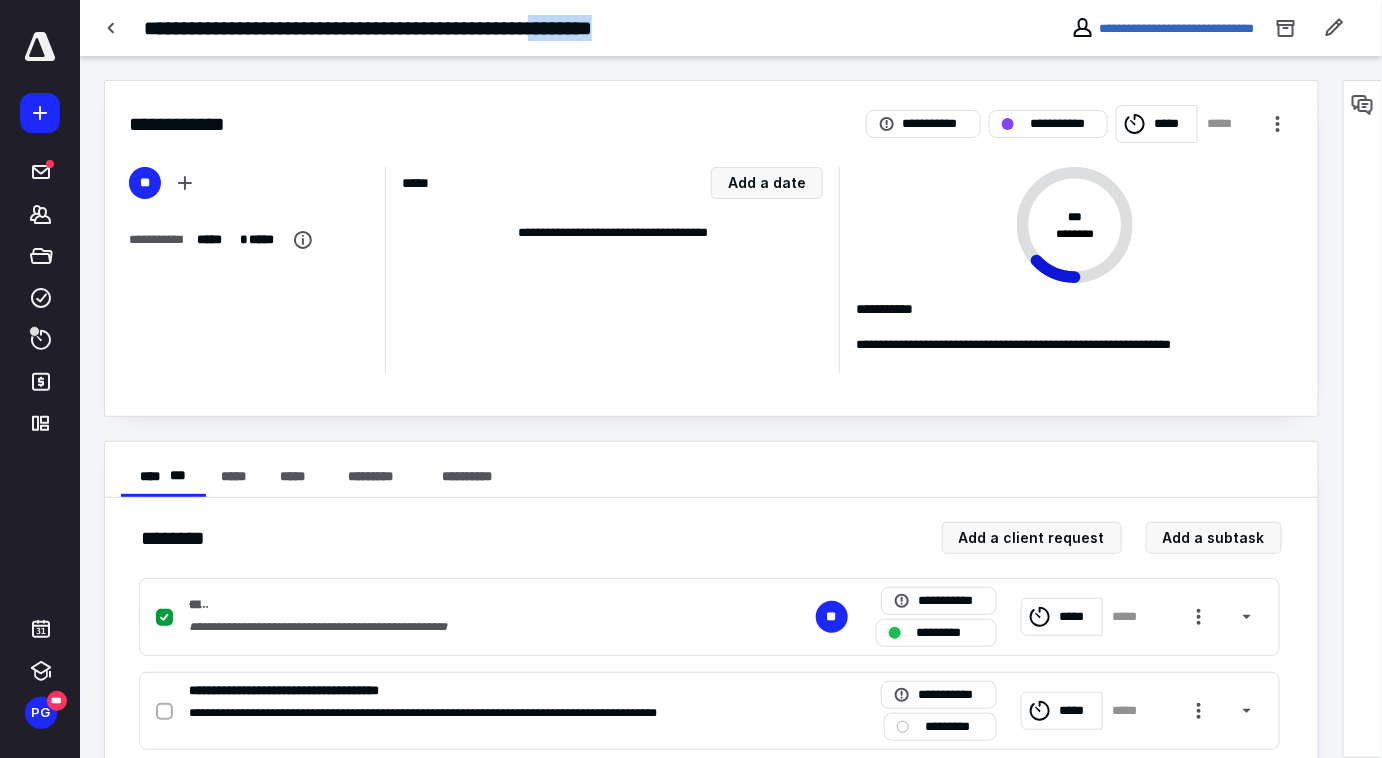 click on "**********" at bounding box center (443, 28) 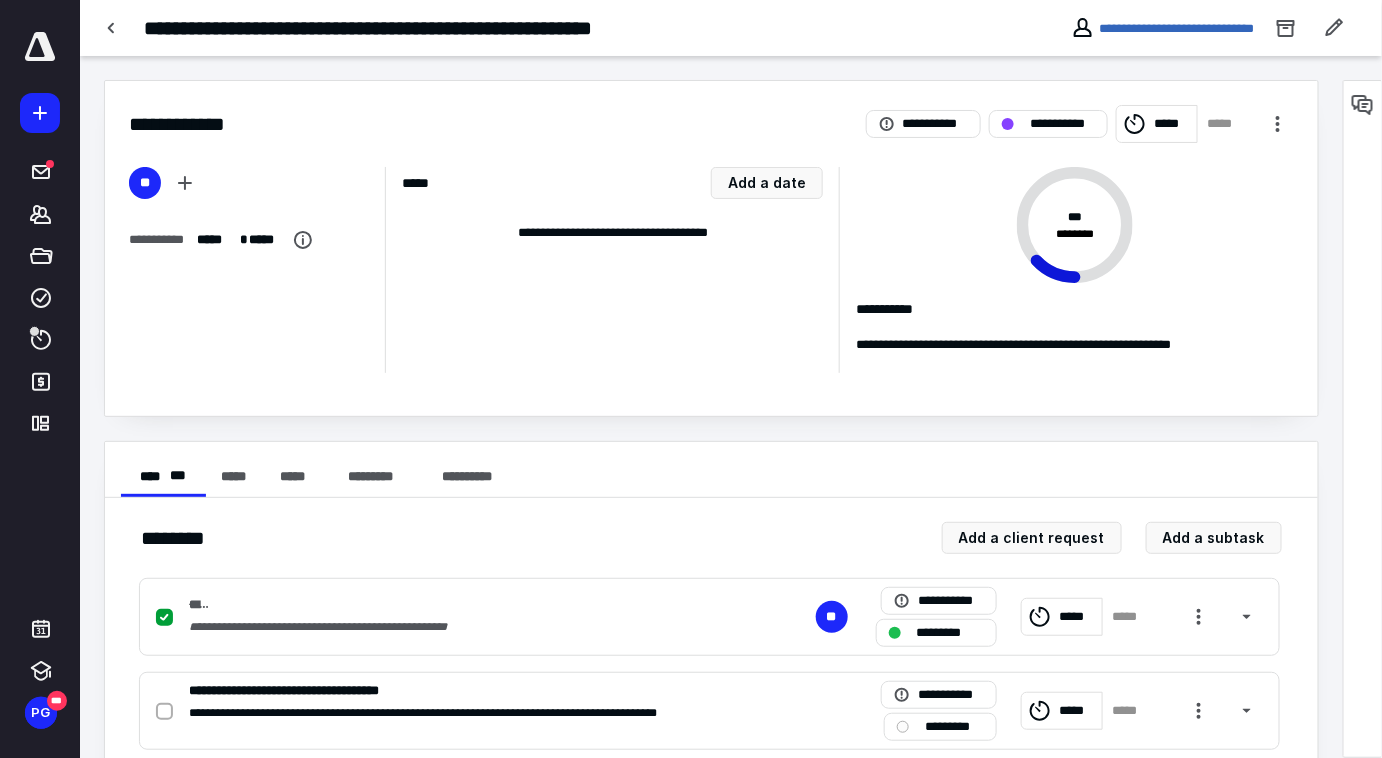 click on "**********" at bounding box center (526, 28) 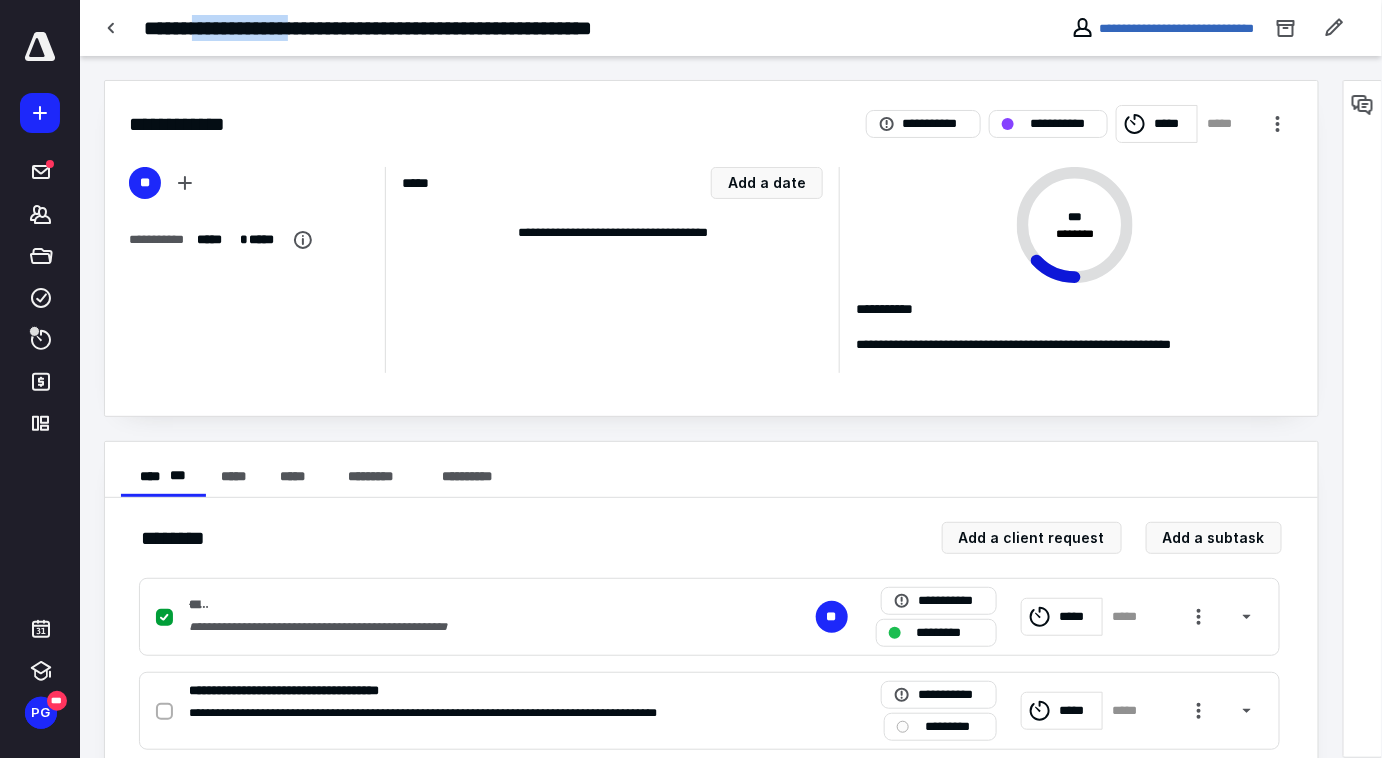 drag, startPoint x: 209, startPoint y: 23, endPoint x: 322, endPoint y: 26, distance: 113.03982 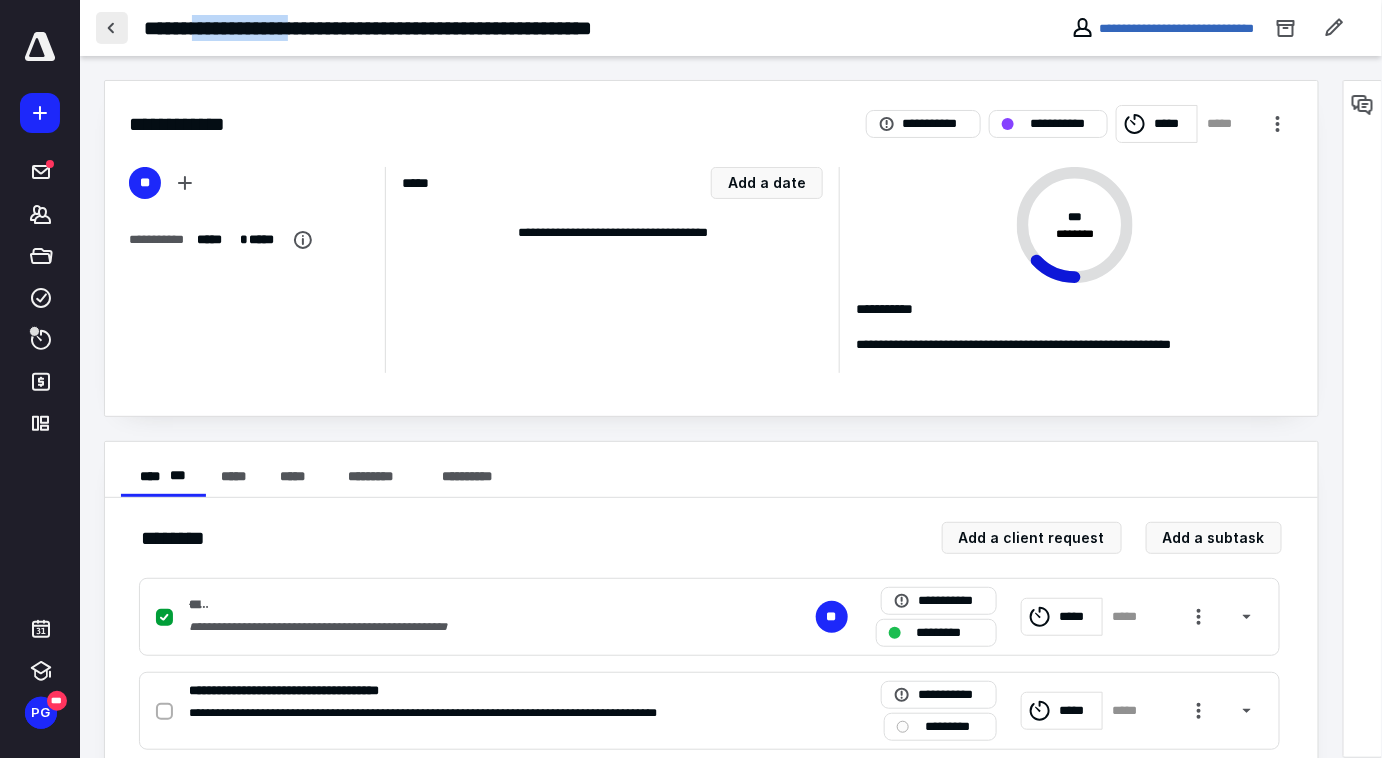 click at bounding box center (112, 28) 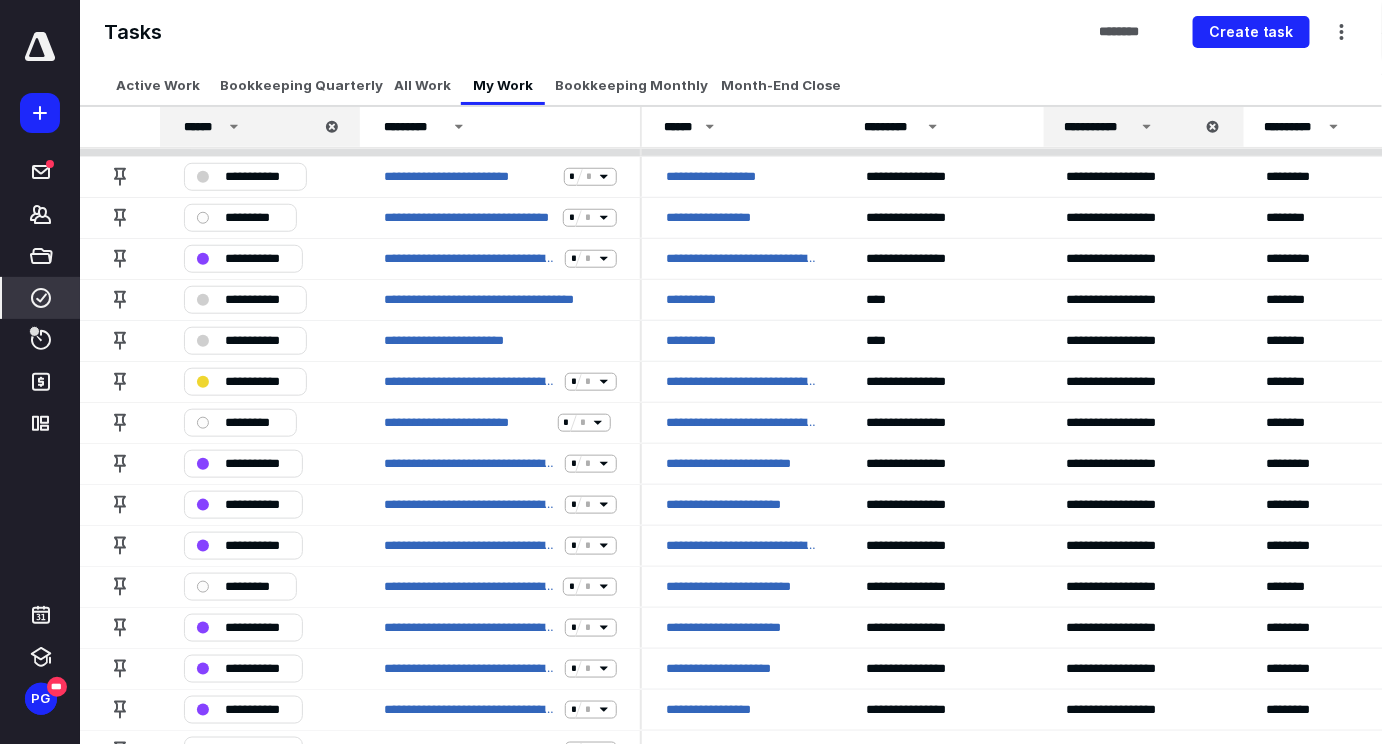 scroll, scrollTop: 818, scrollLeft: 0, axis: vertical 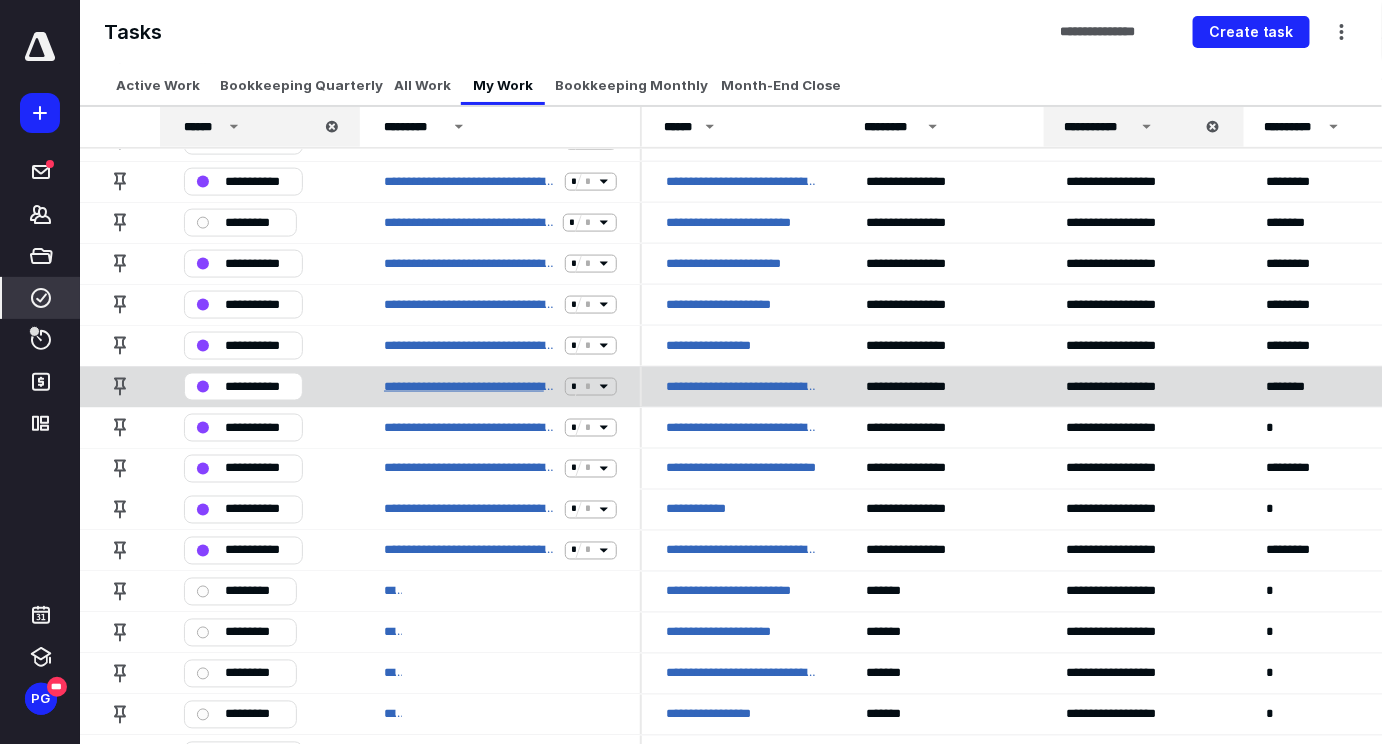 click on "**********" at bounding box center (470, 387) 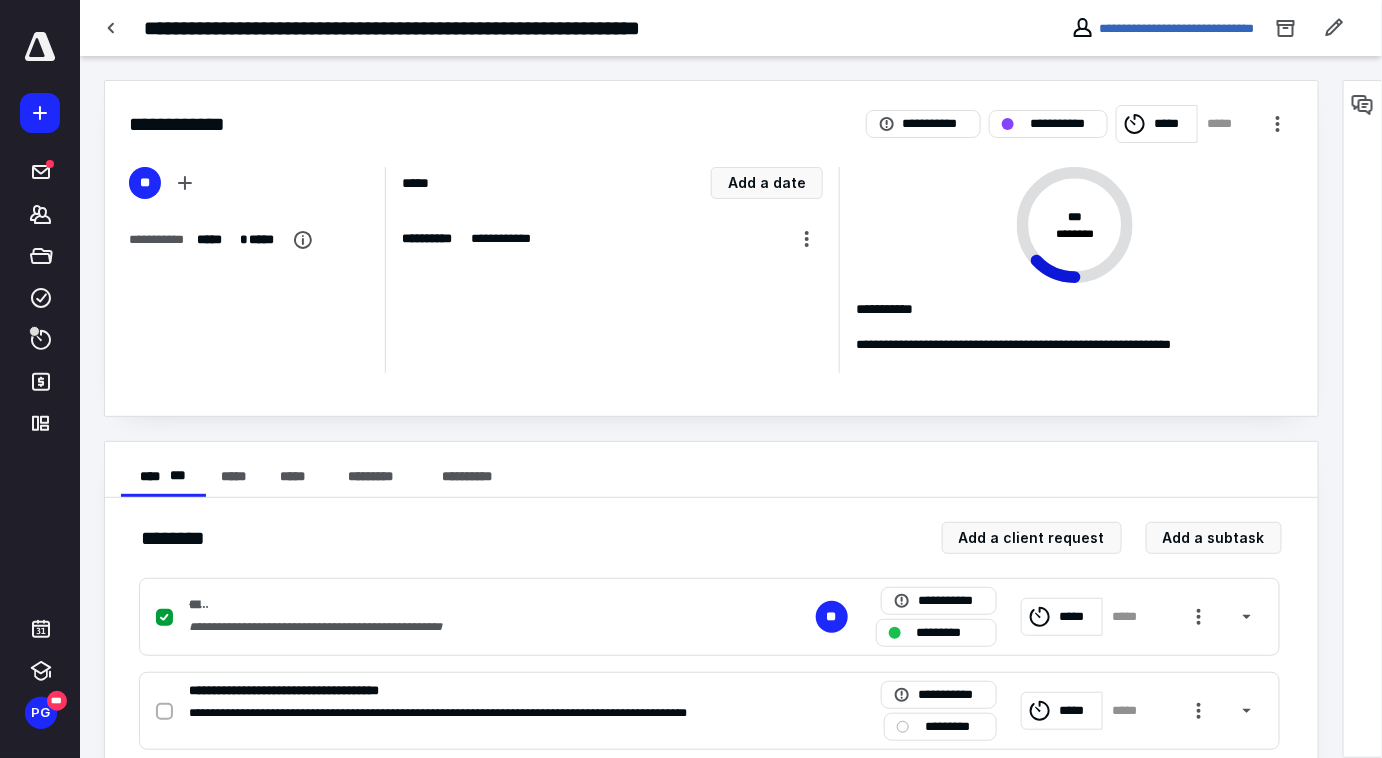 click on "**********" at bounding box center (482, 28) 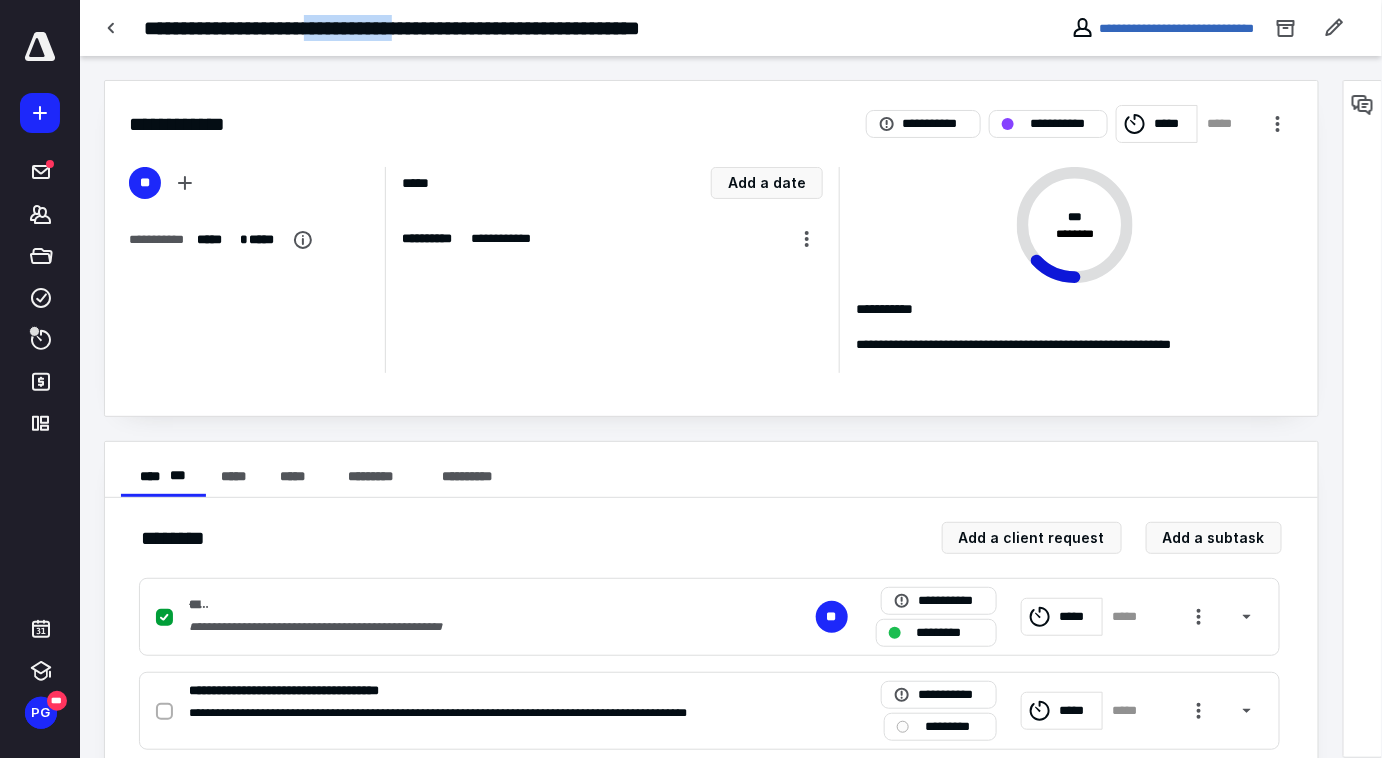 click on "**********" at bounding box center [482, 28] 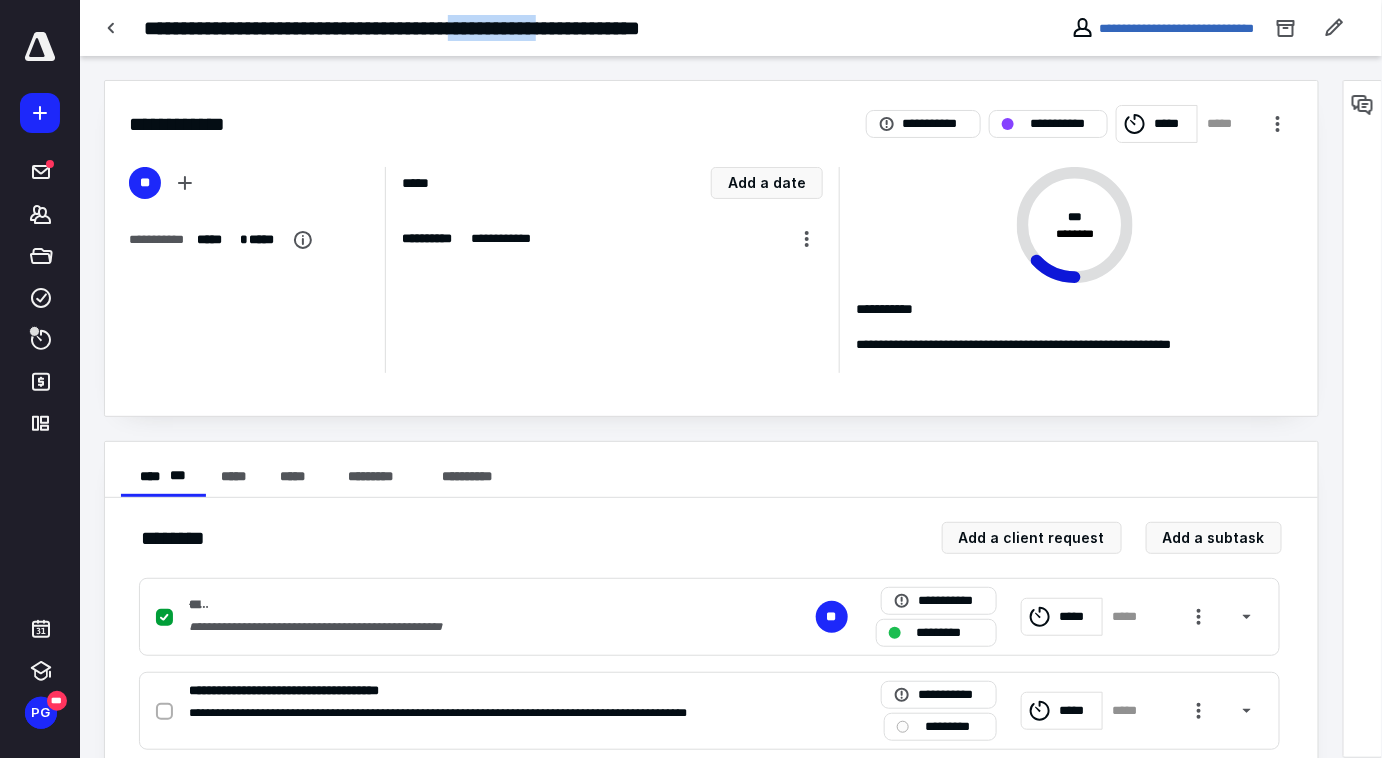 drag, startPoint x: 561, startPoint y: 22, endPoint x: 669, endPoint y: 31, distance: 108.37435 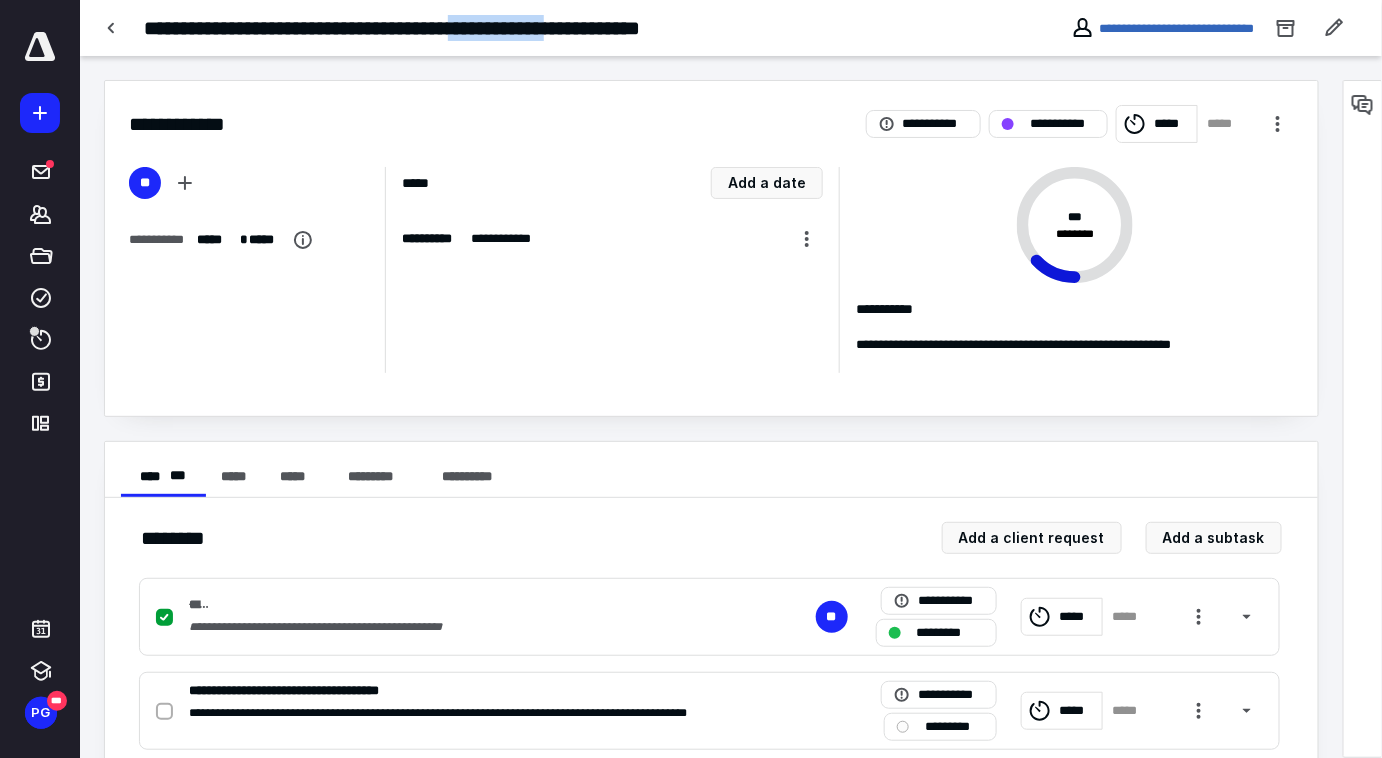 drag, startPoint x: 642, startPoint y: 25, endPoint x: 590, endPoint y: 38, distance: 53.600372 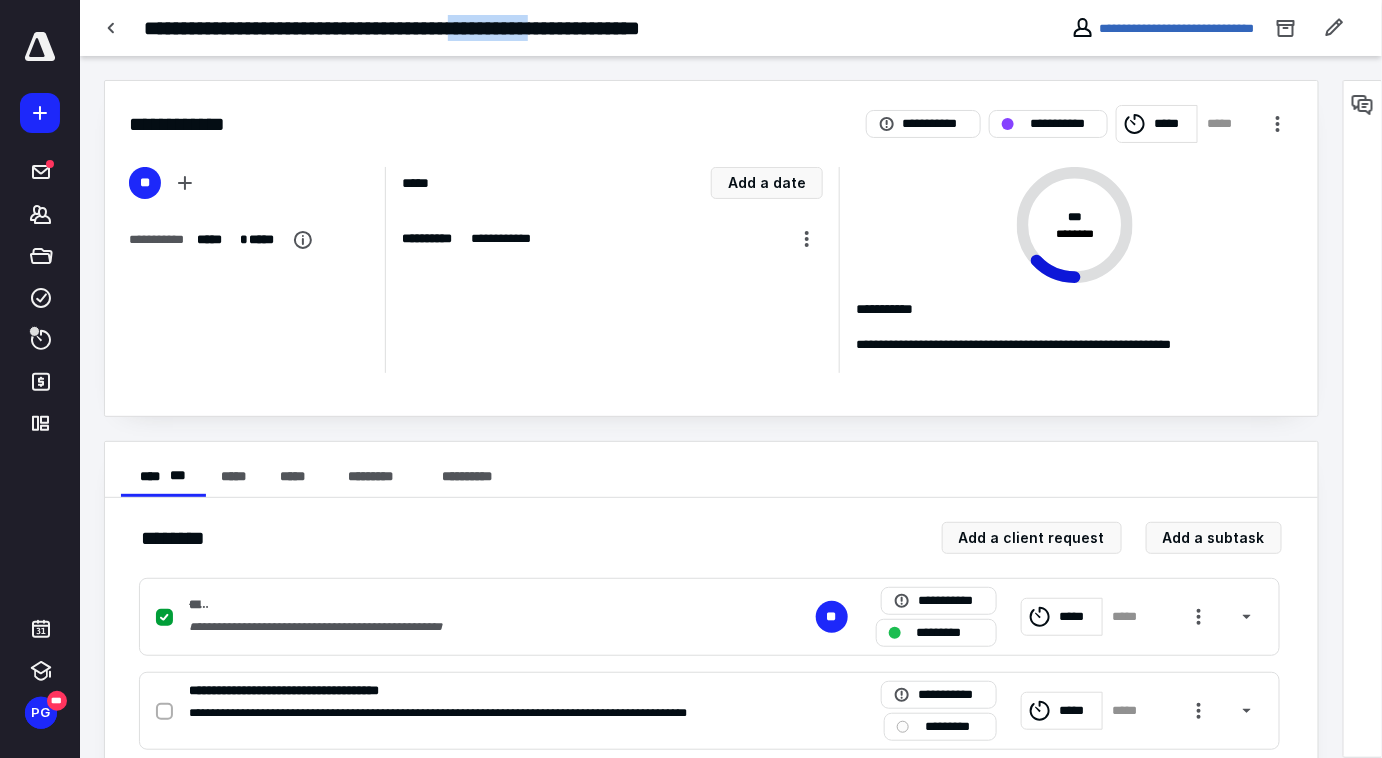 drag, startPoint x: 557, startPoint y: 29, endPoint x: 673, endPoint y: 23, distance: 116.15507 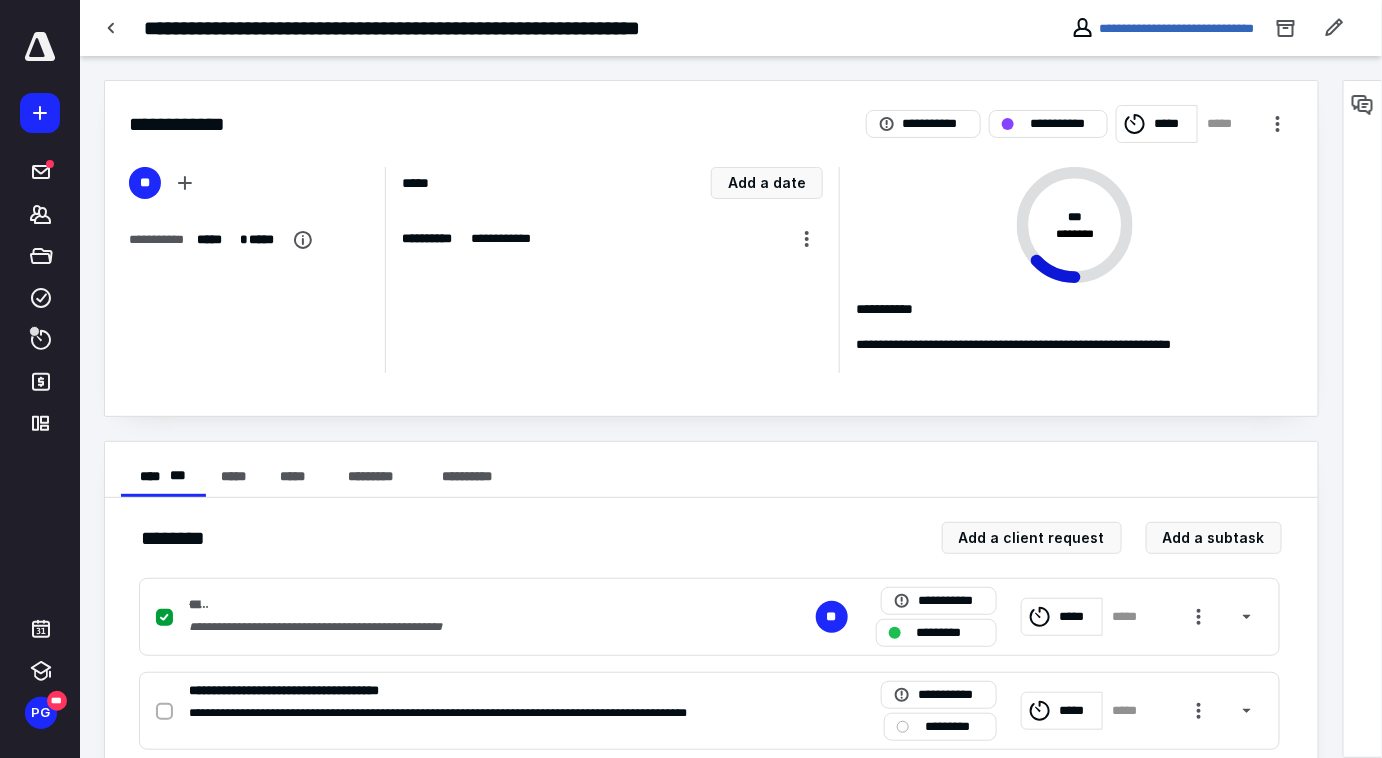 click on "**********" at bounding box center (482, 28) 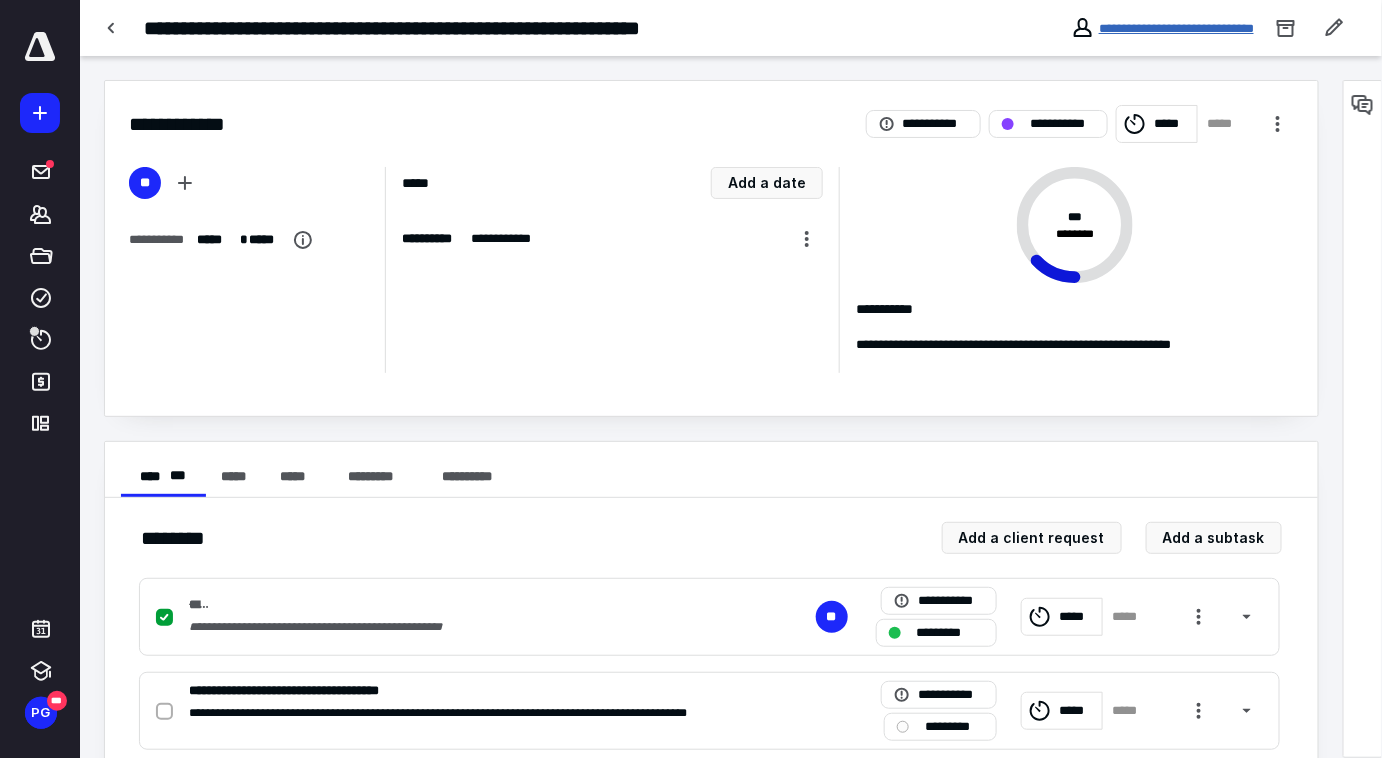 click on "**********" at bounding box center (1176, 28) 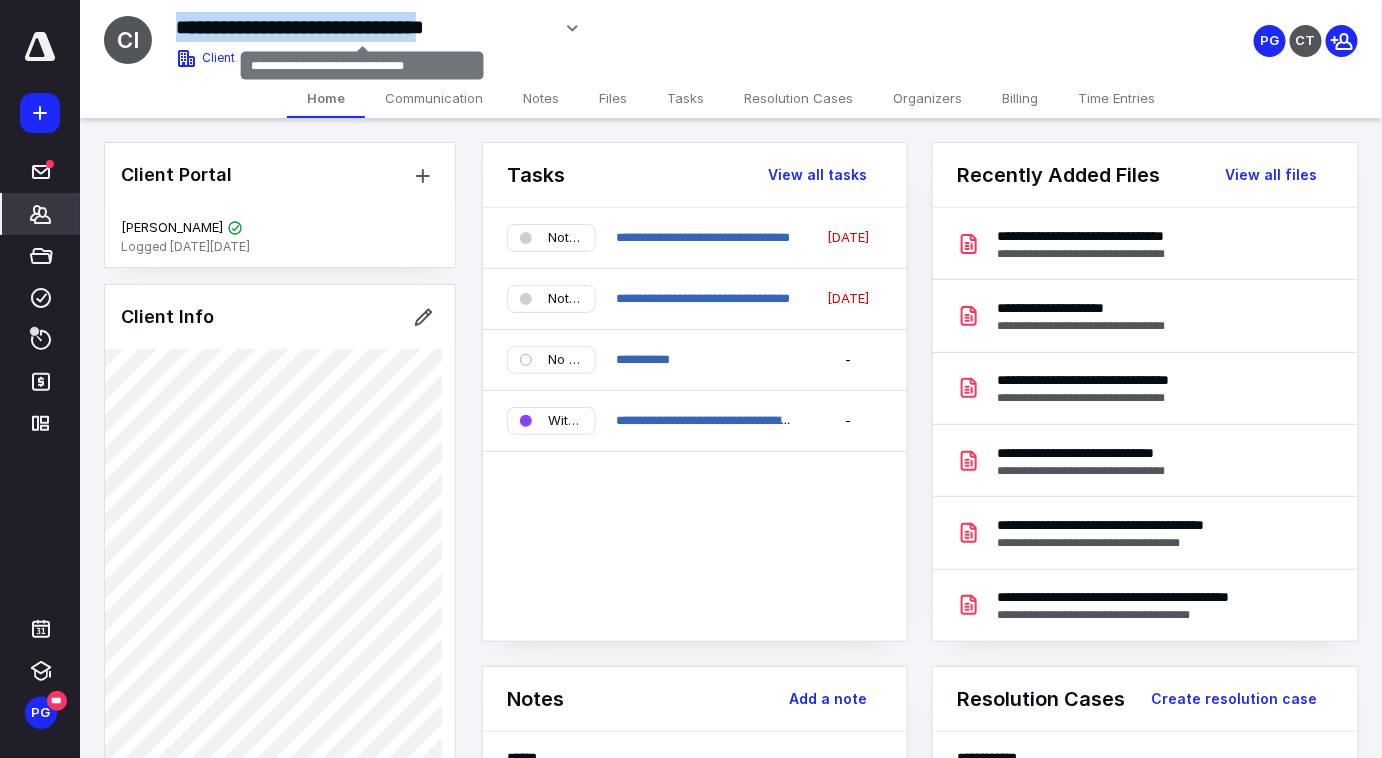 drag, startPoint x: 545, startPoint y: 27, endPoint x: 177, endPoint y: 32, distance: 368.03397 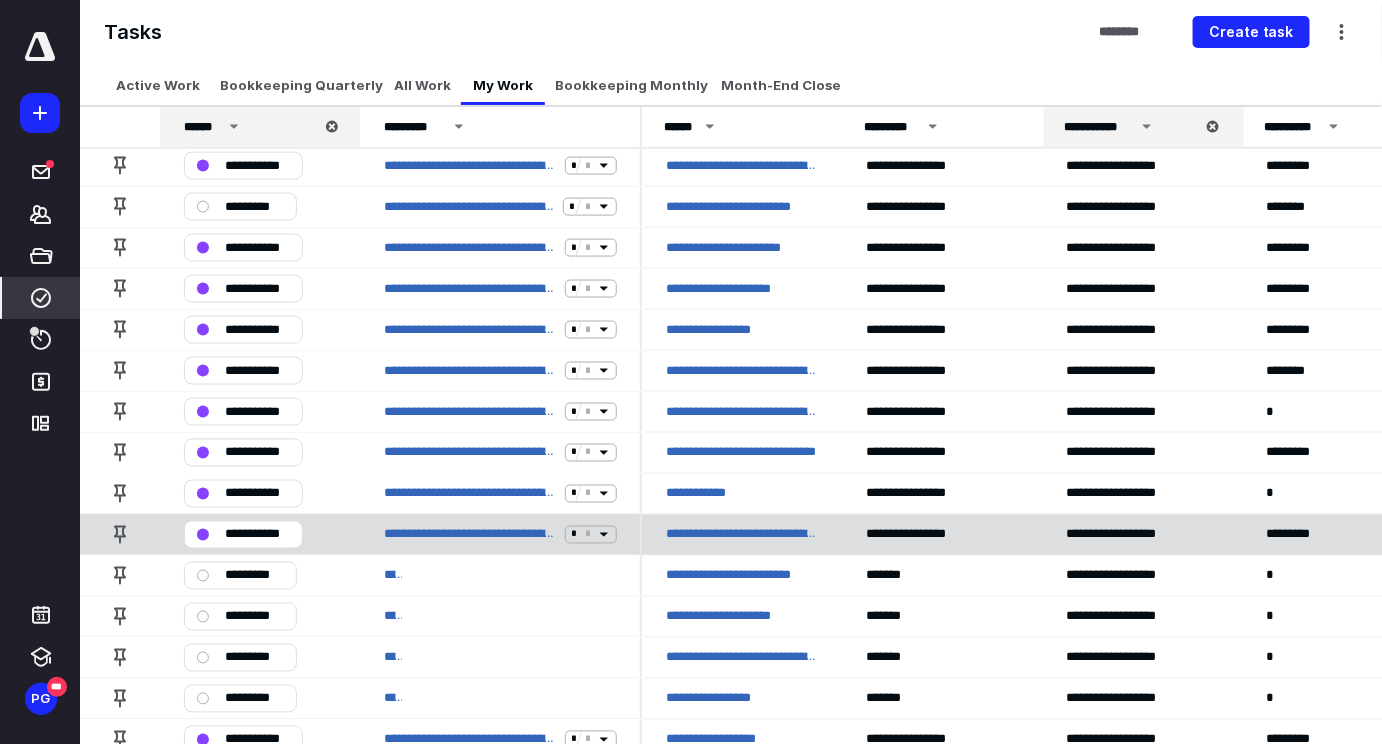scroll, scrollTop: 743, scrollLeft: 0, axis: vertical 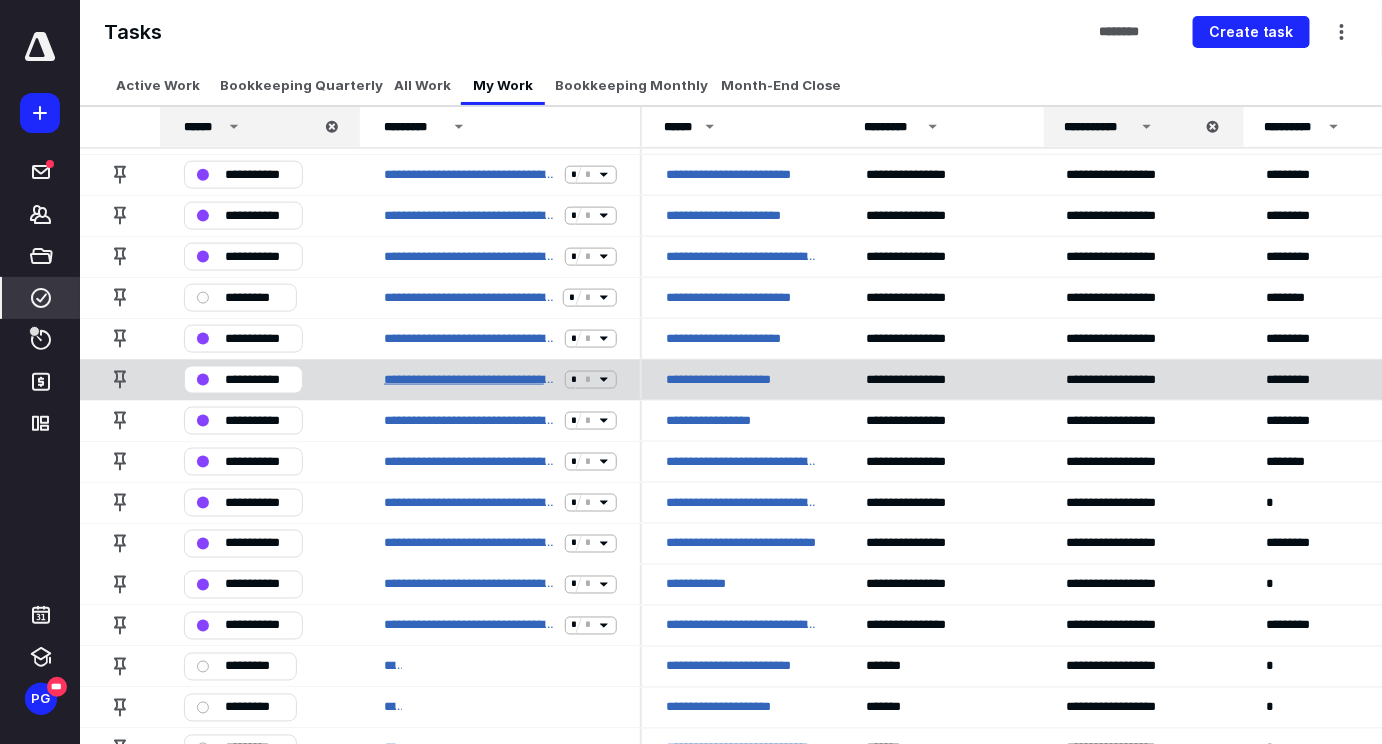 click on "**********" at bounding box center (470, 380) 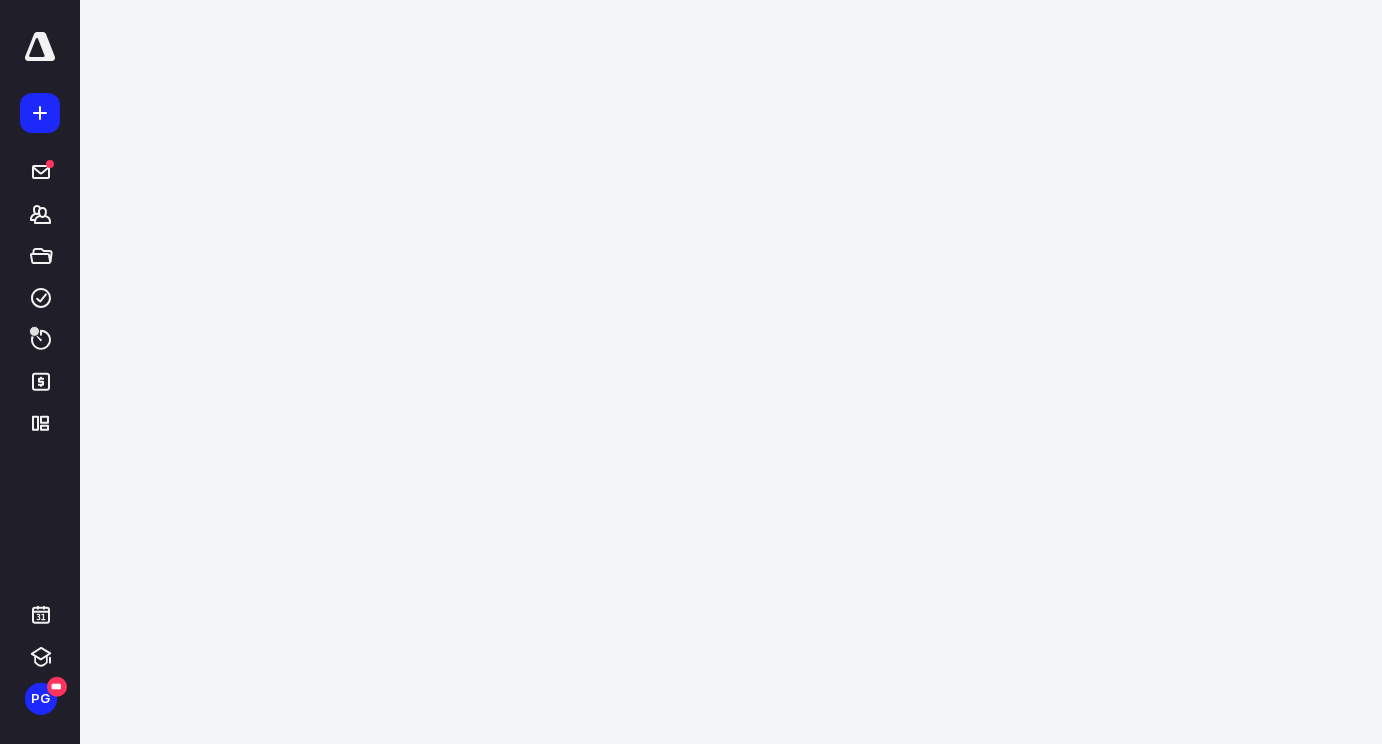scroll, scrollTop: 0, scrollLeft: 0, axis: both 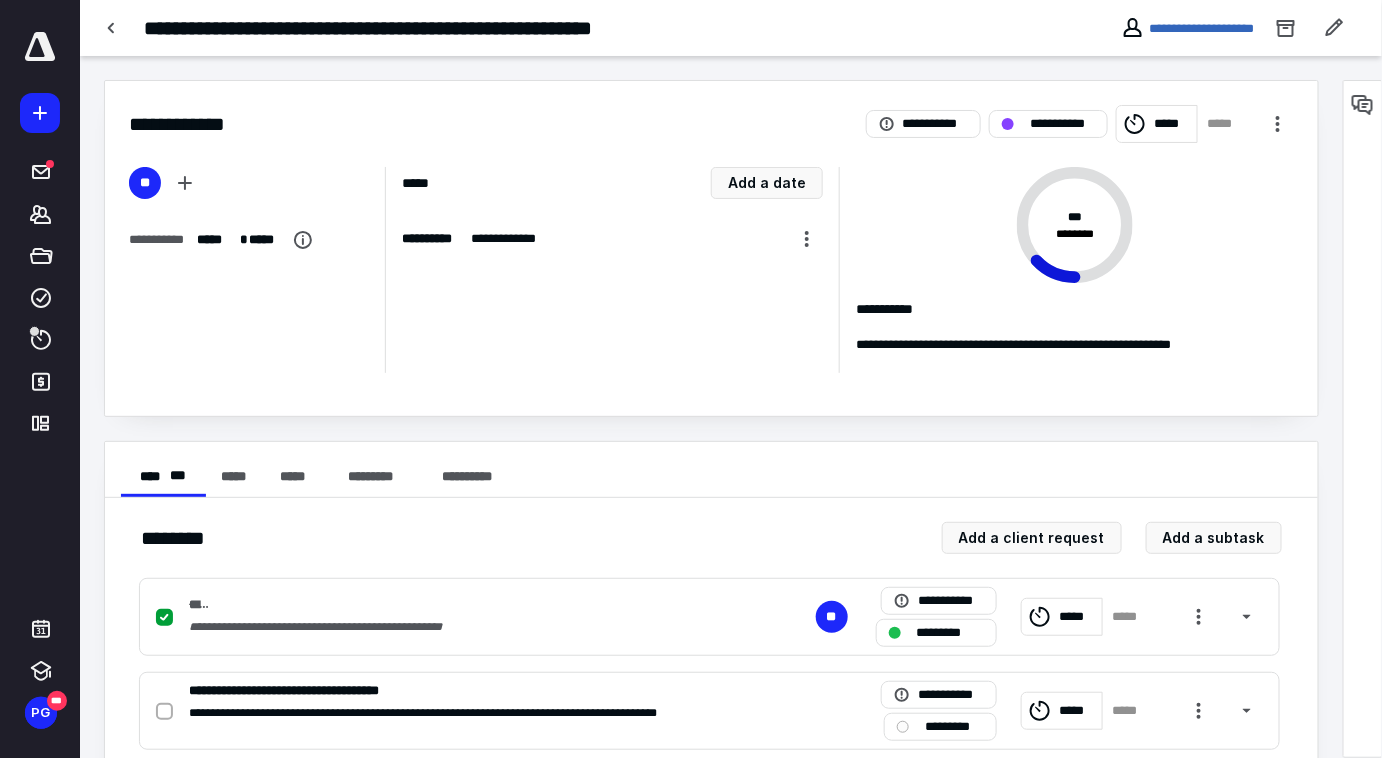 click on "**********" at bounding box center [453, 28] 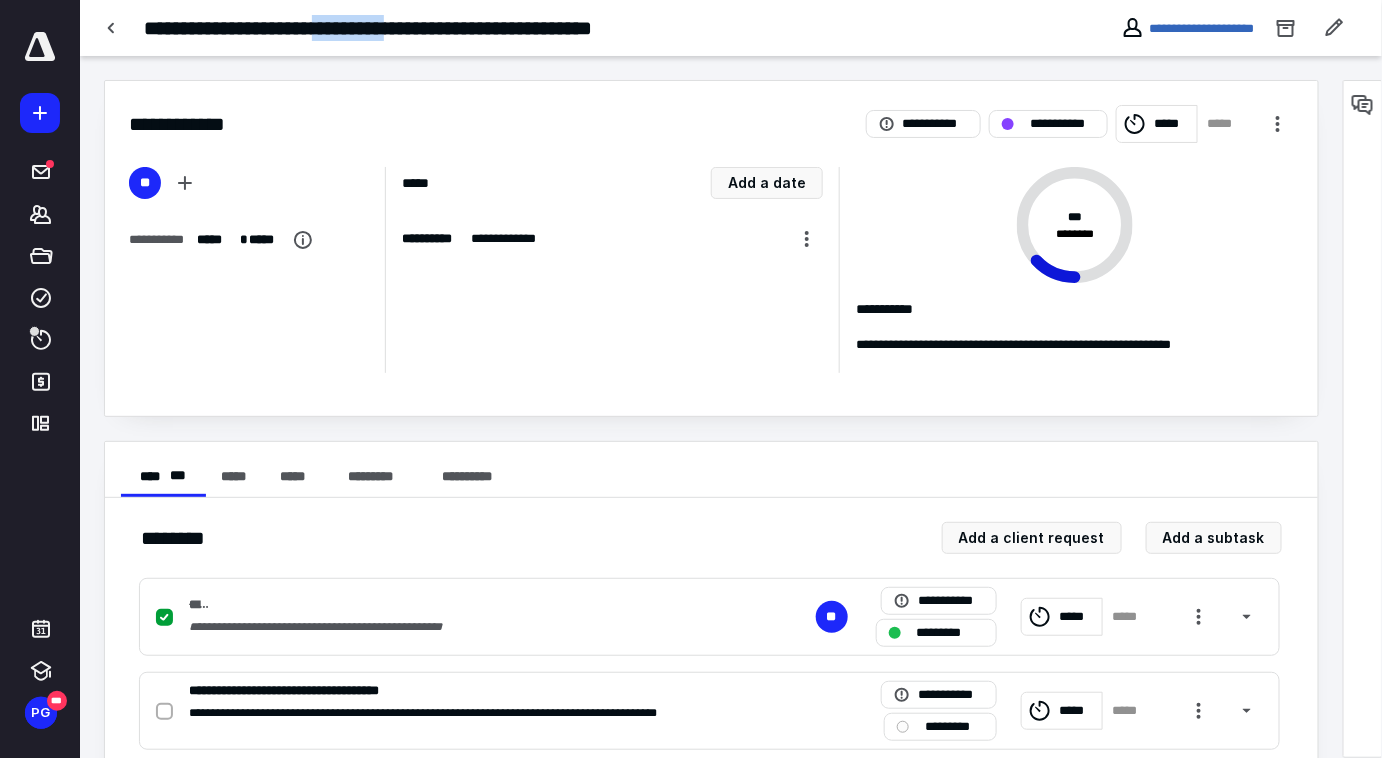 click on "**********" at bounding box center [453, 28] 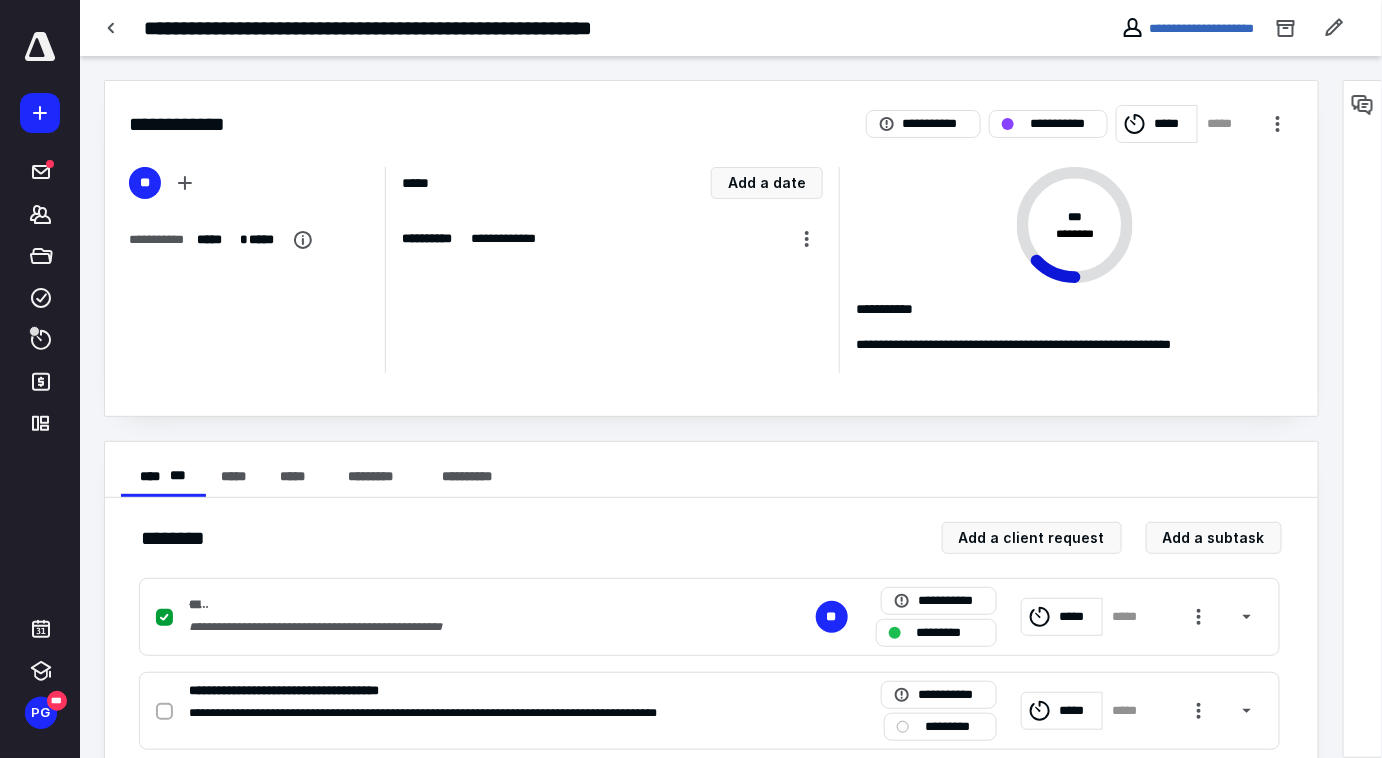 click on "**********" at bounding box center [453, 28] 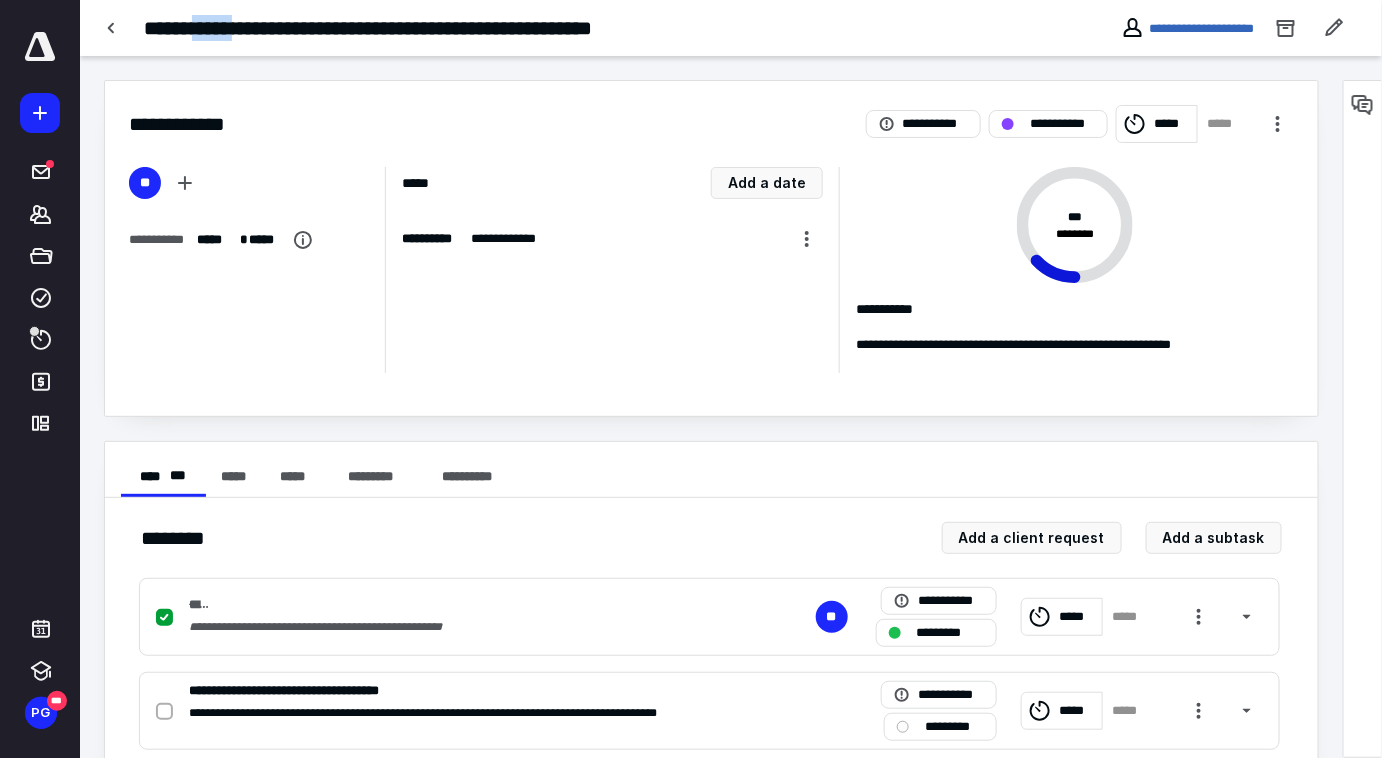 click on "**********" at bounding box center [453, 28] 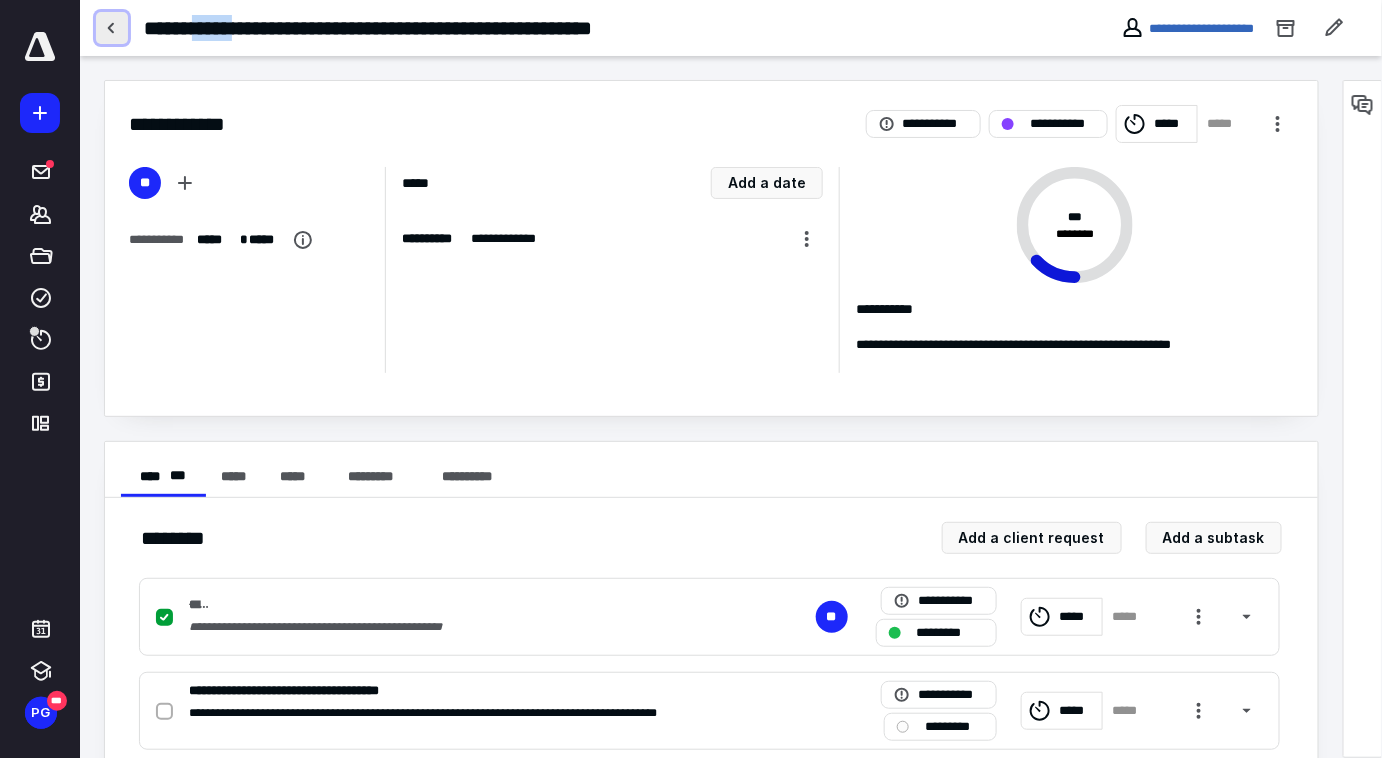 click at bounding box center [112, 28] 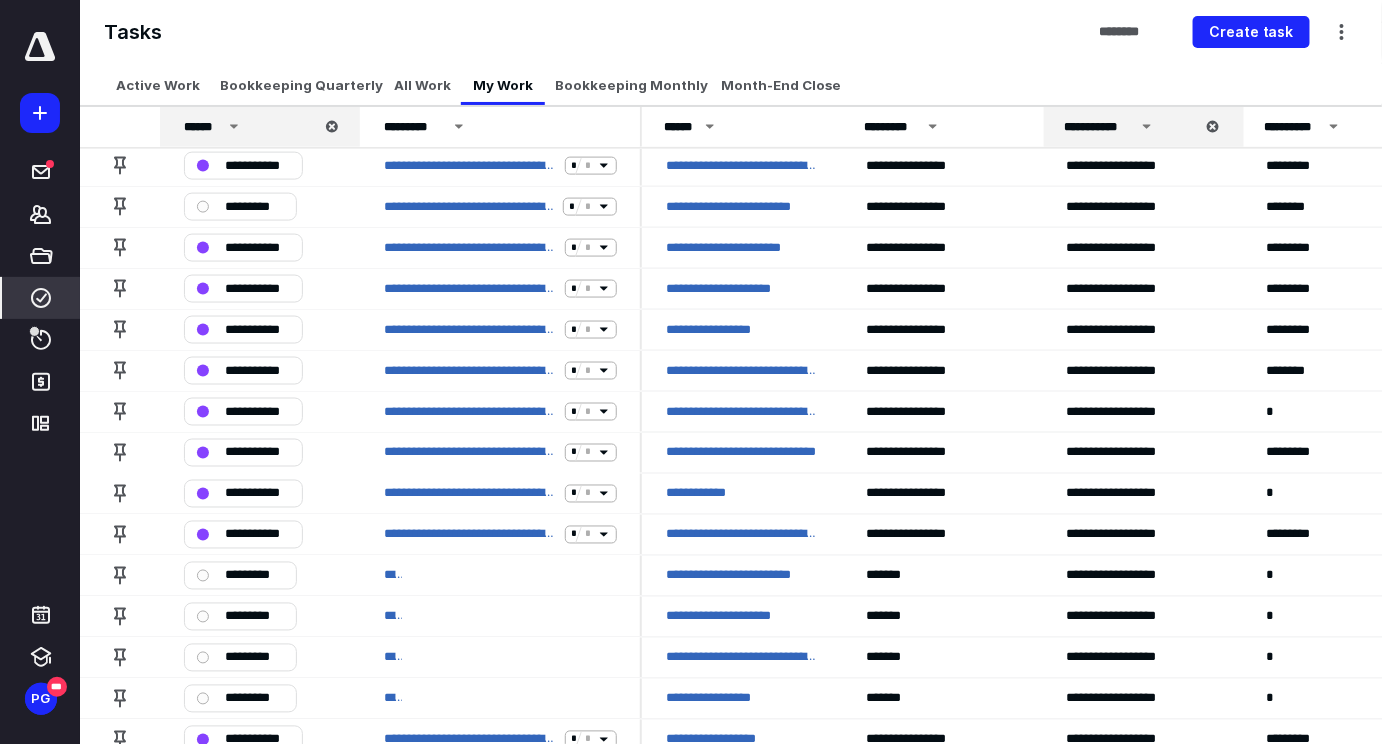 scroll, scrollTop: 743, scrollLeft: 0, axis: vertical 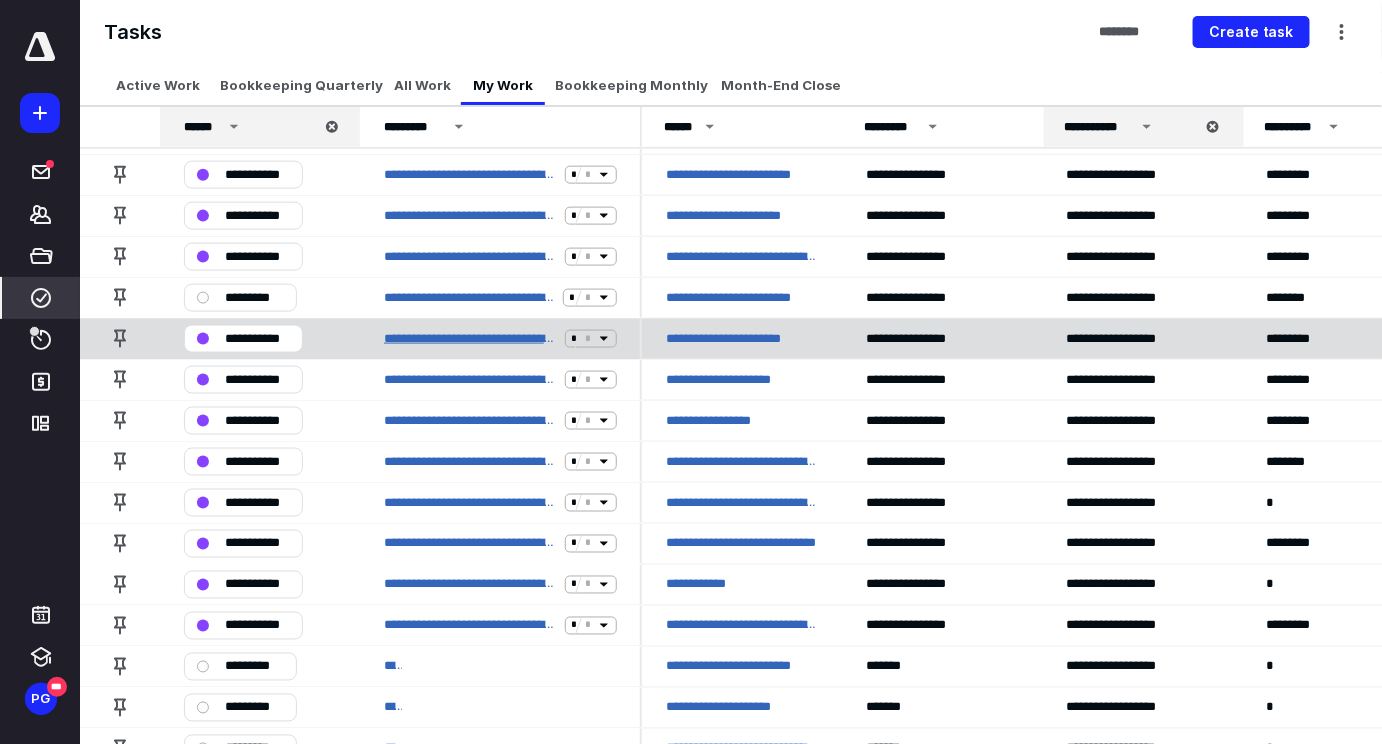 click on "**********" at bounding box center (470, 339) 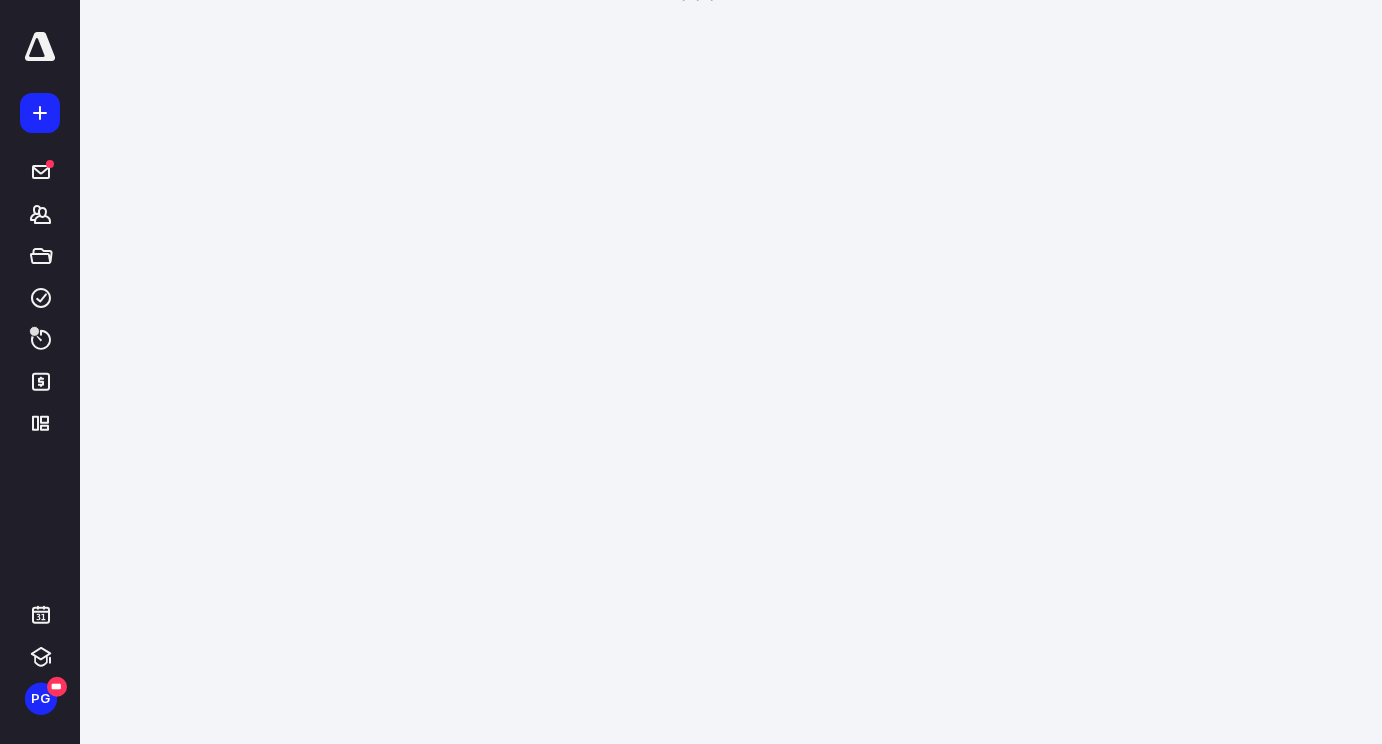 scroll, scrollTop: 0, scrollLeft: 0, axis: both 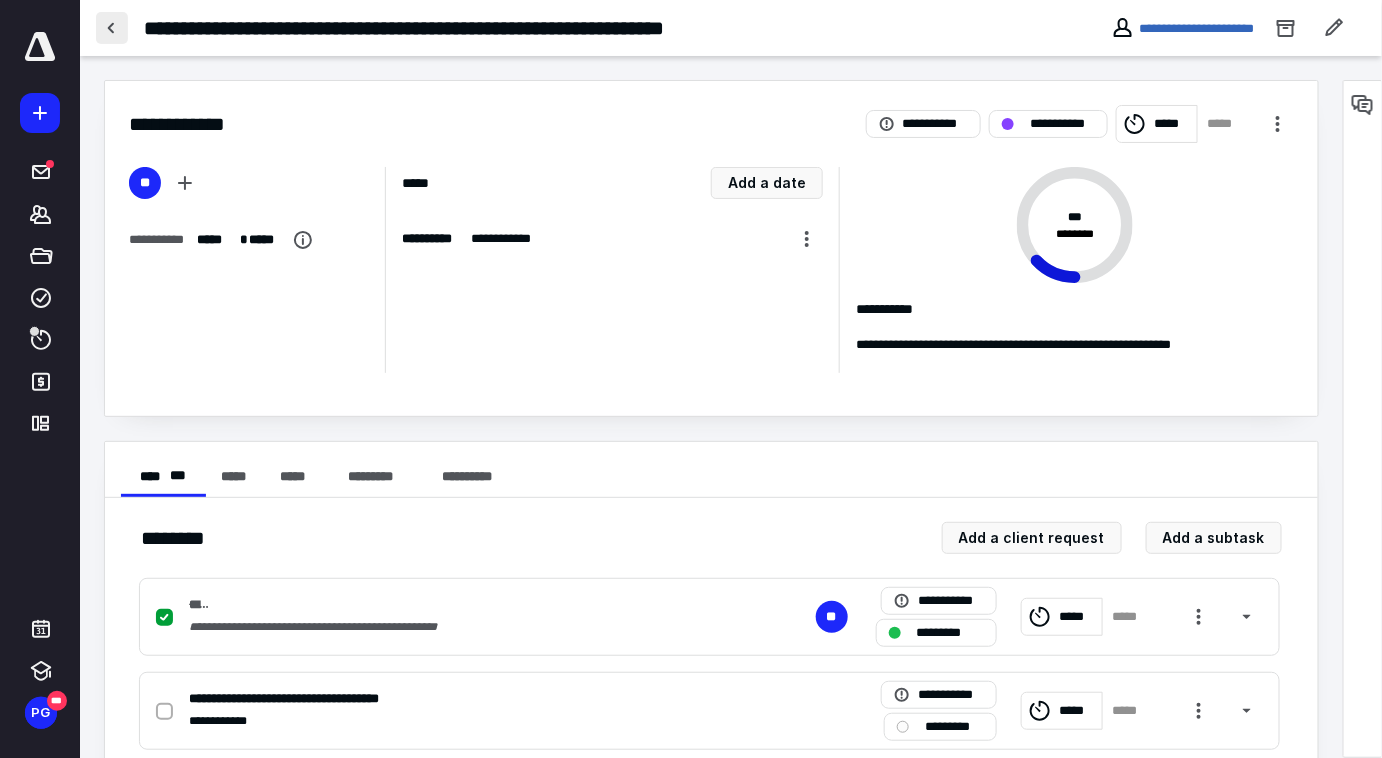 click at bounding box center (112, 28) 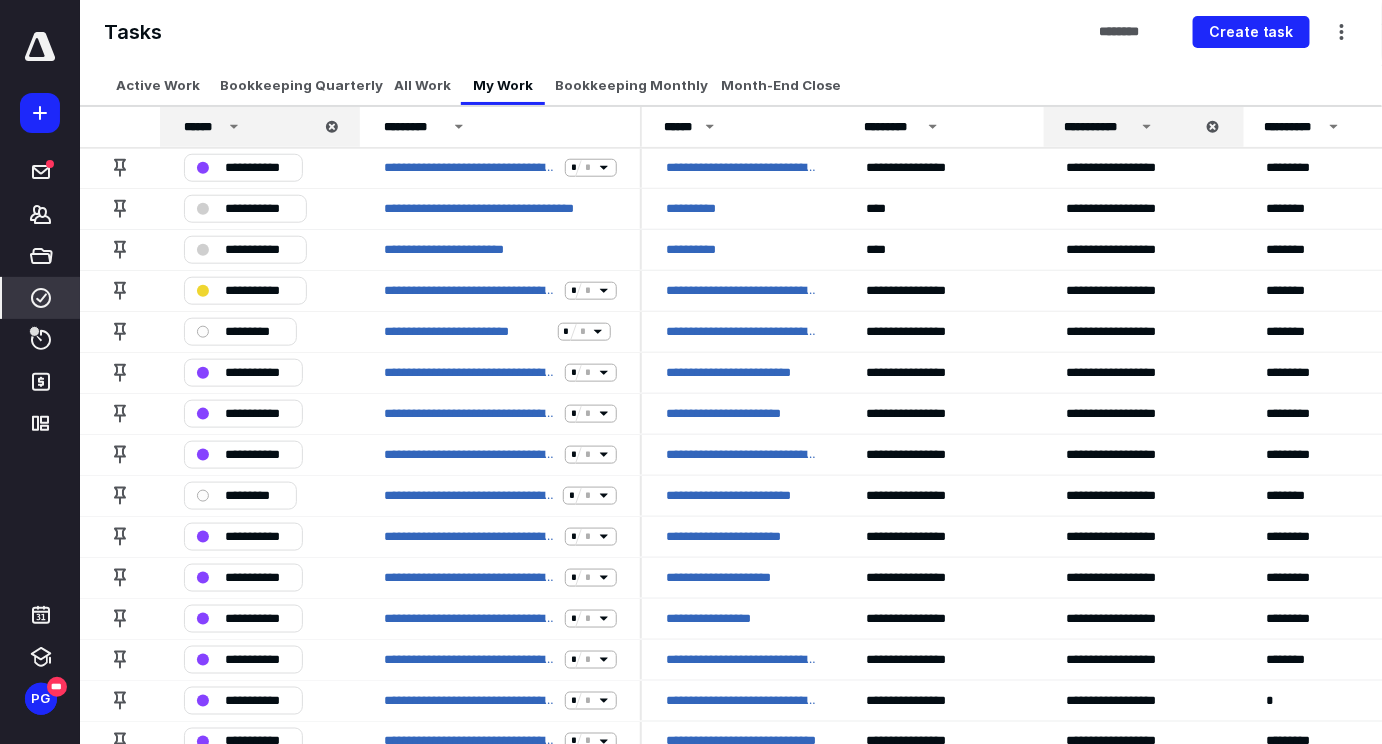 scroll, scrollTop: 727, scrollLeft: 0, axis: vertical 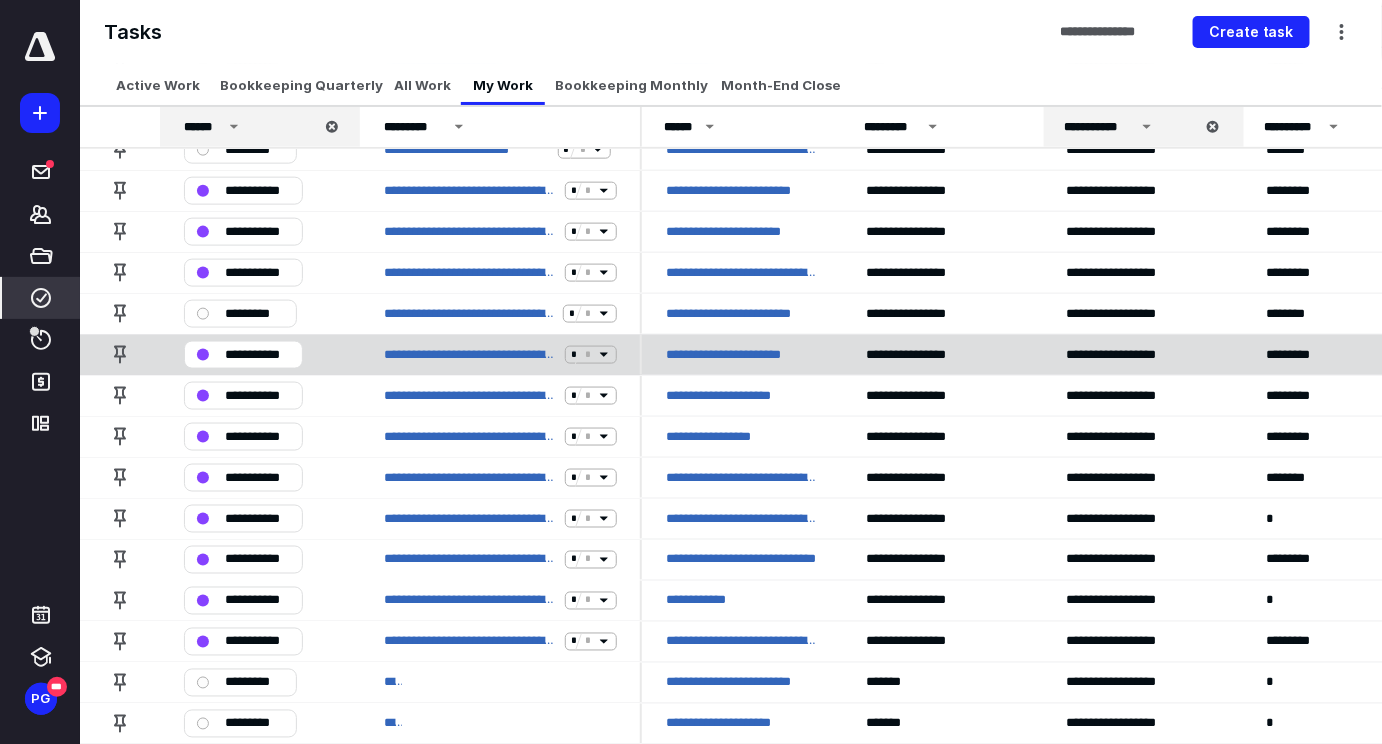 click on "**********" at bounding box center (732, 355) 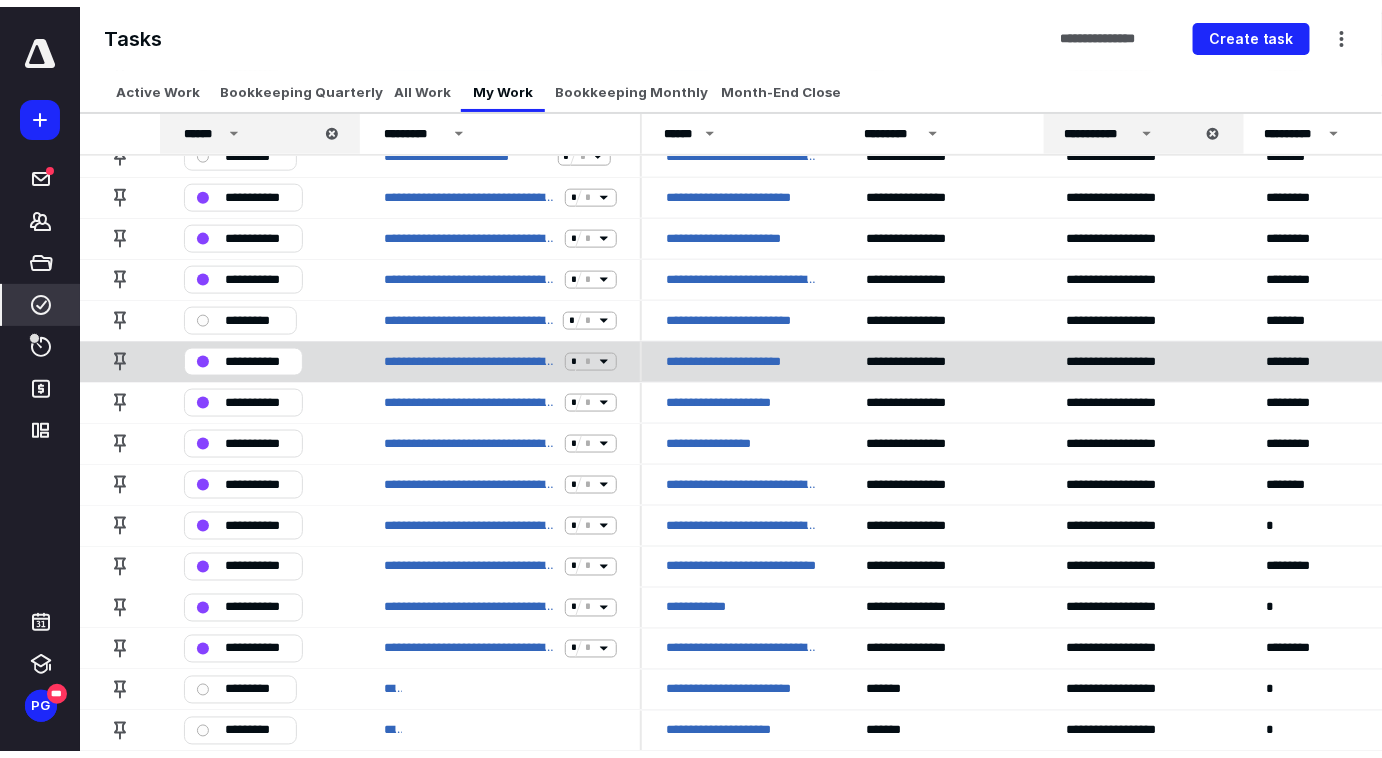 scroll, scrollTop: 0, scrollLeft: 0, axis: both 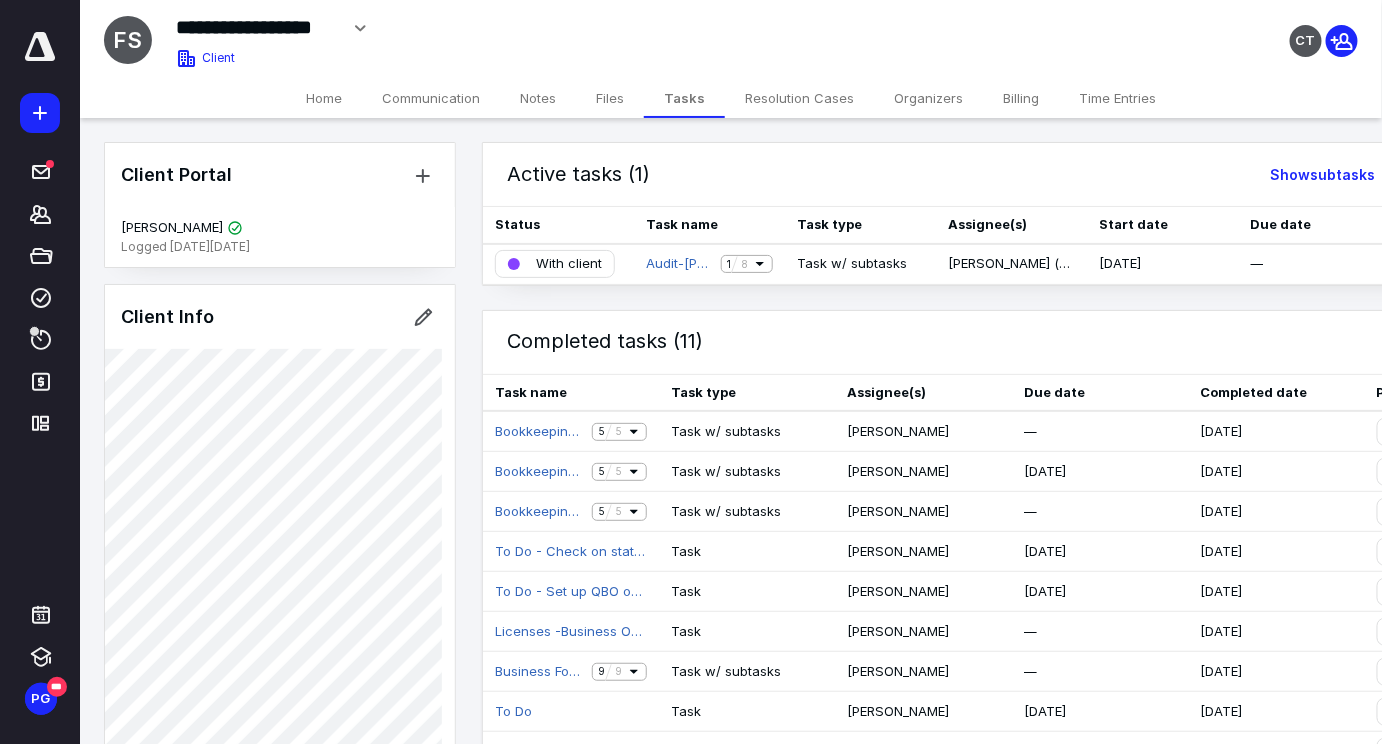 click on "Billing" at bounding box center [1021, 98] 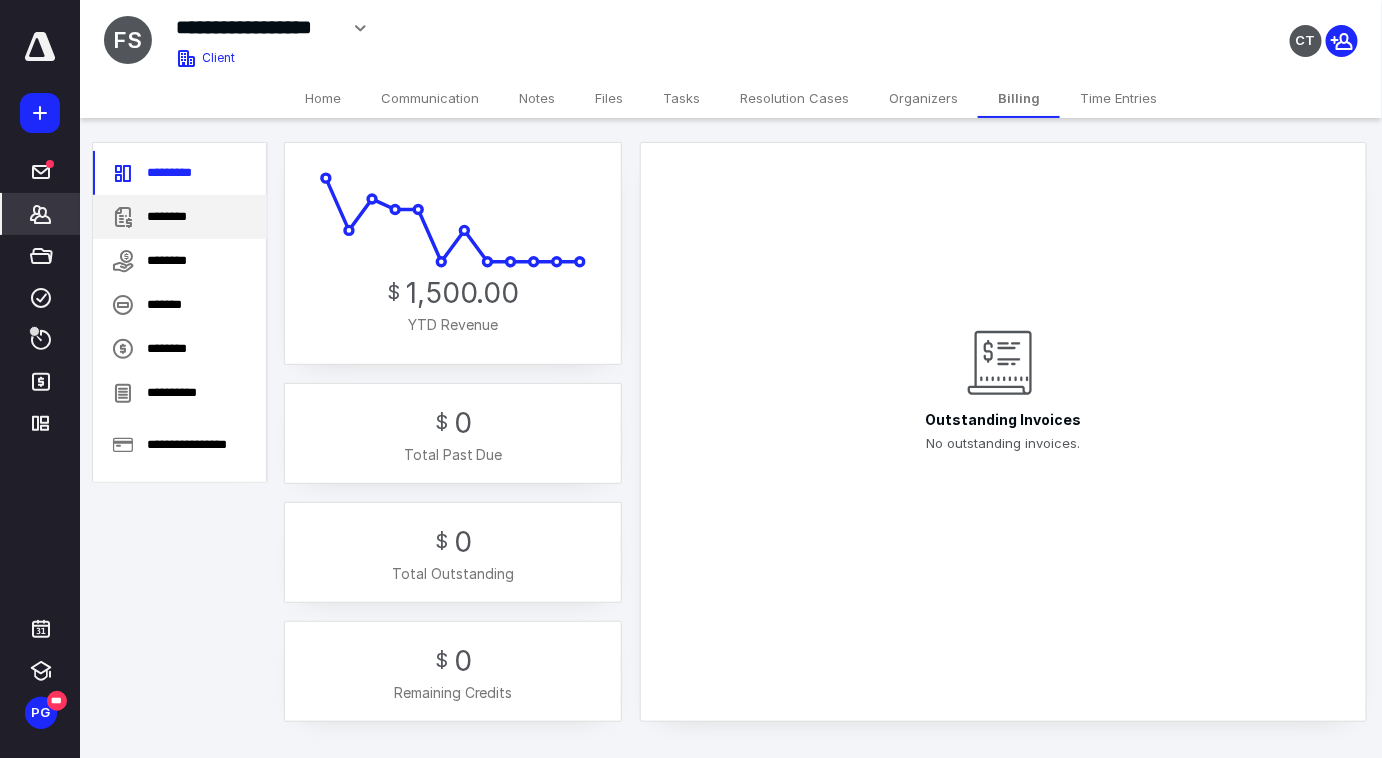 click on "********" at bounding box center (180, 217) 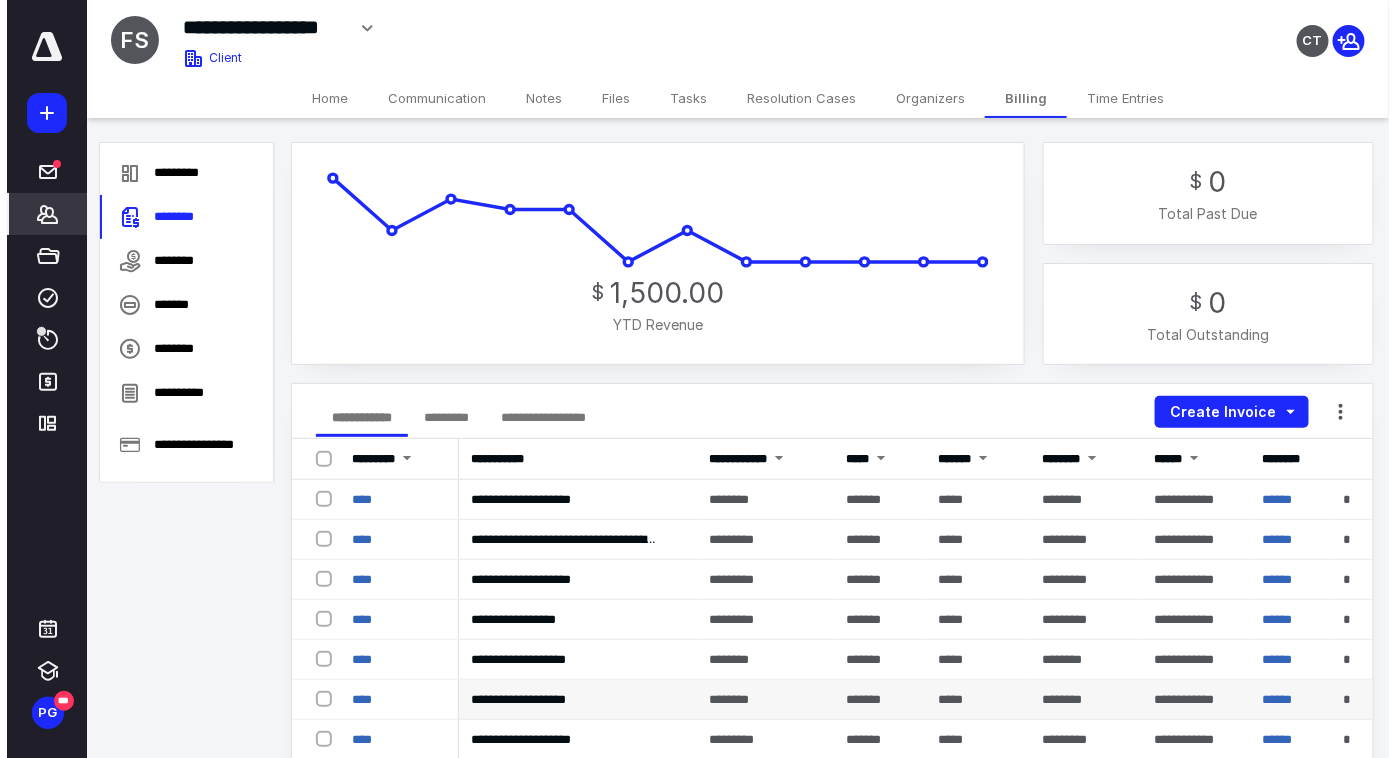 scroll, scrollTop: 181, scrollLeft: 0, axis: vertical 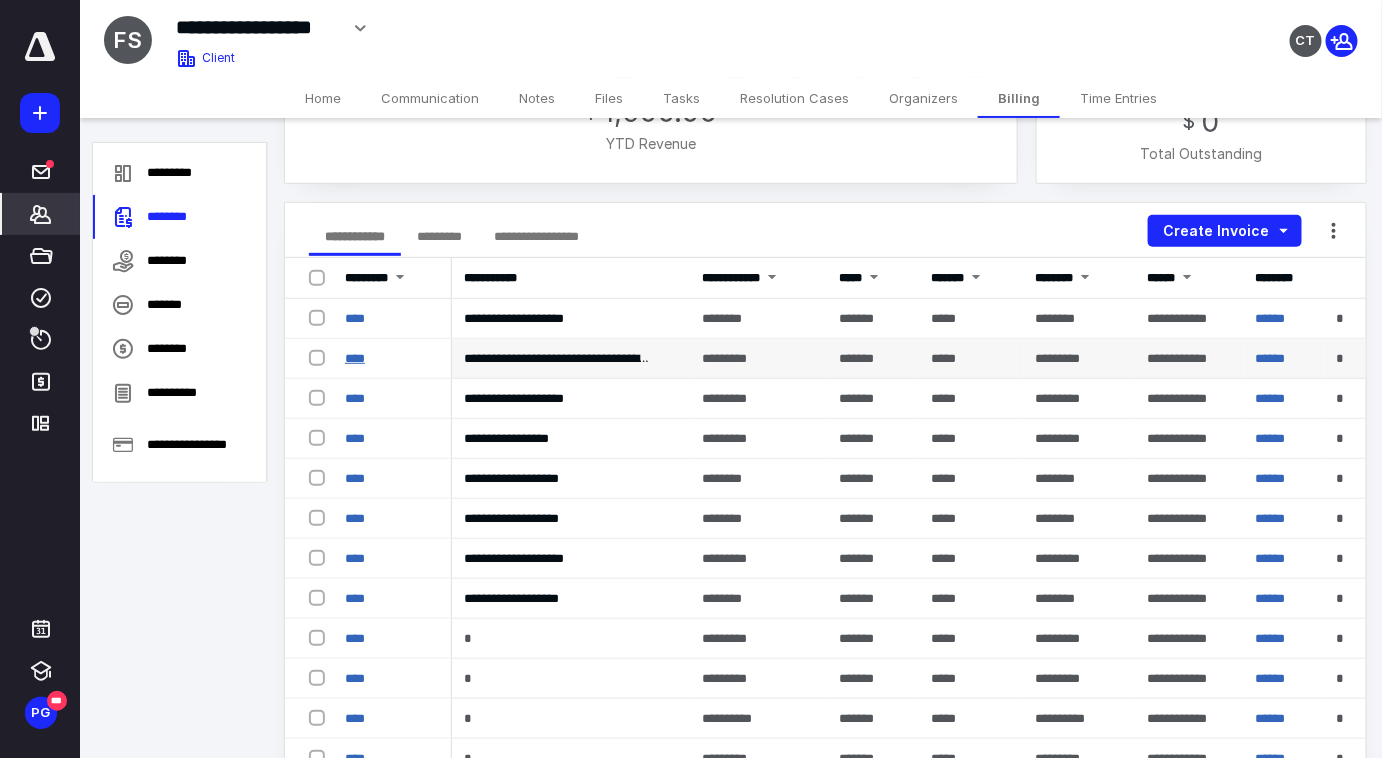 click on "****" at bounding box center (355, 358) 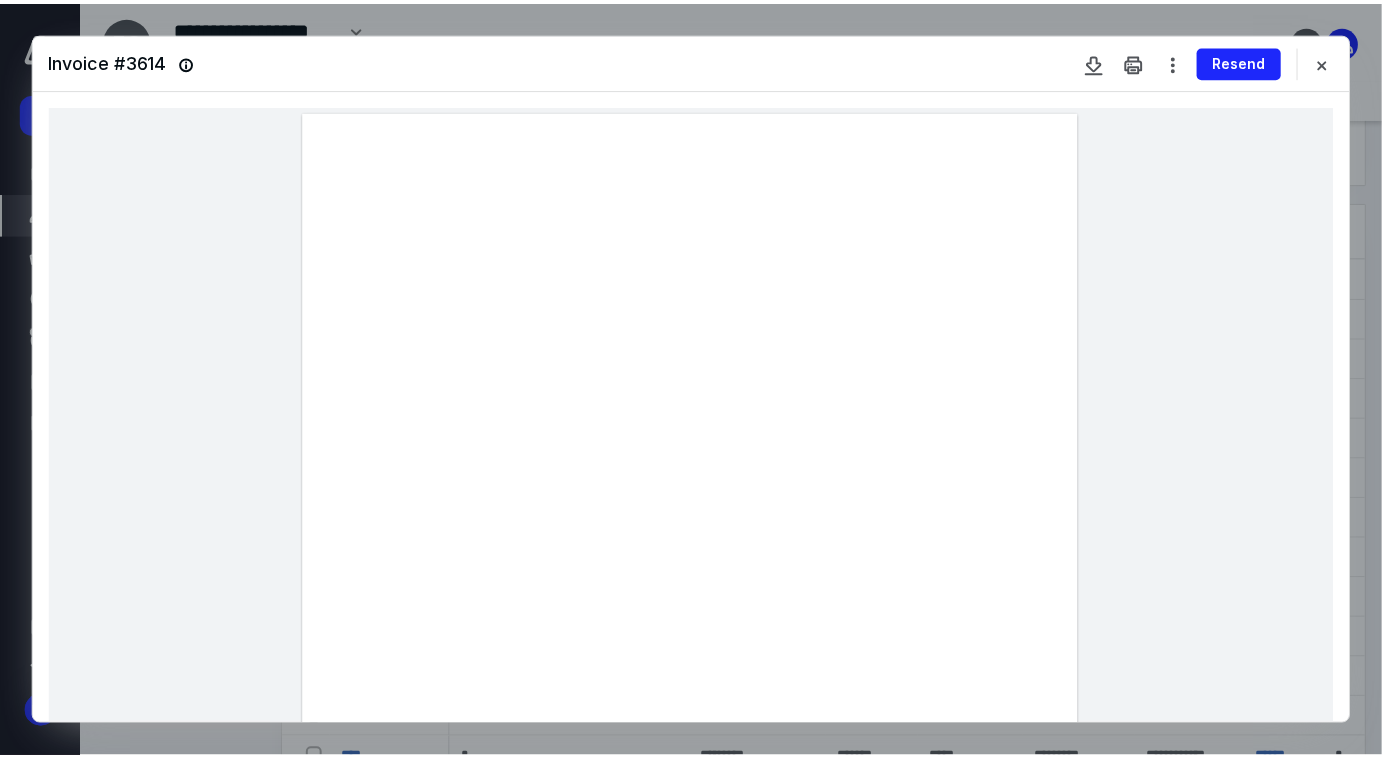 scroll, scrollTop: 181, scrollLeft: 0, axis: vertical 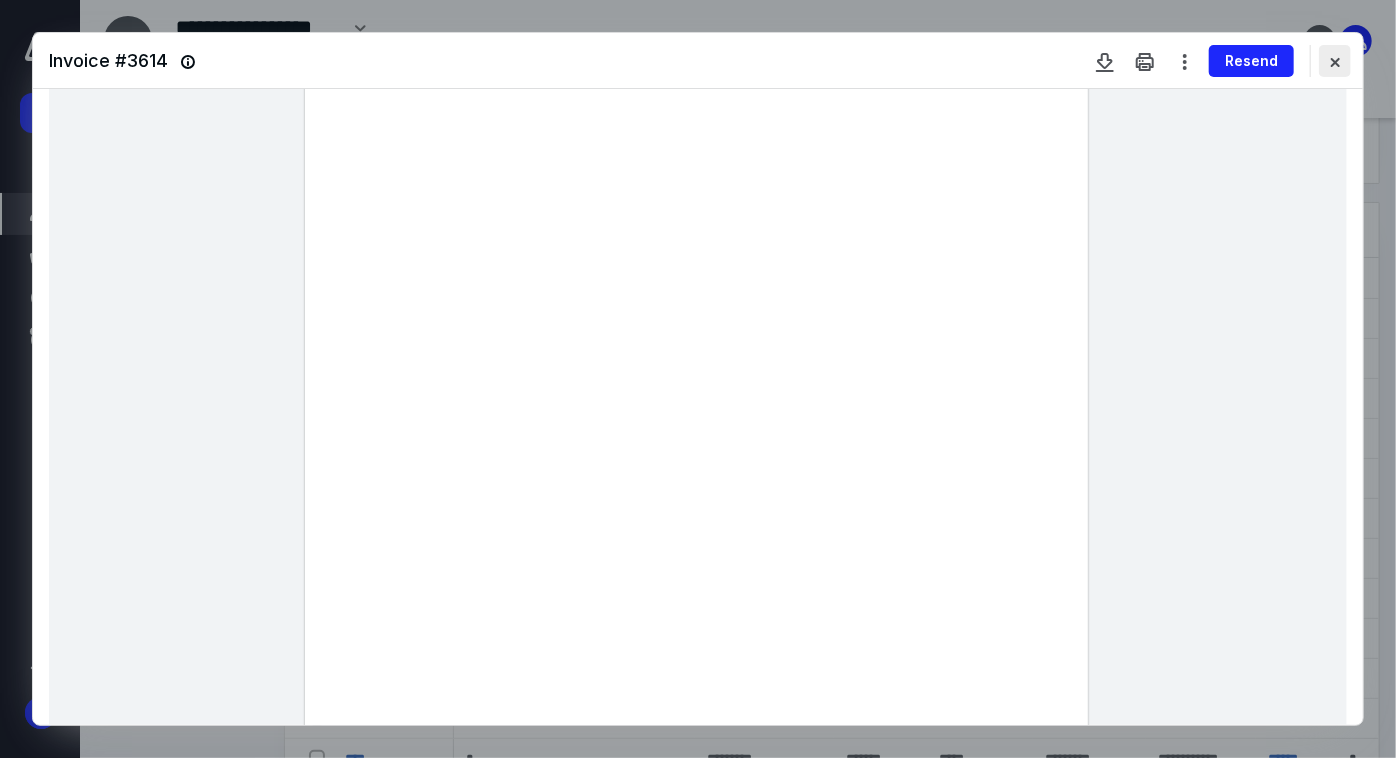 click at bounding box center [1335, 61] 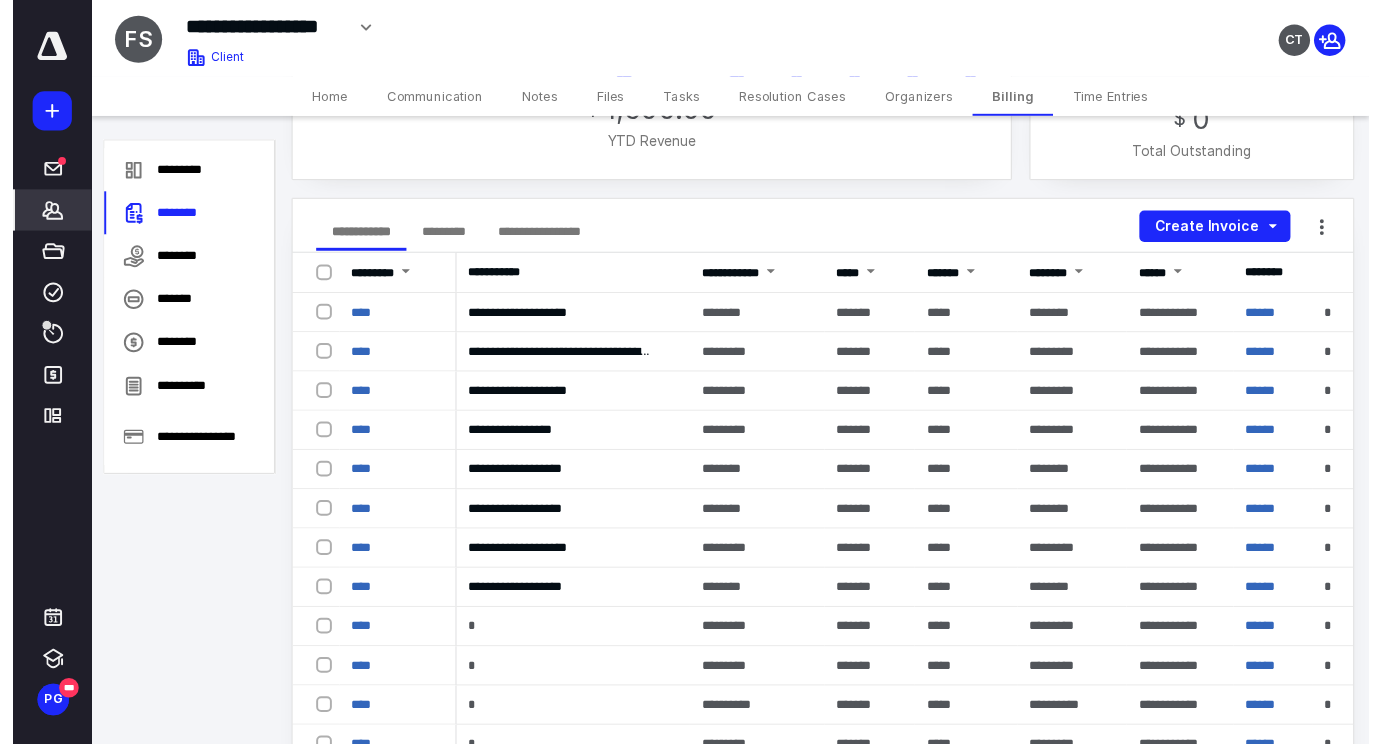scroll, scrollTop: 0, scrollLeft: 0, axis: both 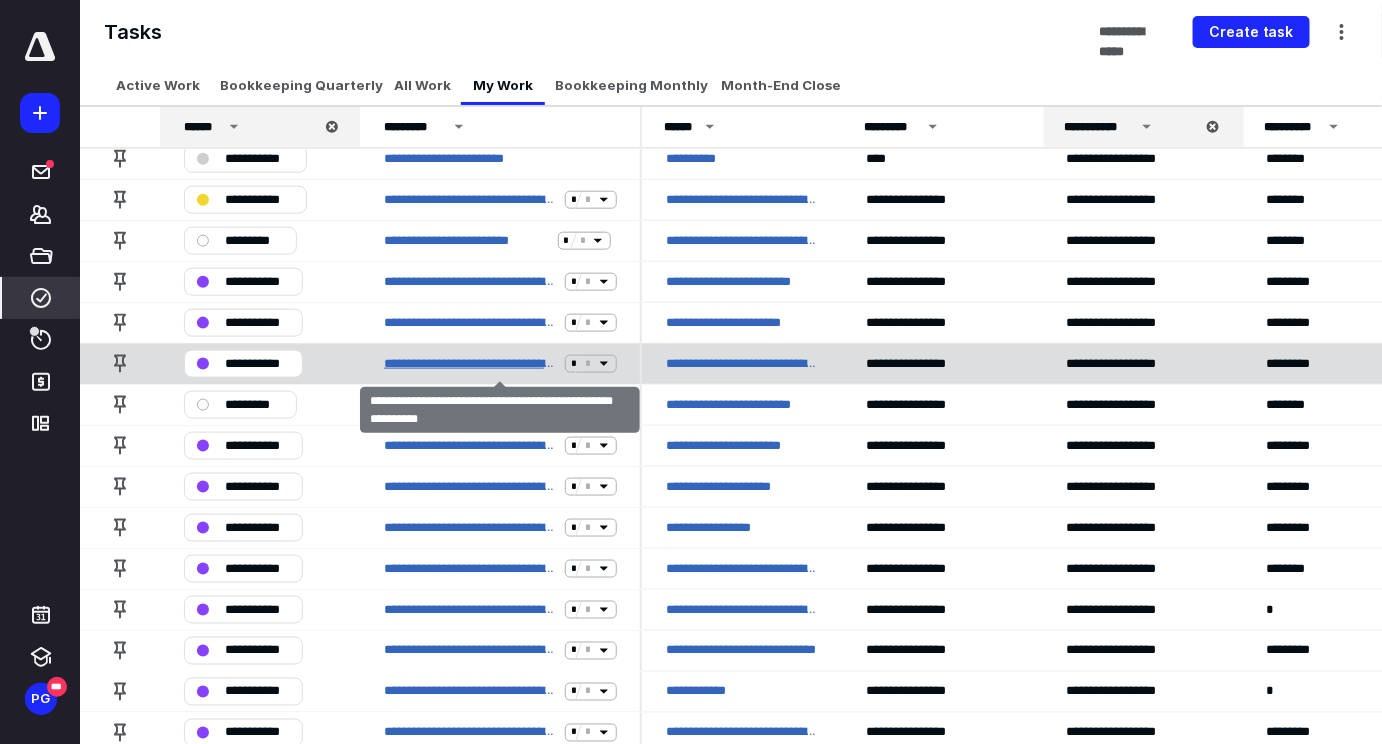 click on "**********" at bounding box center (470, 364) 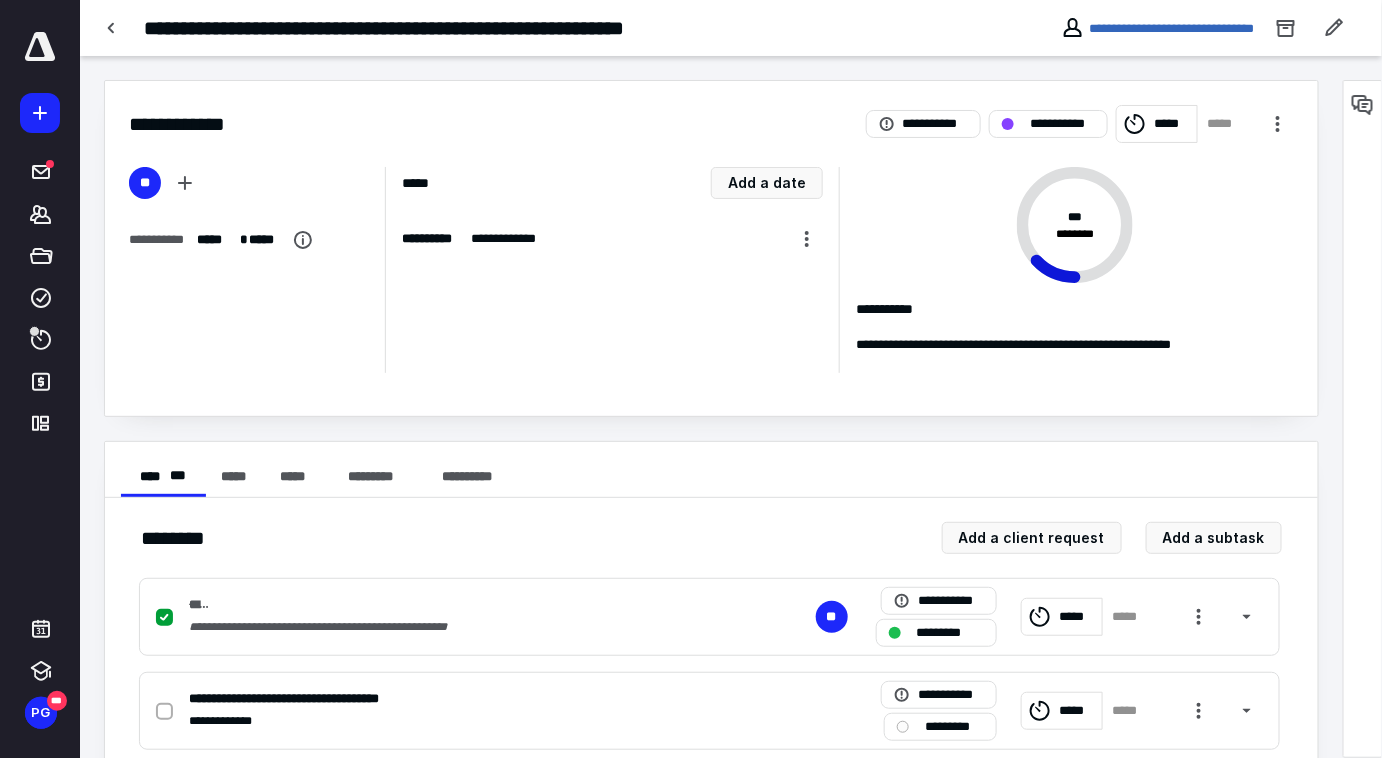 click on "**********" at bounding box center [439, 28] 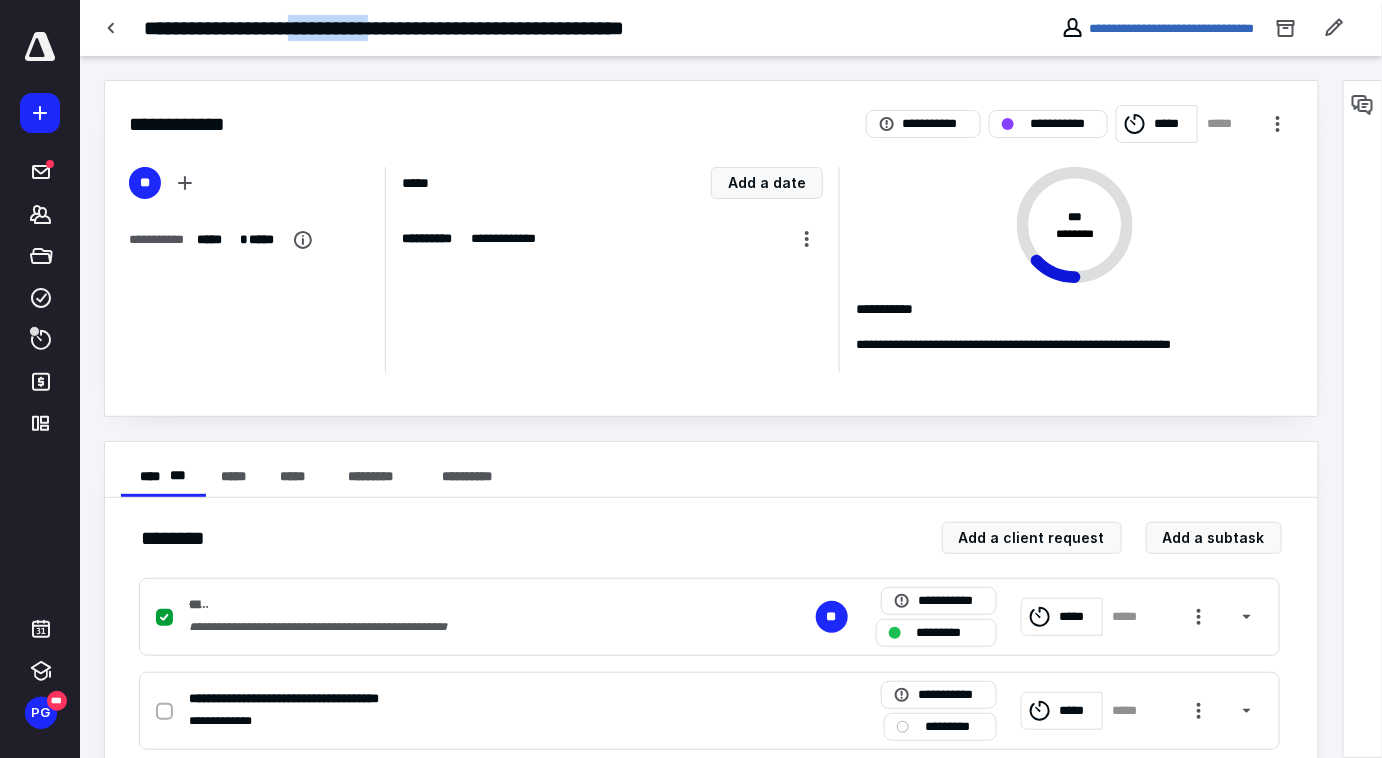 drag, startPoint x: 322, startPoint y: 27, endPoint x: 435, endPoint y: 22, distance: 113.110565 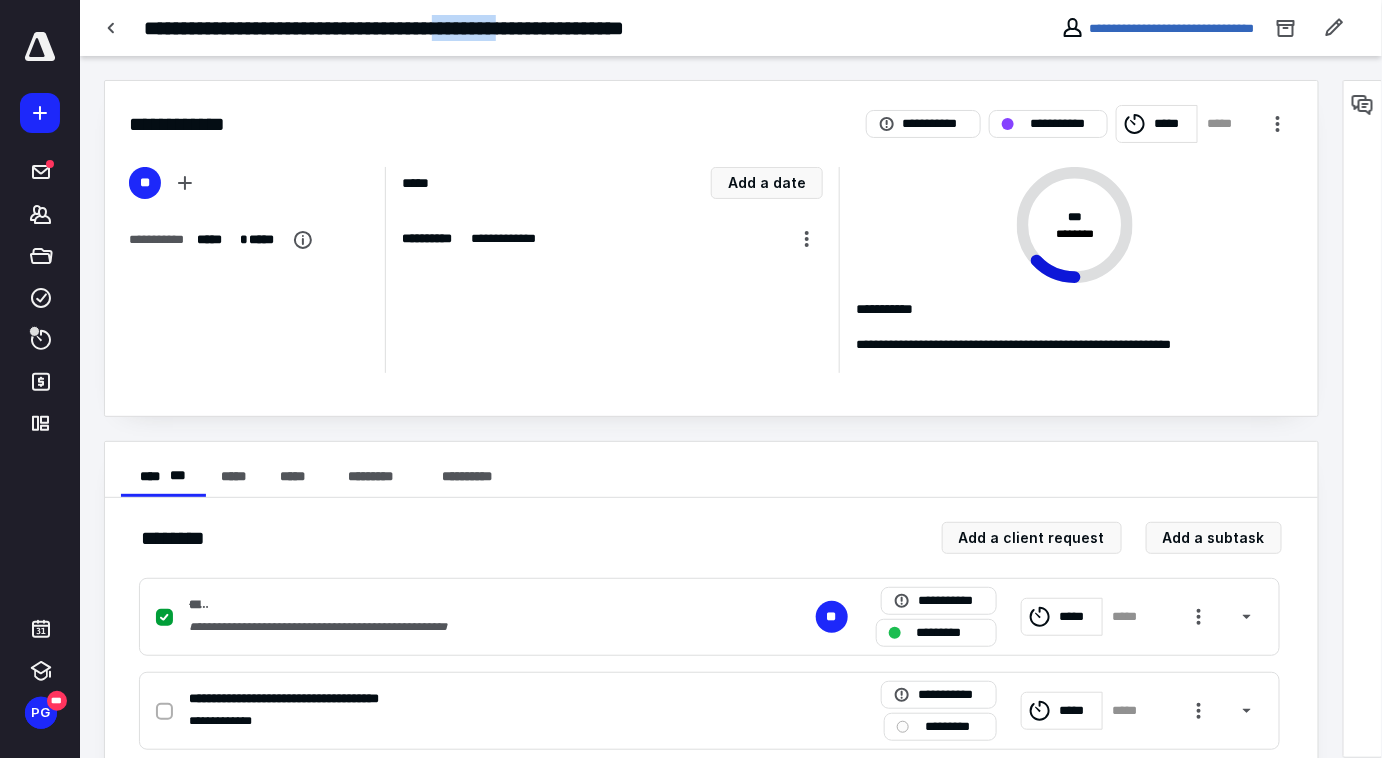 drag, startPoint x: 509, startPoint y: 23, endPoint x: 589, endPoint y: 26, distance: 80.05623 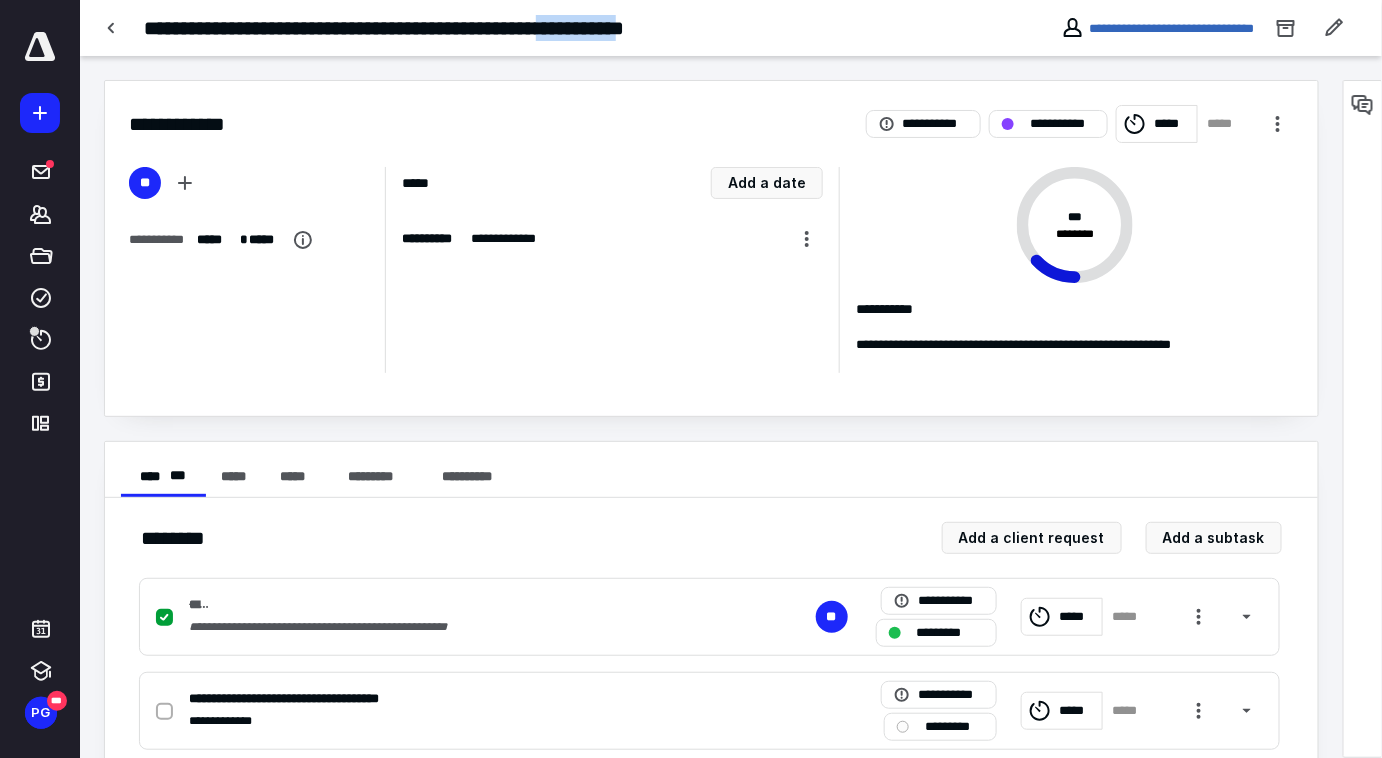 drag, startPoint x: 619, startPoint y: 21, endPoint x: 728, endPoint y: 24, distance: 109.041275 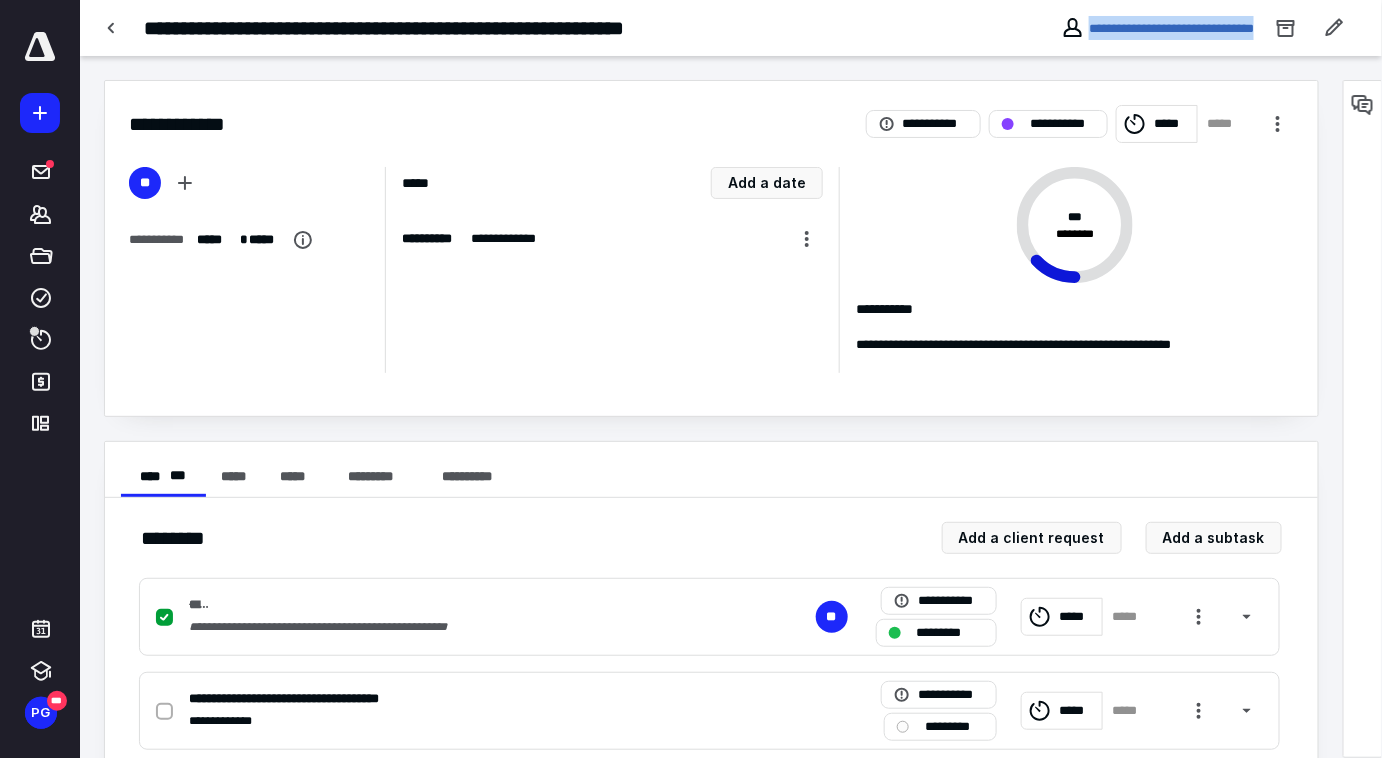 drag, startPoint x: 993, startPoint y: 22, endPoint x: 1254, endPoint y: 29, distance: 261.09384 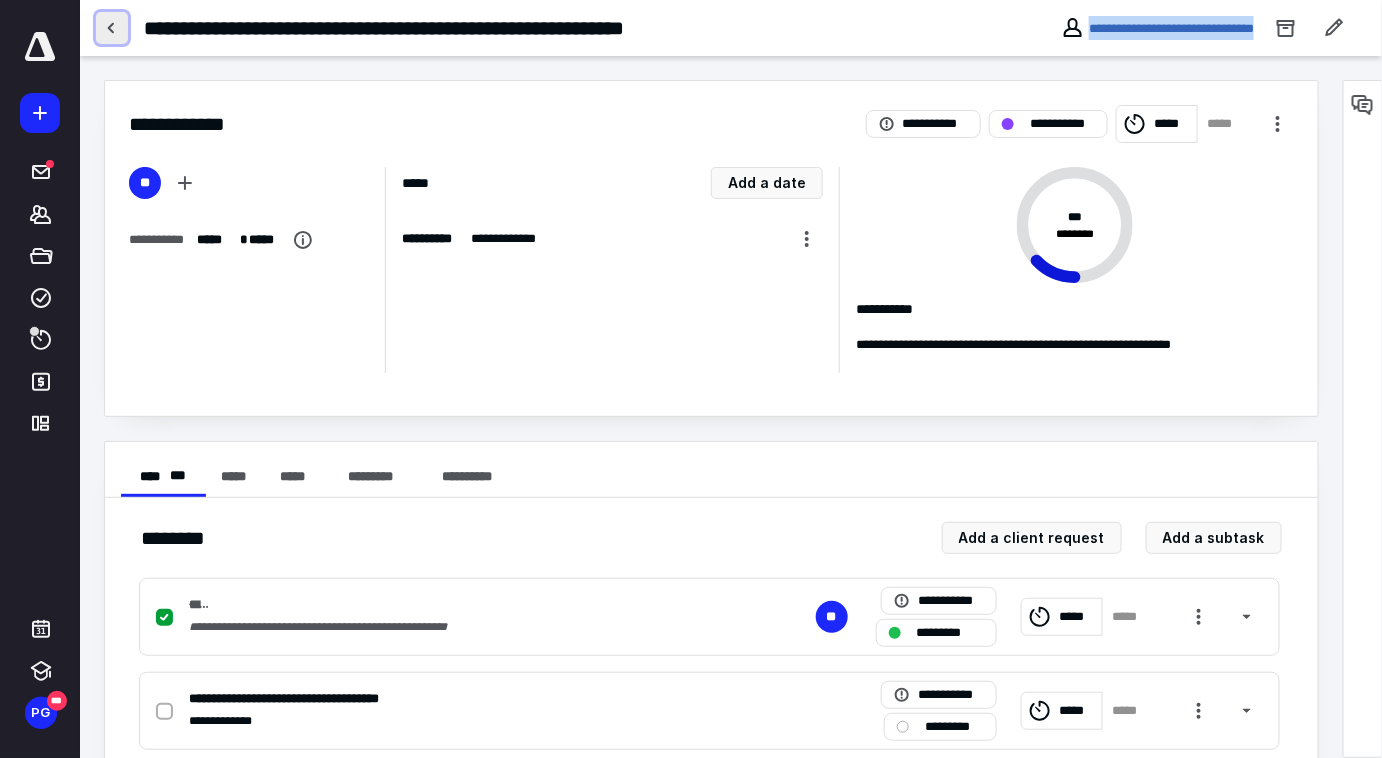 click at bounding box center [112, 28] 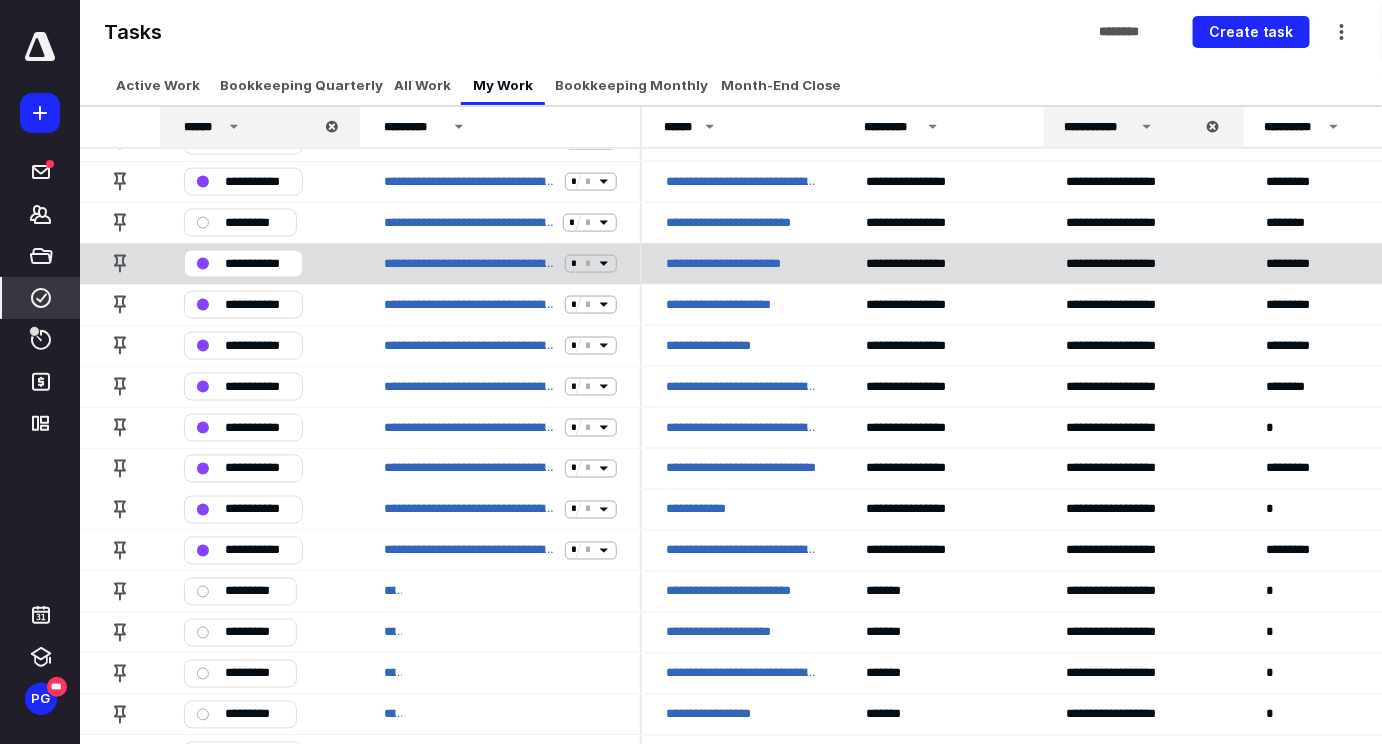 scroll, scrollTop: 727, scrollLeft: 0, axis: vertical 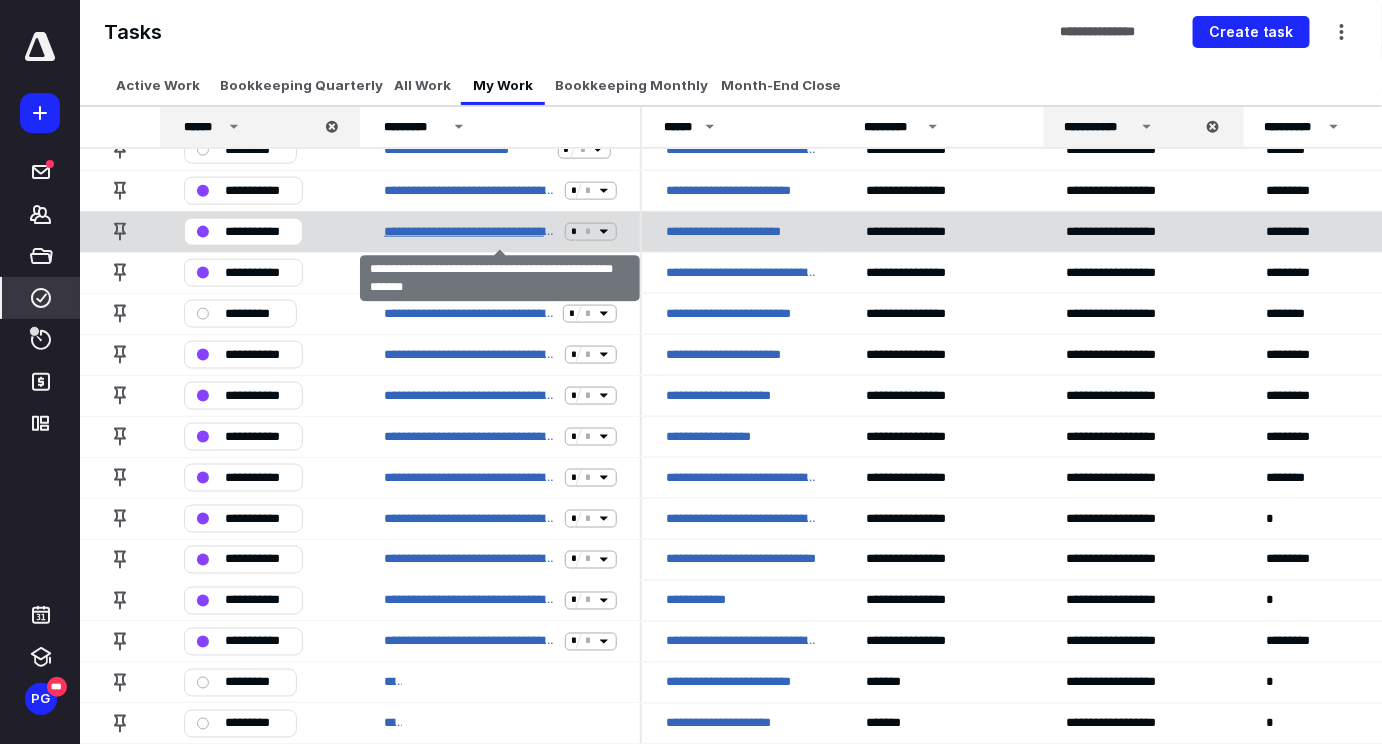 click on "**********" at bounding box center (470, 232) 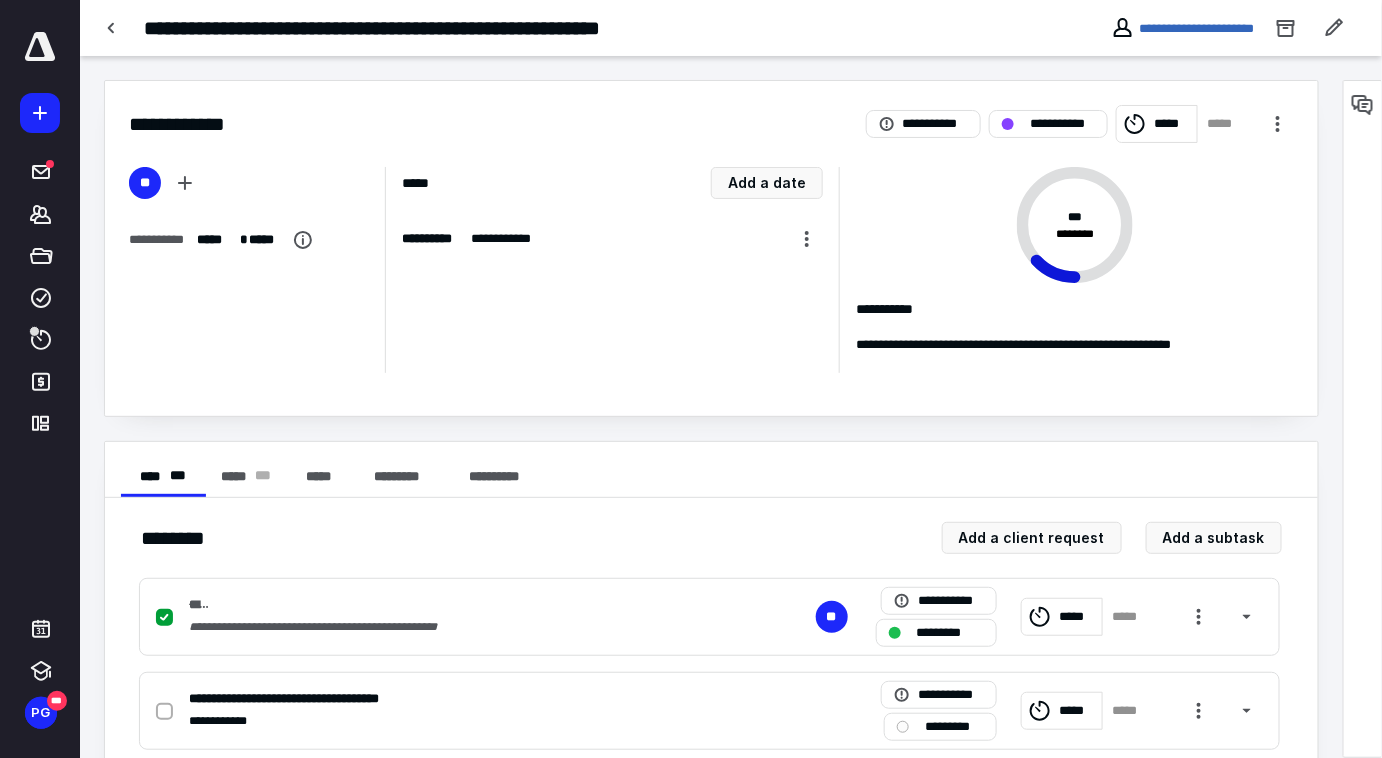 click on "**********" at bounding box center (462, 28) 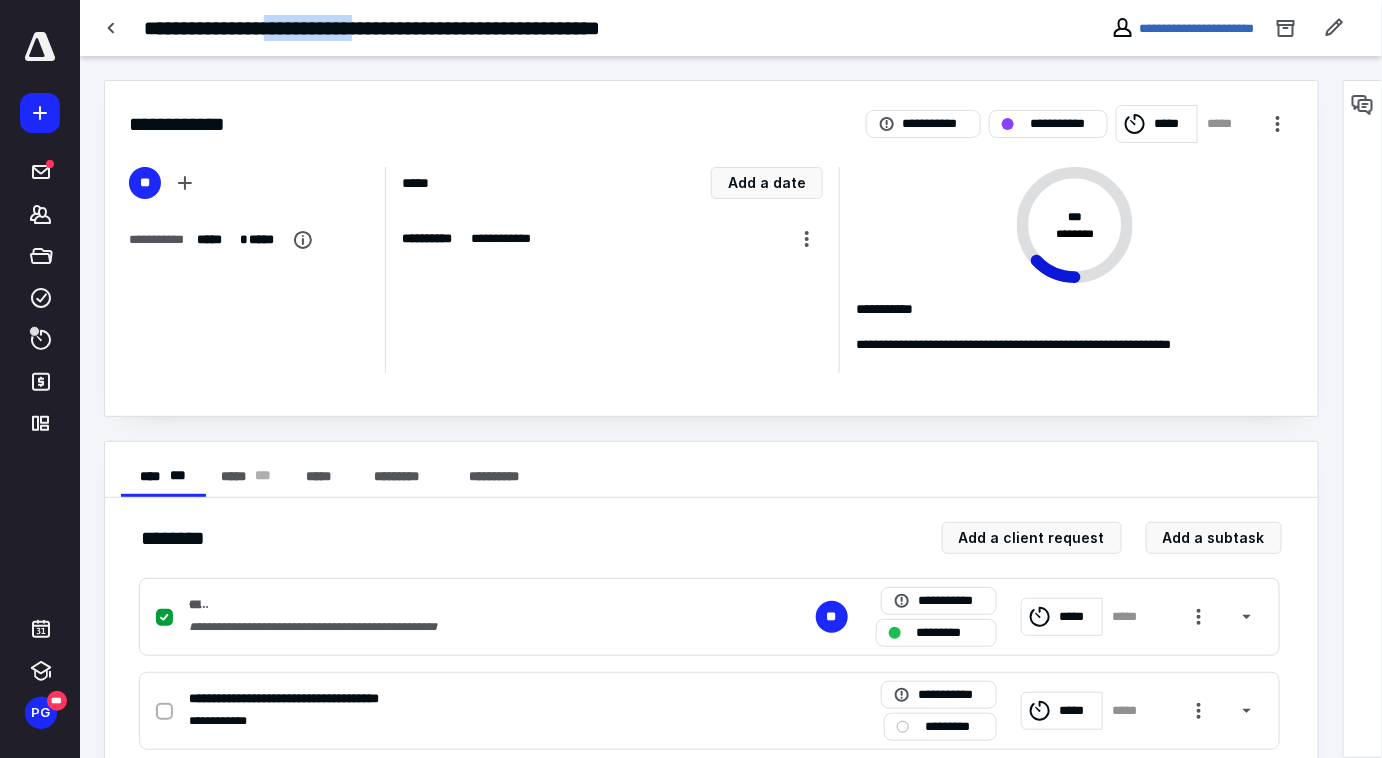 click on "**********" at bounding box center (462, 28) 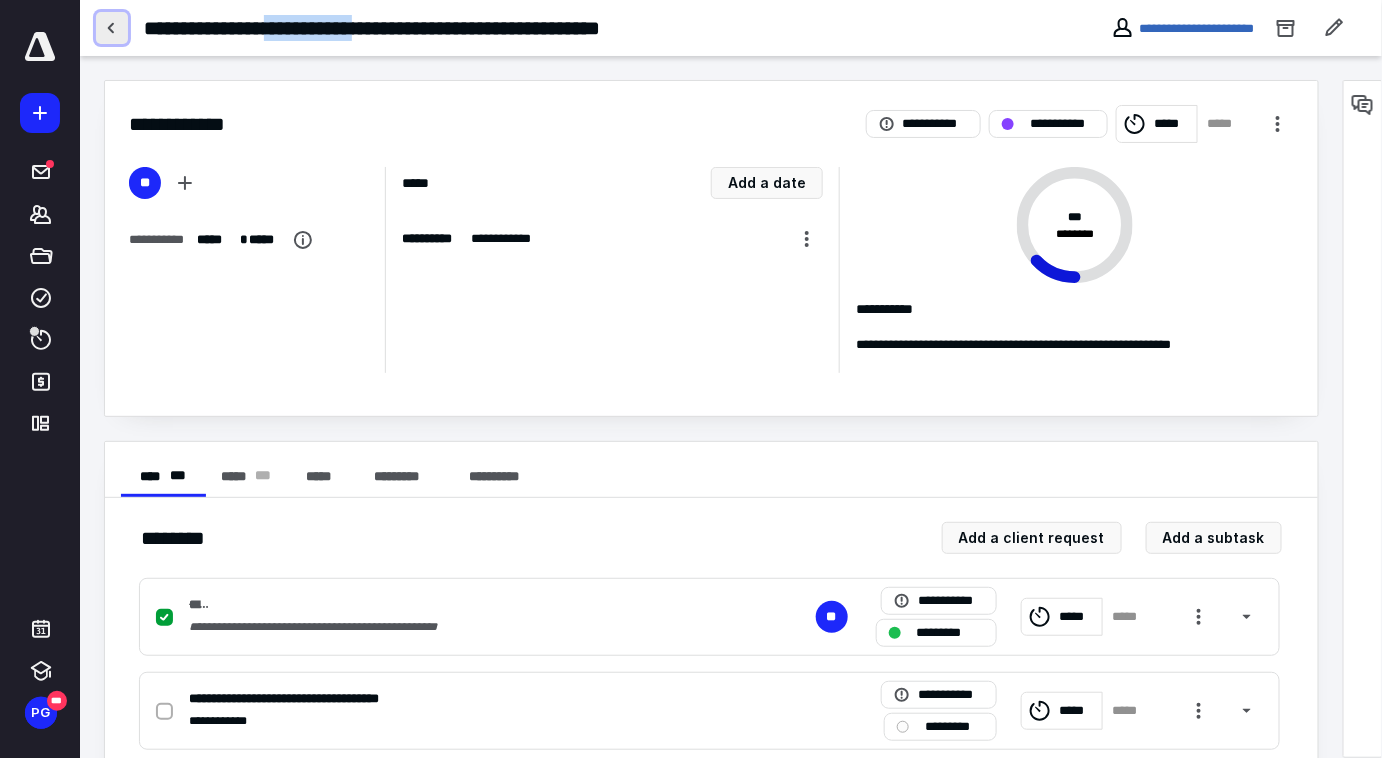 click at bounding box center (112, 28) 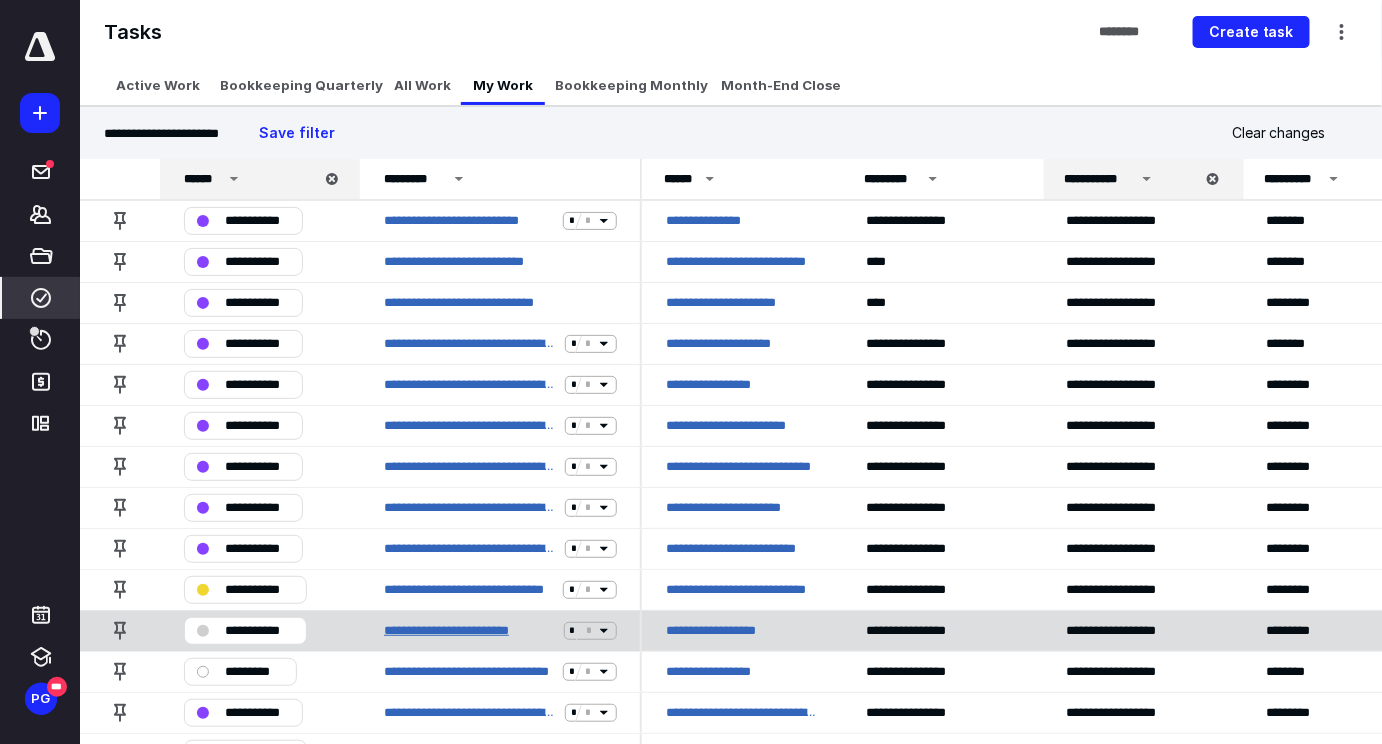 scroll, scrollTop: 363, scrollLeft: 0, axis: vertical 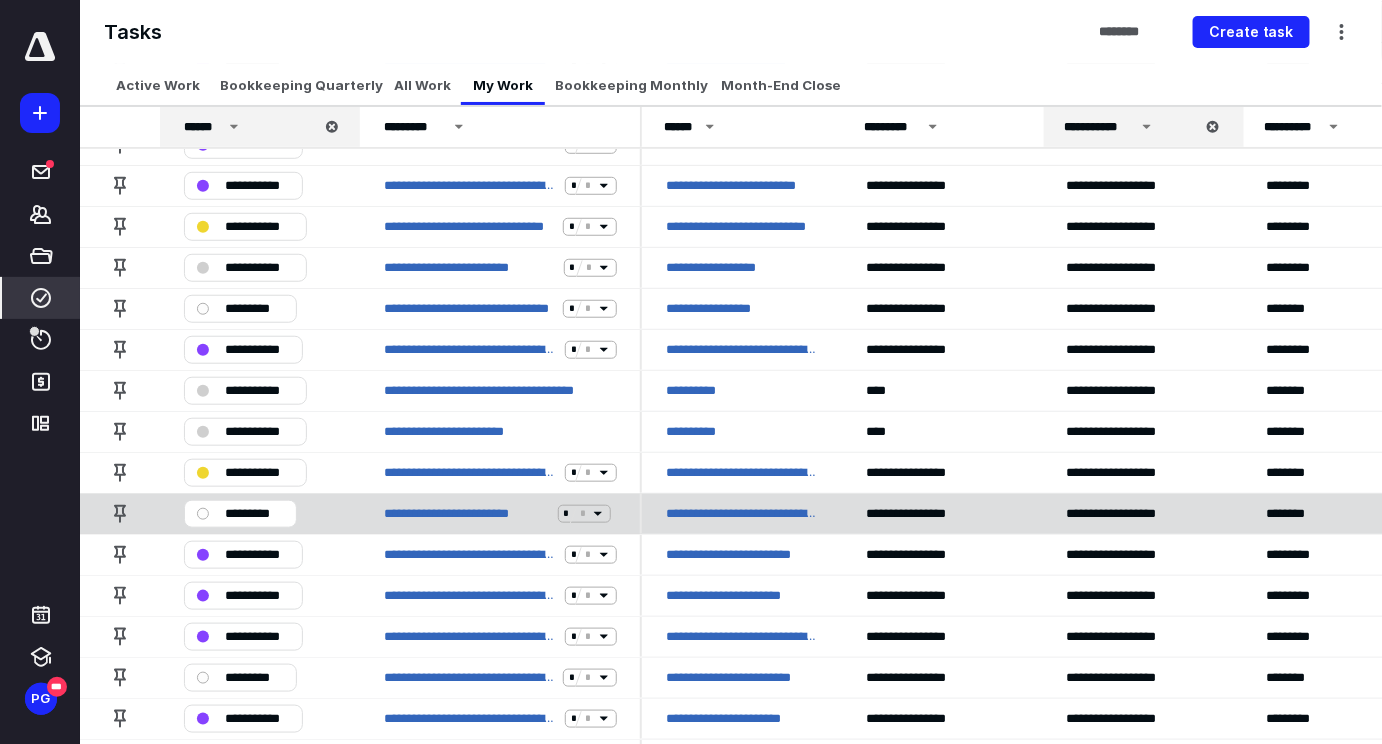 click on "*********" at bounding box center [254, 514] 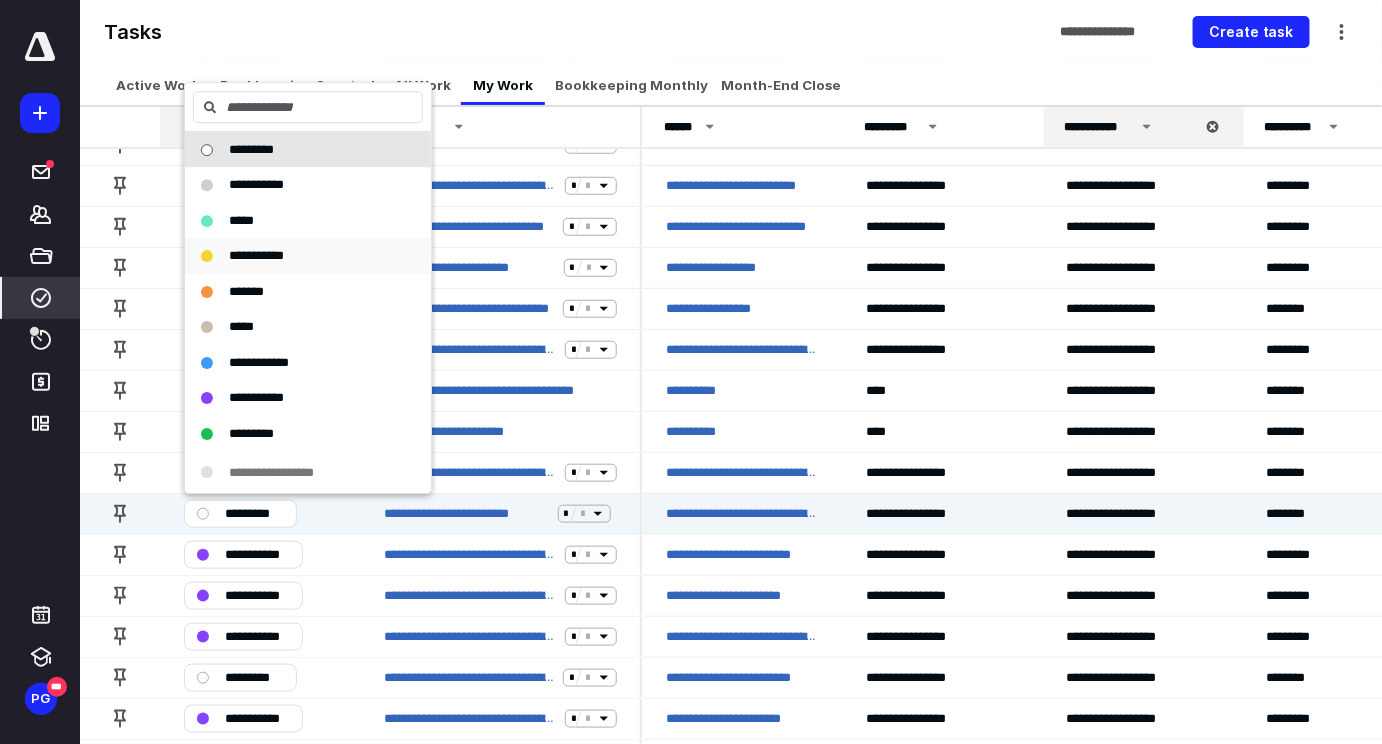 click on "**********" at bounding box center (256, 256) 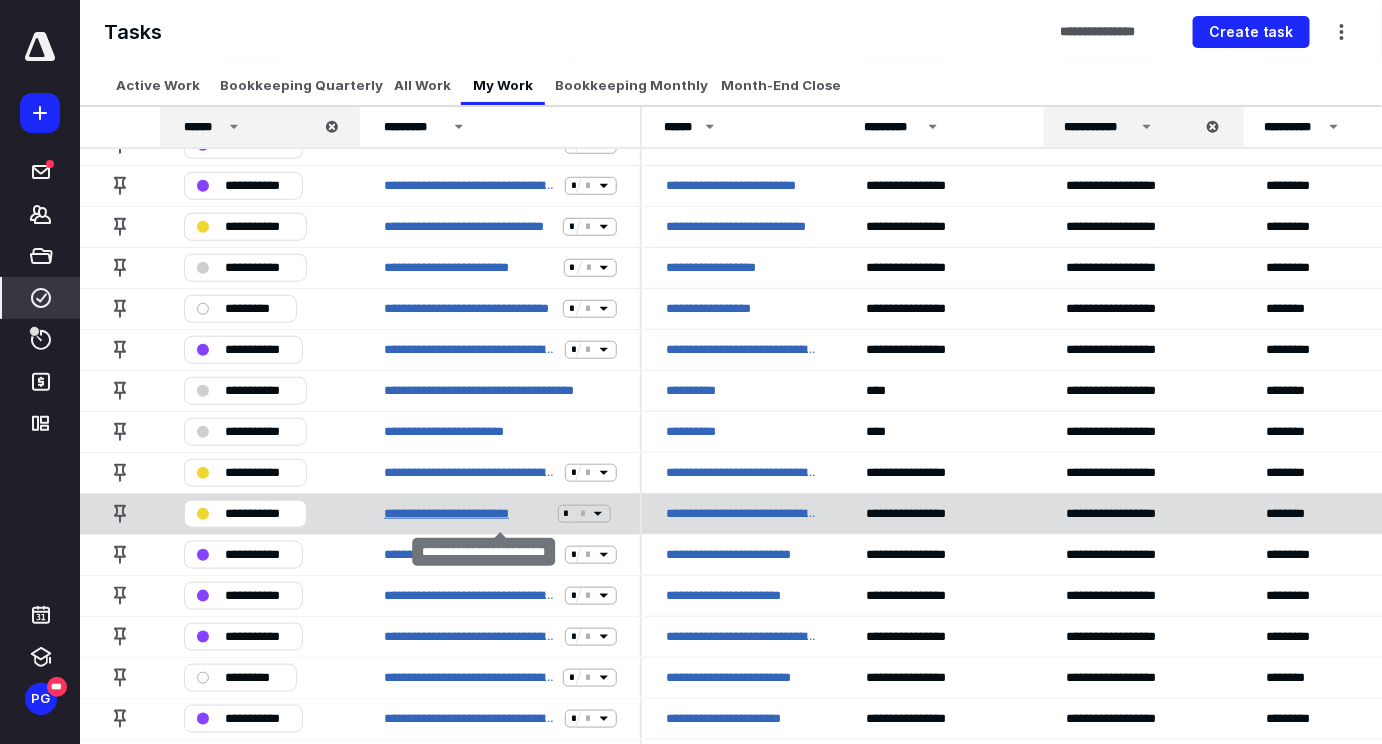 click on "**********" at bounding box center (467, 514) 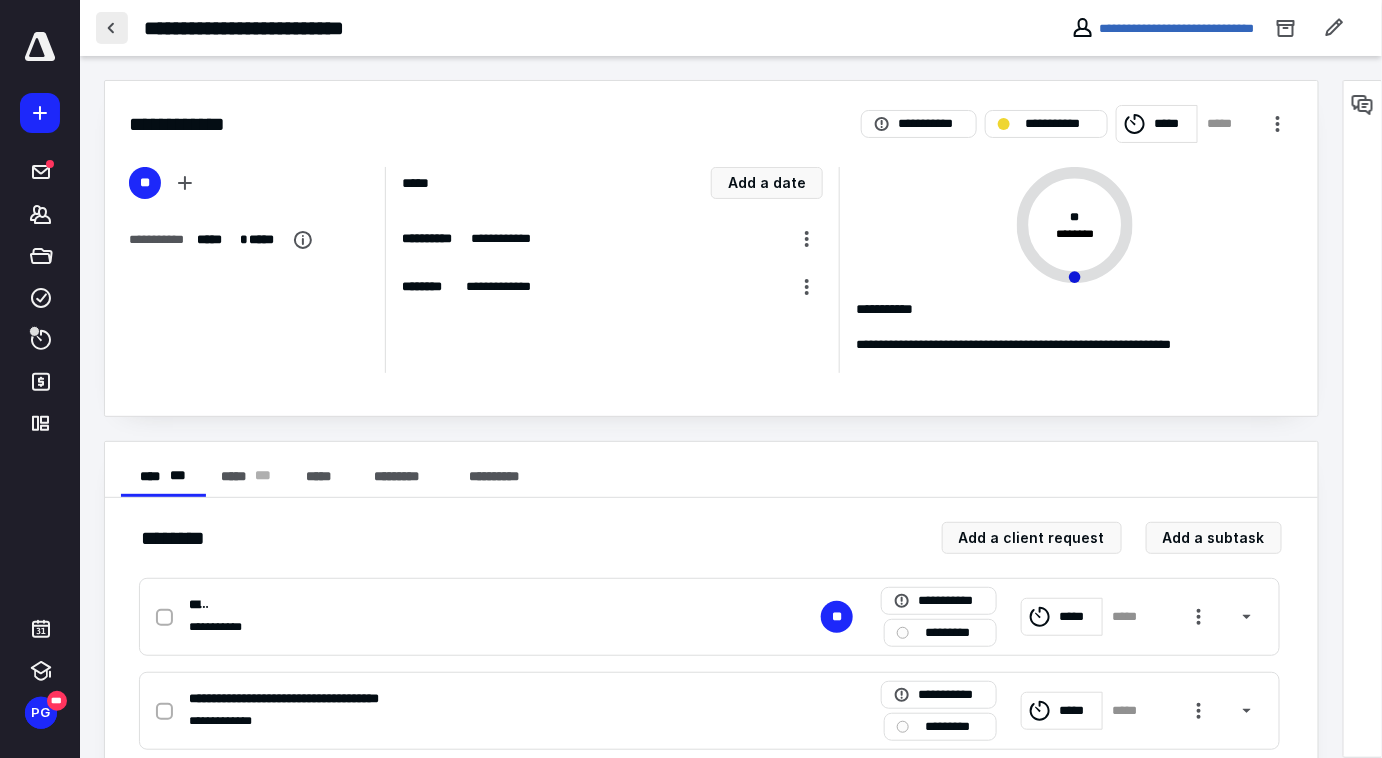 click at bounding box center (112, 28) 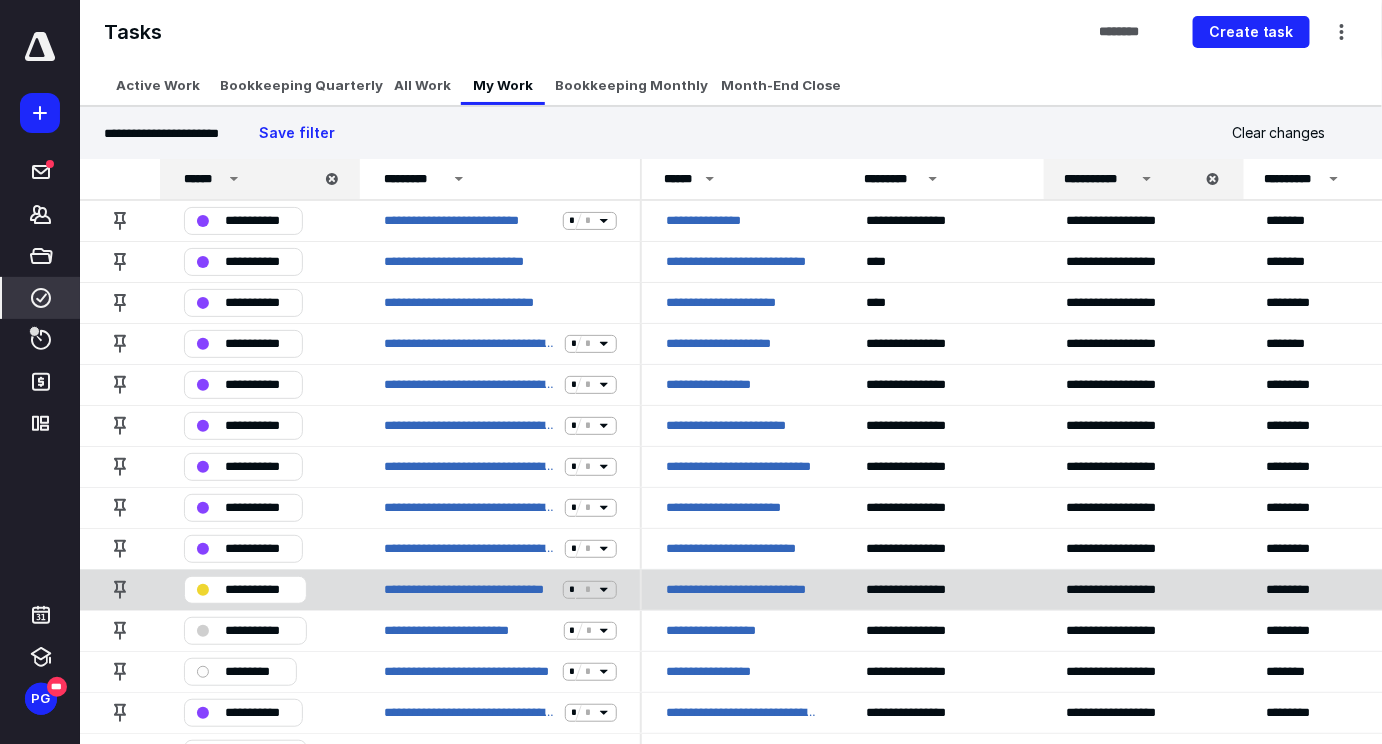 scroll, scrollTop: 272, scrollLeft: 0, axis: vertical 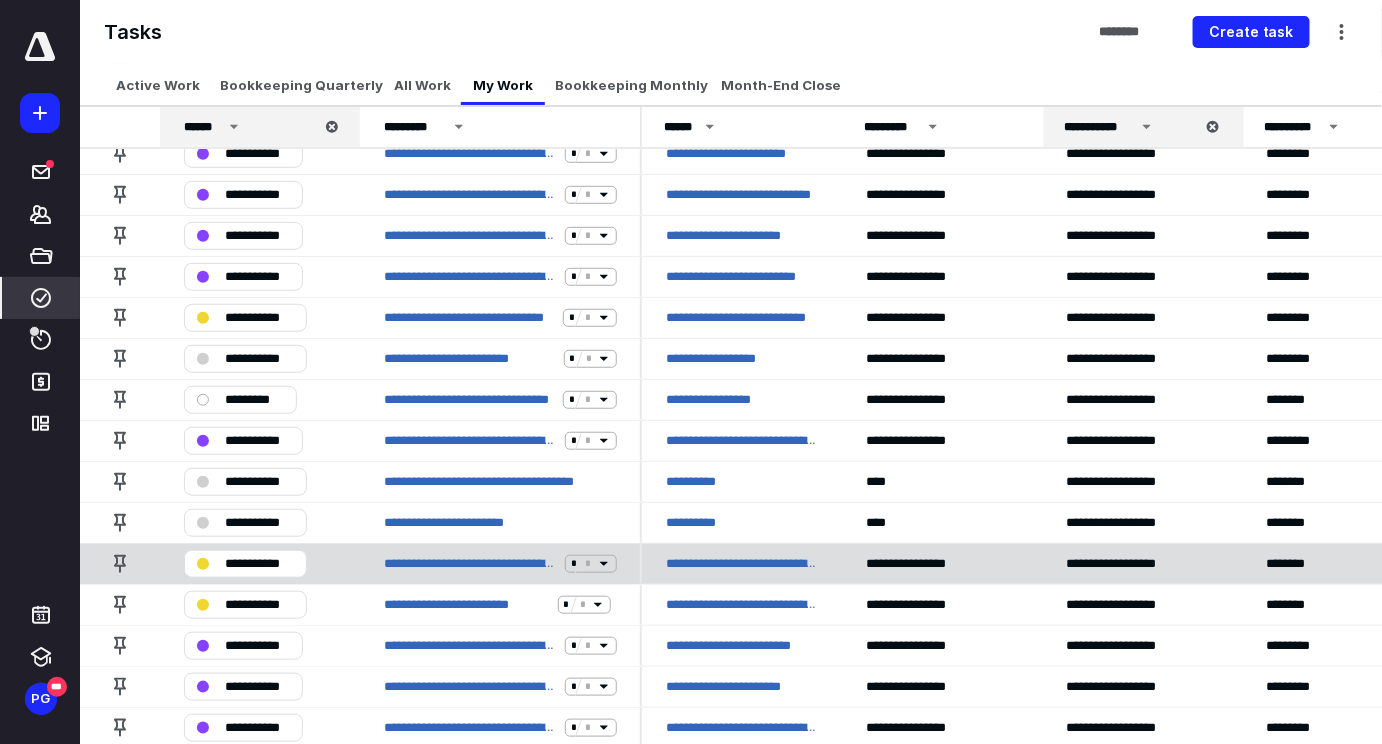 click on "**********" at bounding box center [259, 564] 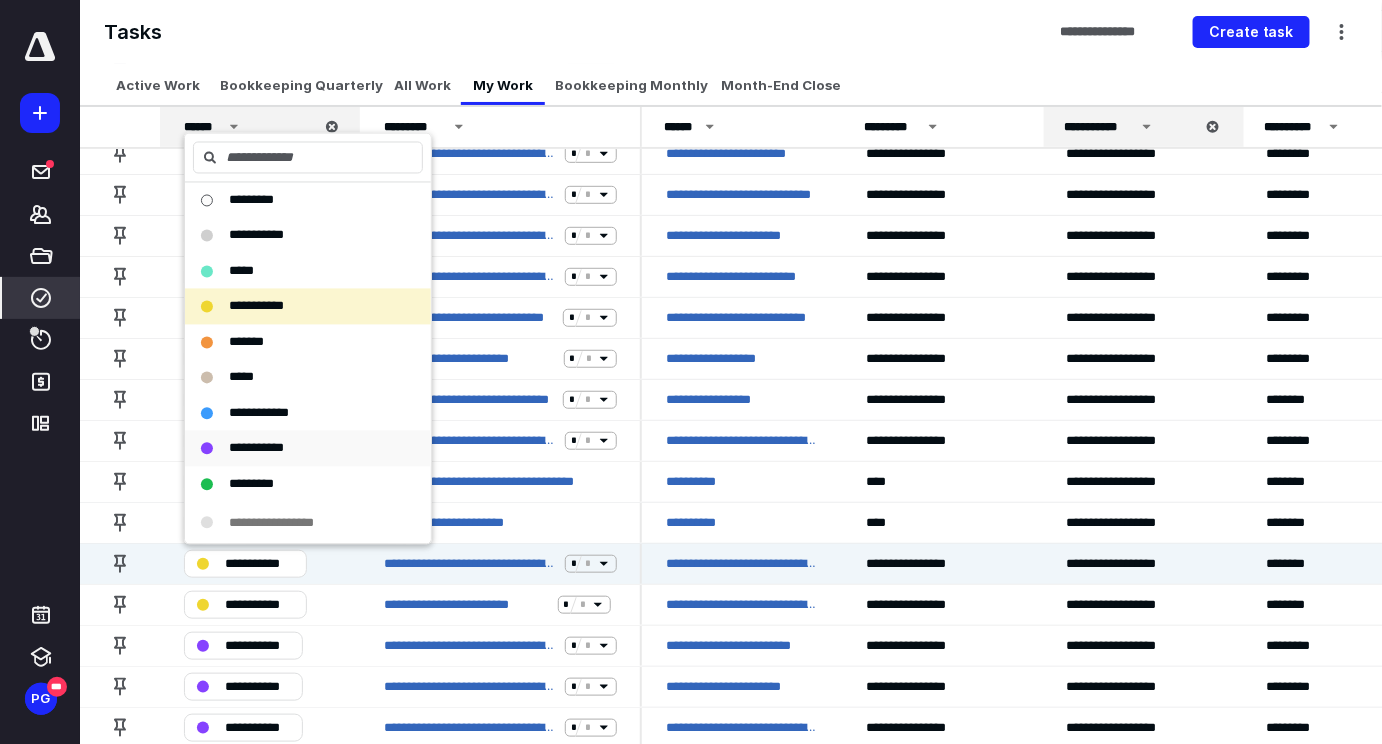 click on "**********" at bounding box center (256, 448) 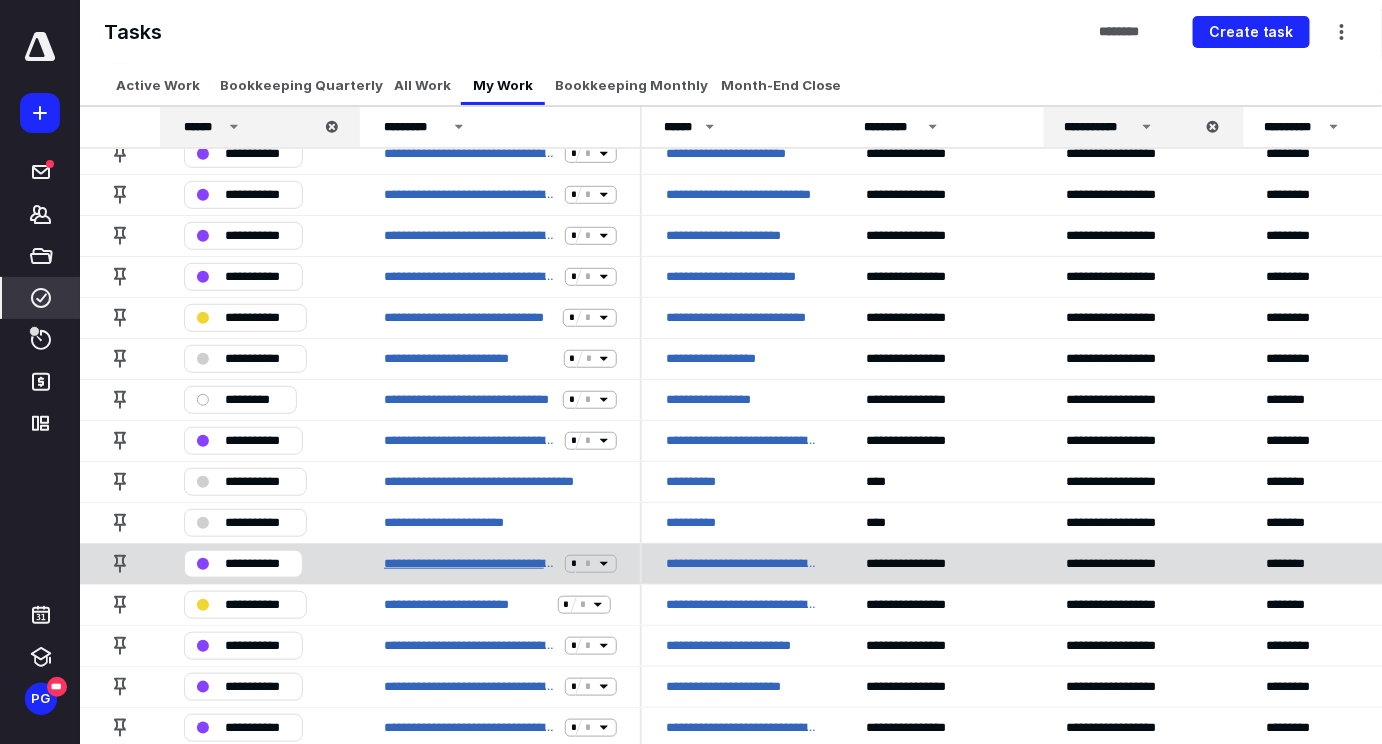 click on "**********" at bounding box center [470, 564] 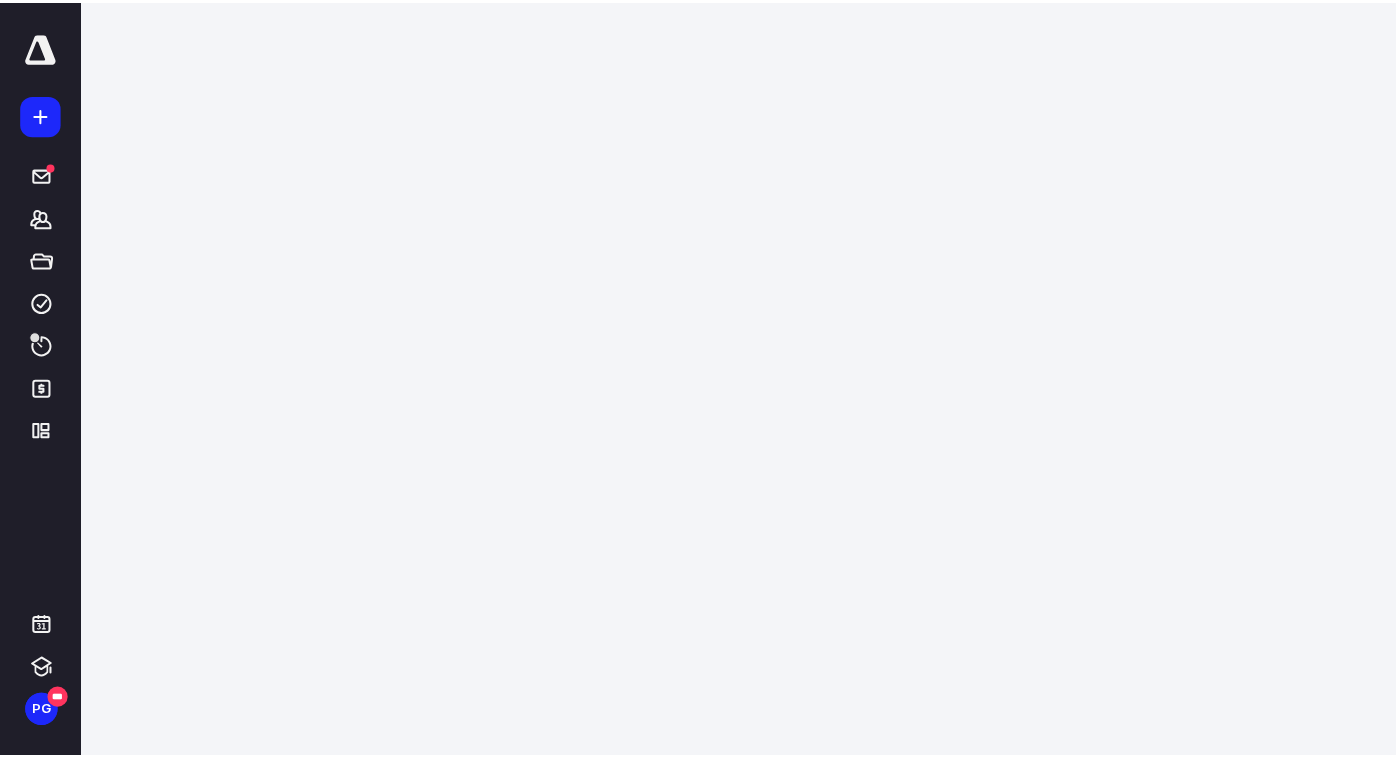 scroll, scrollTop: 0, scrollLeft: 0, axis: both 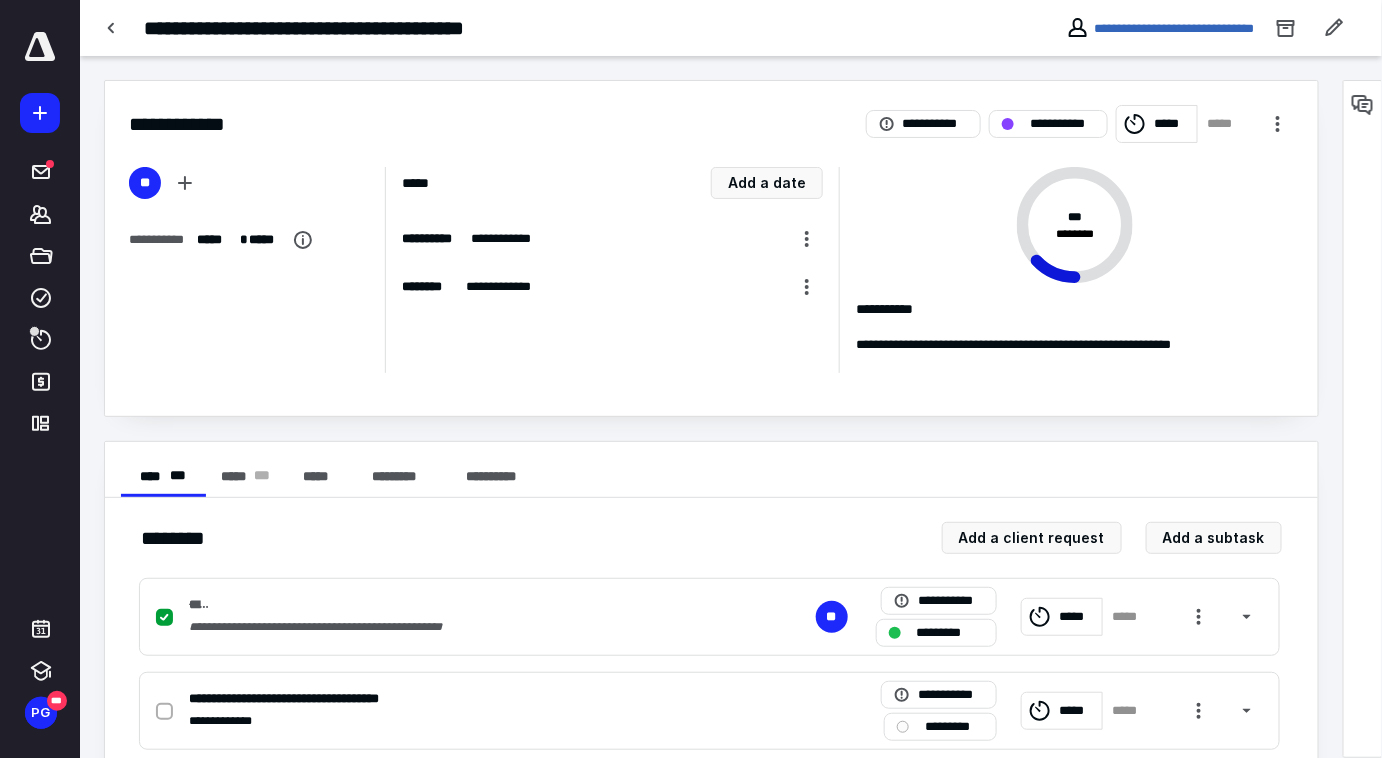 click on "**********" at bounding box center [357, 28] 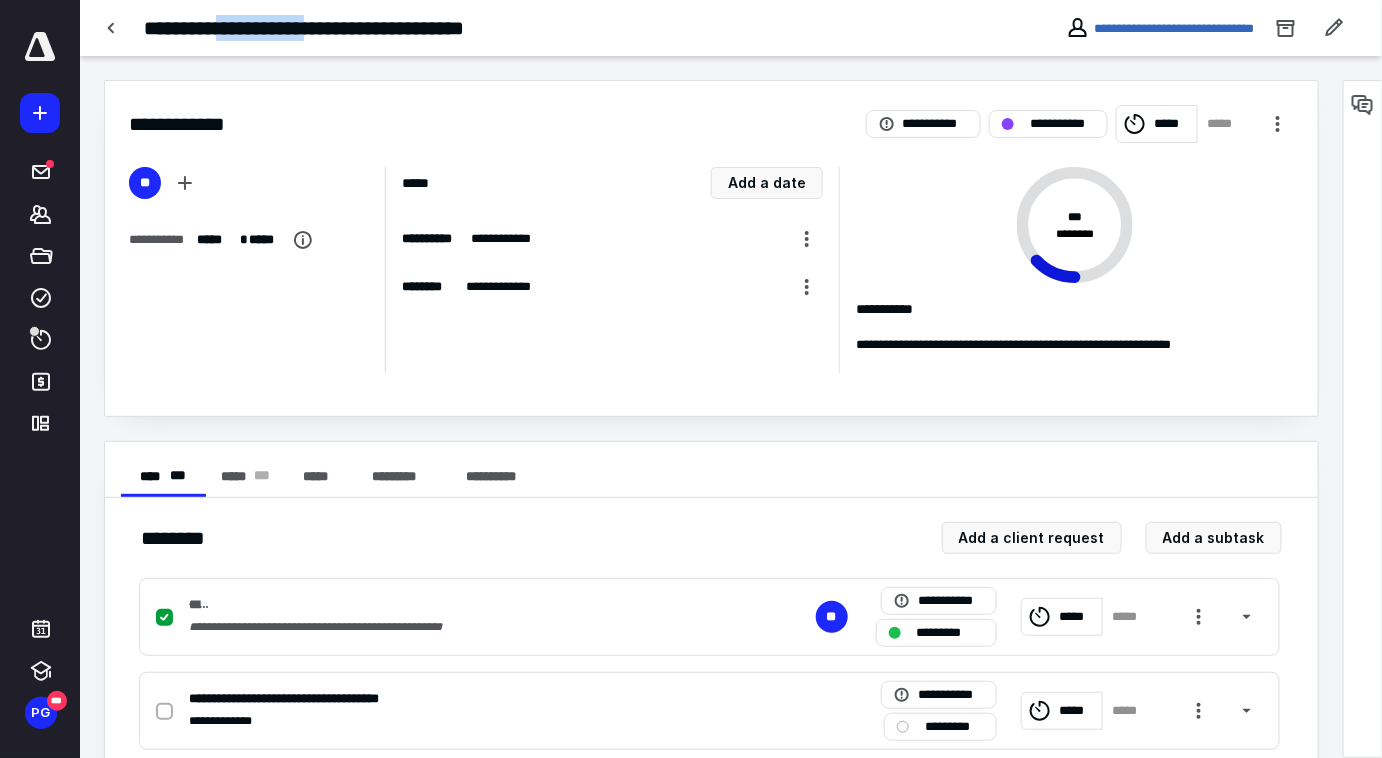 click on "**********" at bounding box center (357, 28) 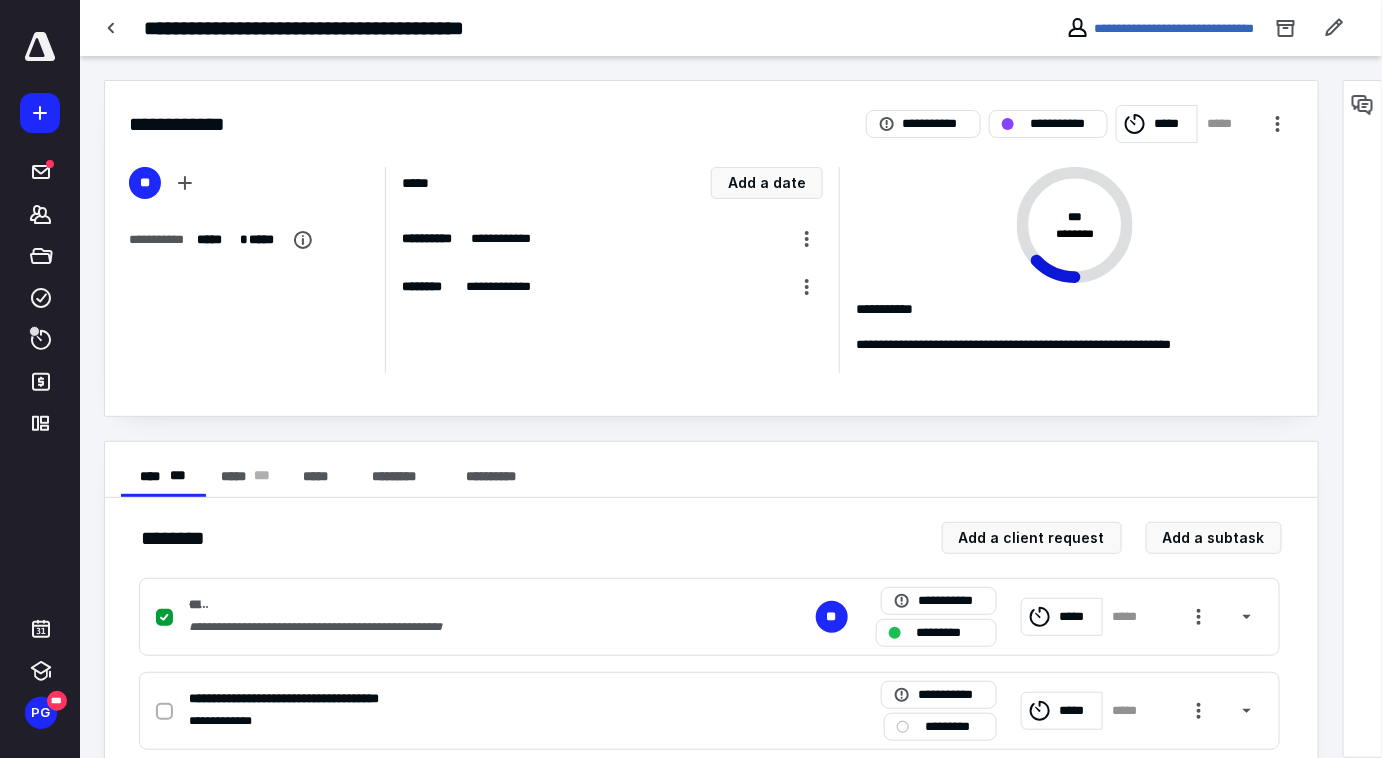click on "**********" at bounding box center [357, 28] 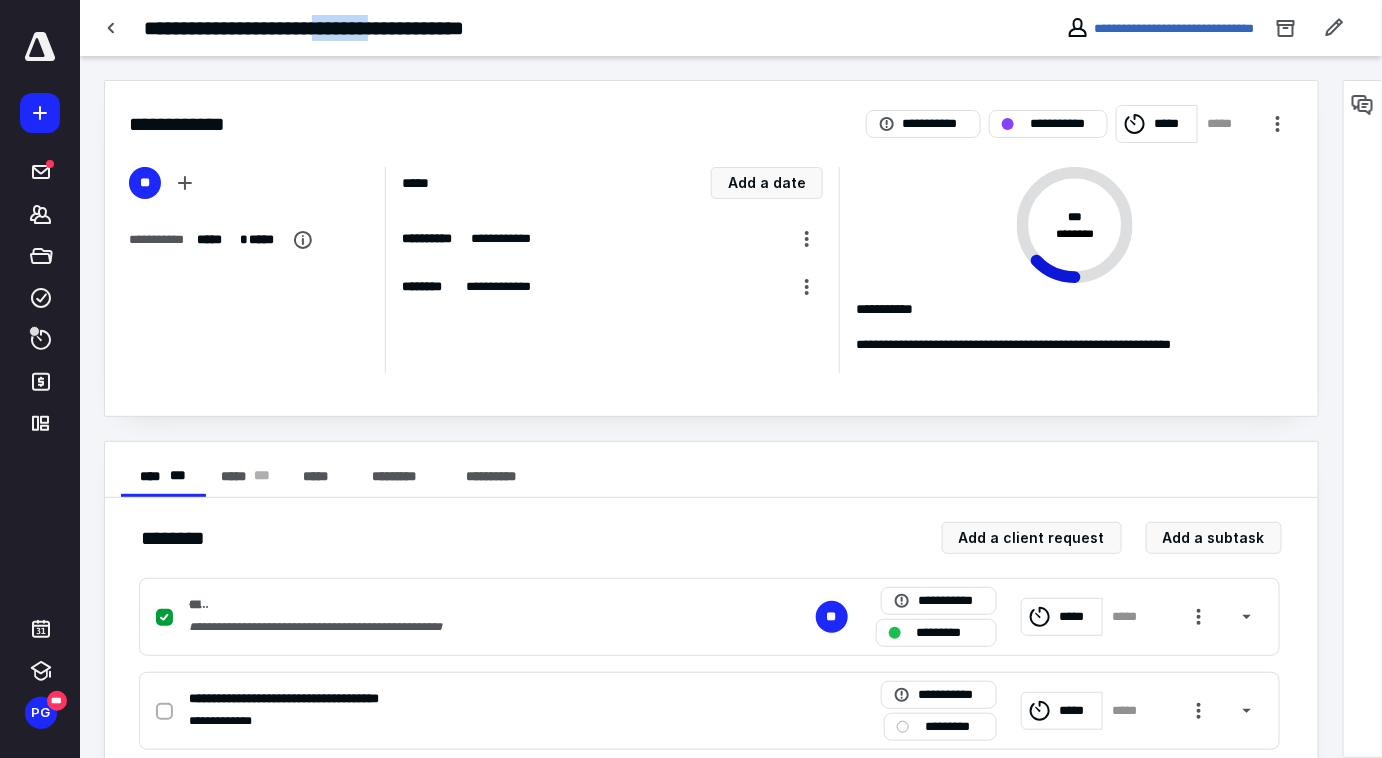 drag, startPoint x: 446, startPoint y: 22, endPoint x: 362, endPoint y: 23, distance: 84.00595 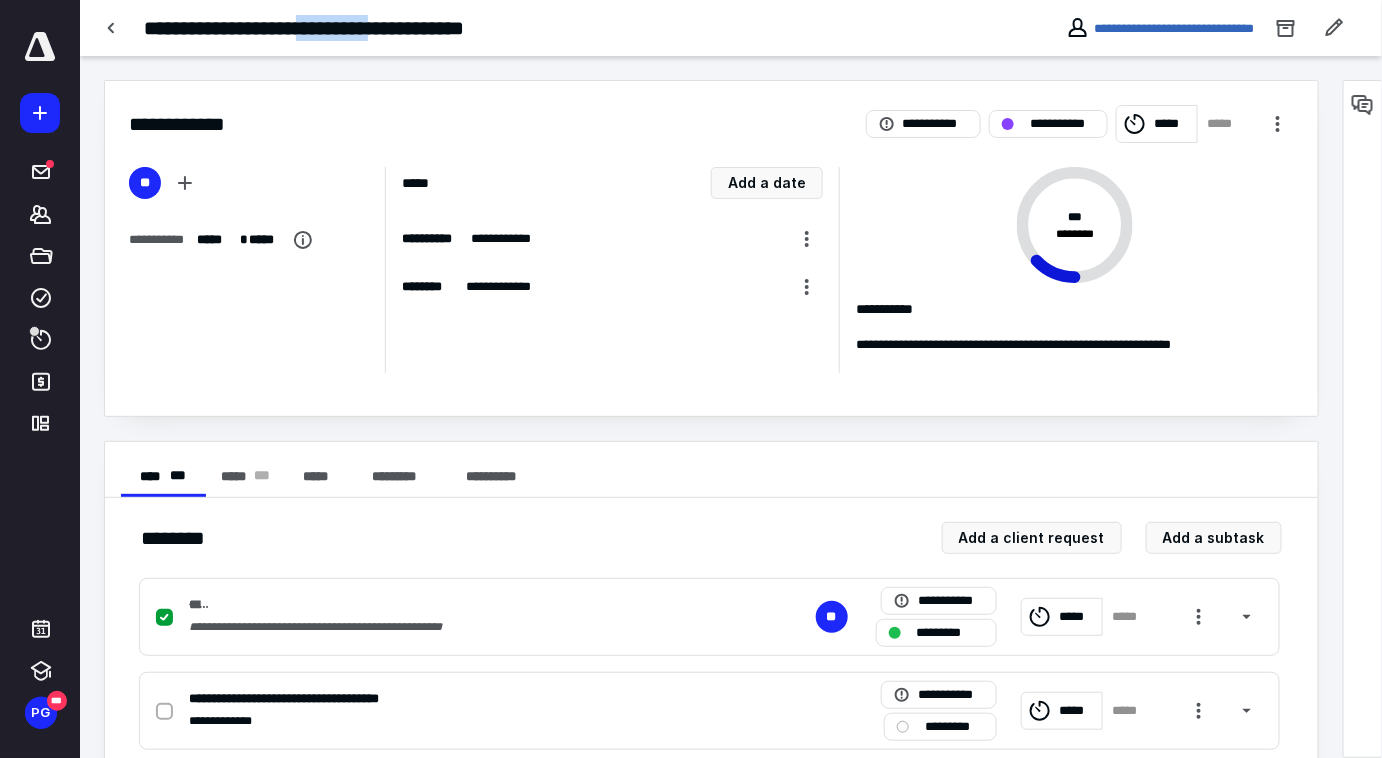 drag, startPoint x: 351, startPoint y: 30, endPoint x: 448, endPoint y: 30, distance: 97 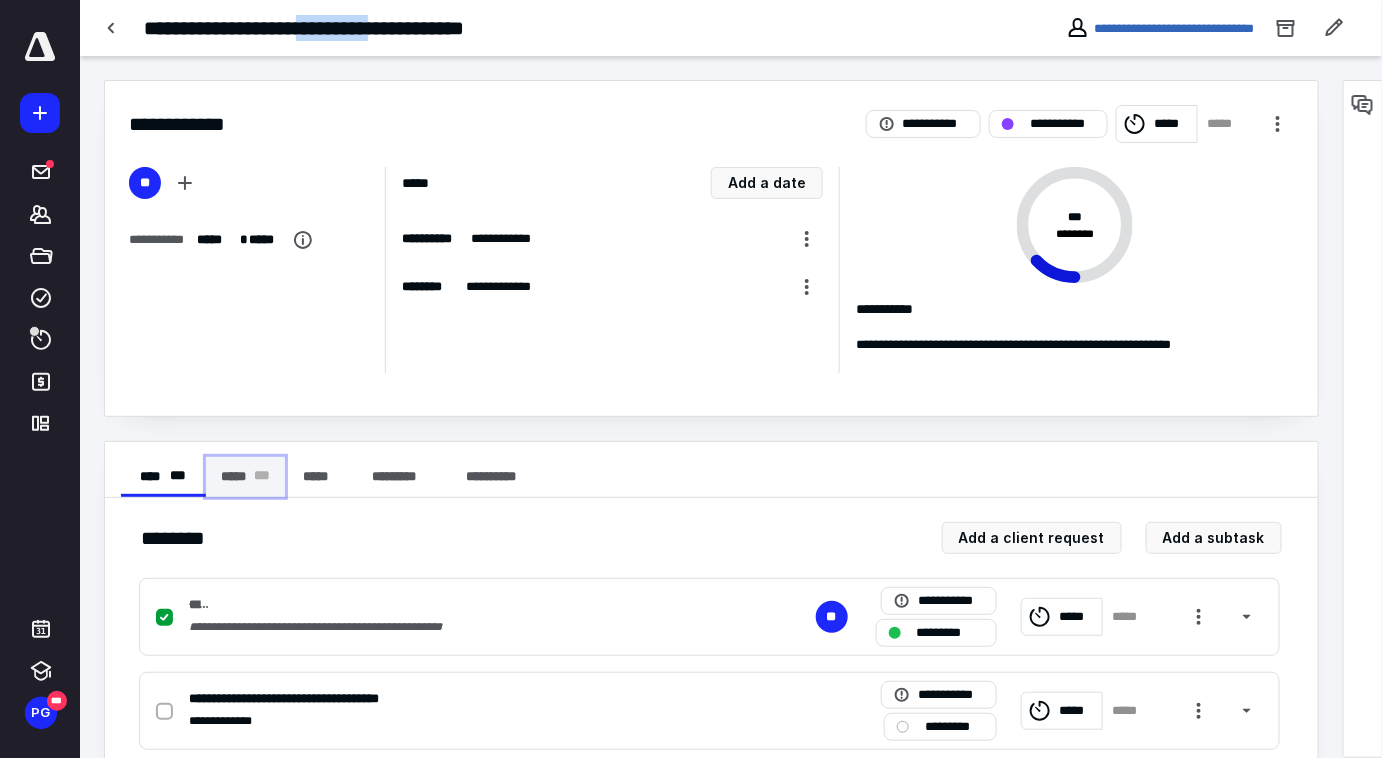 click on "***** * * *" at bounding box center (245, 477) 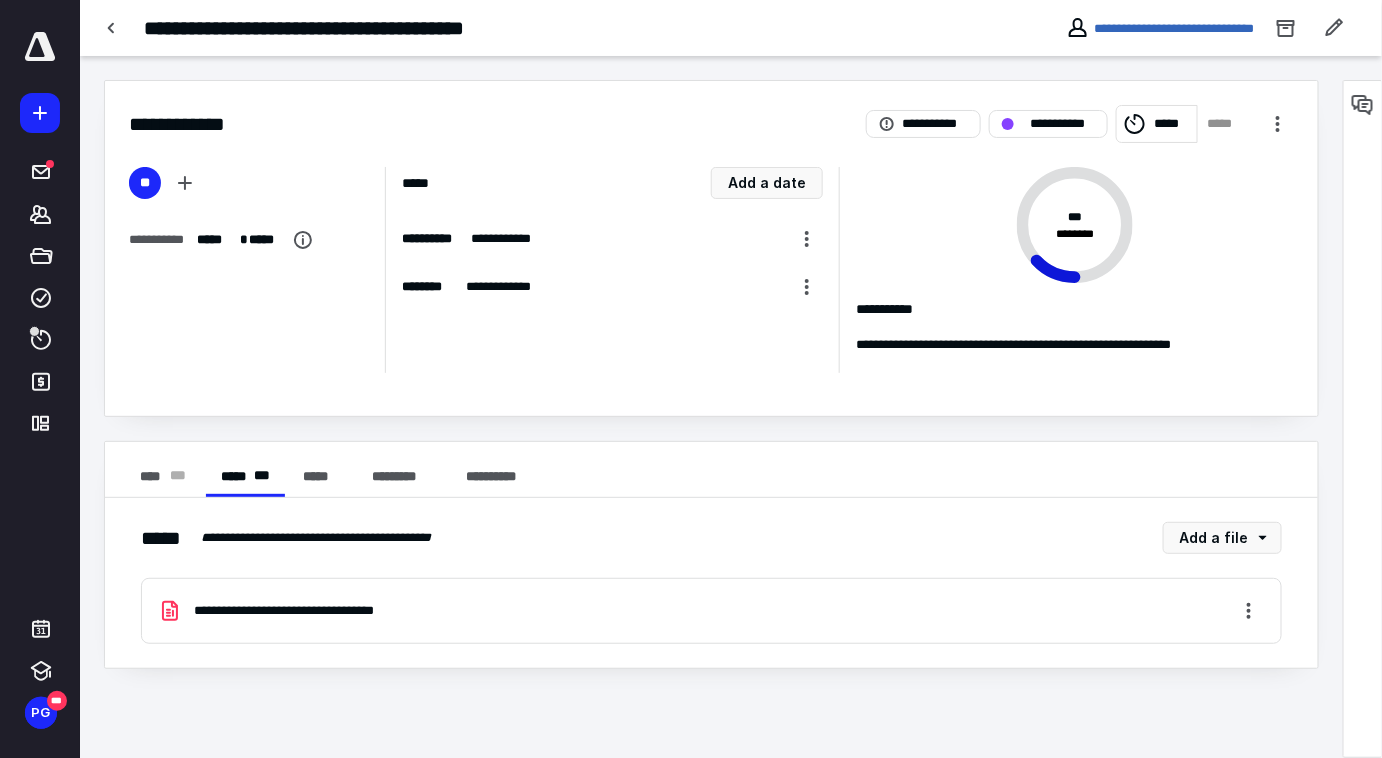 click on "**********" at bounding box center (334, 611) 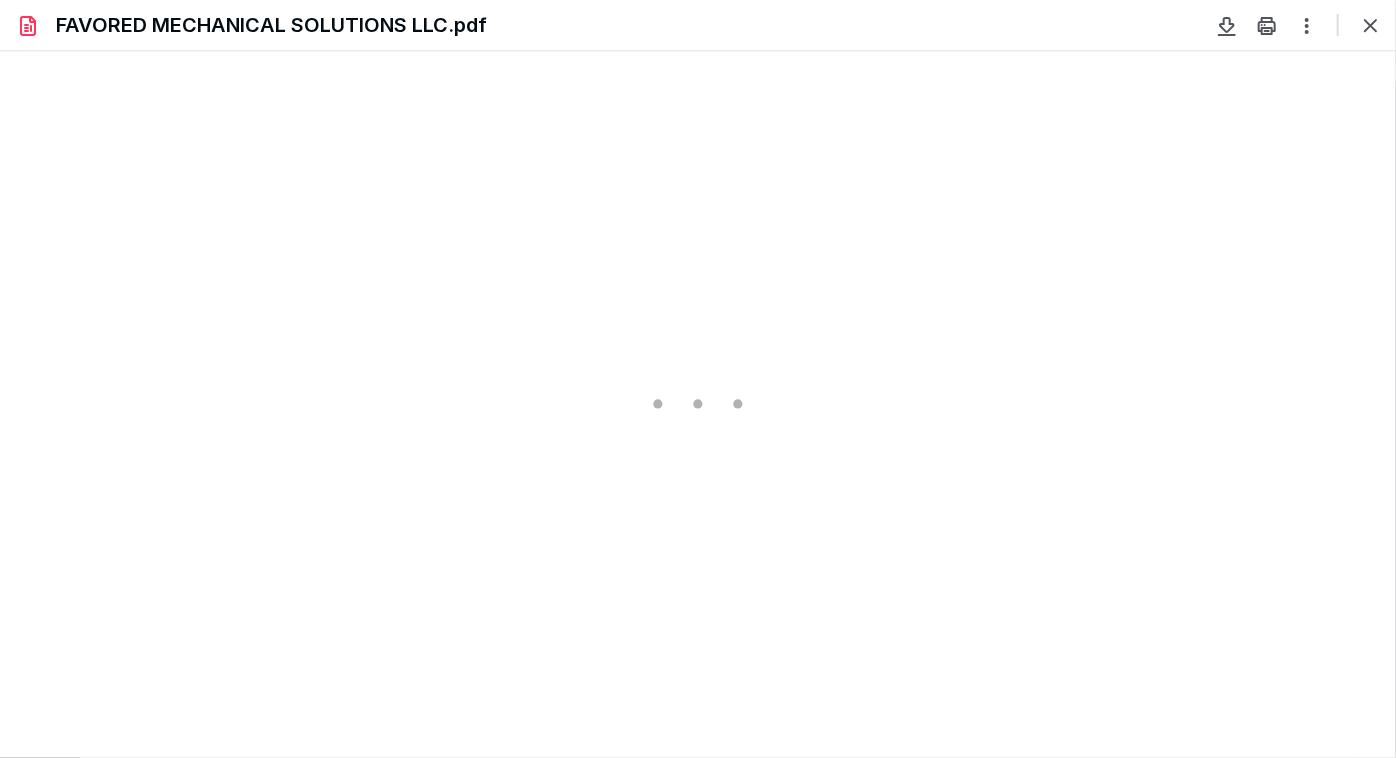 scroll, scrollTop: 0, scrollLeft: 0, axis: both 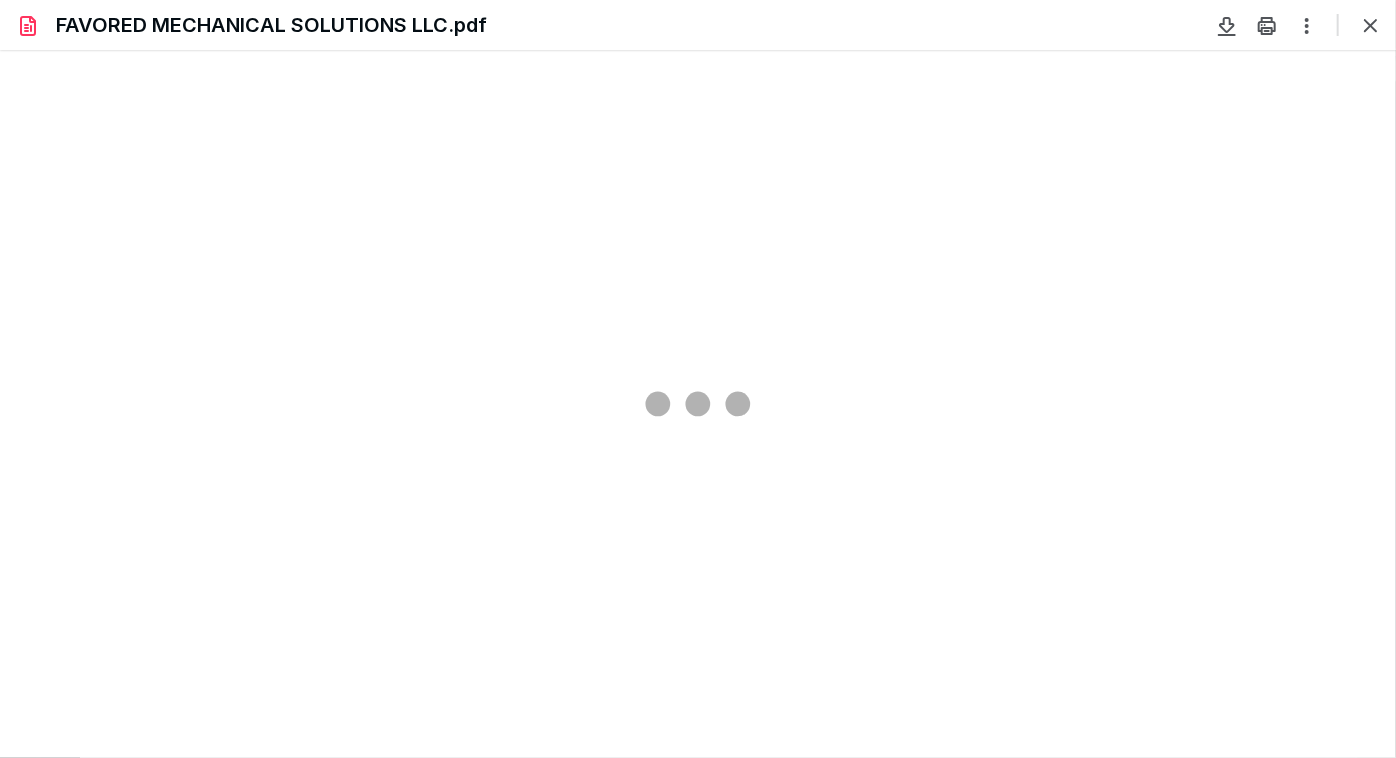 type on "84" 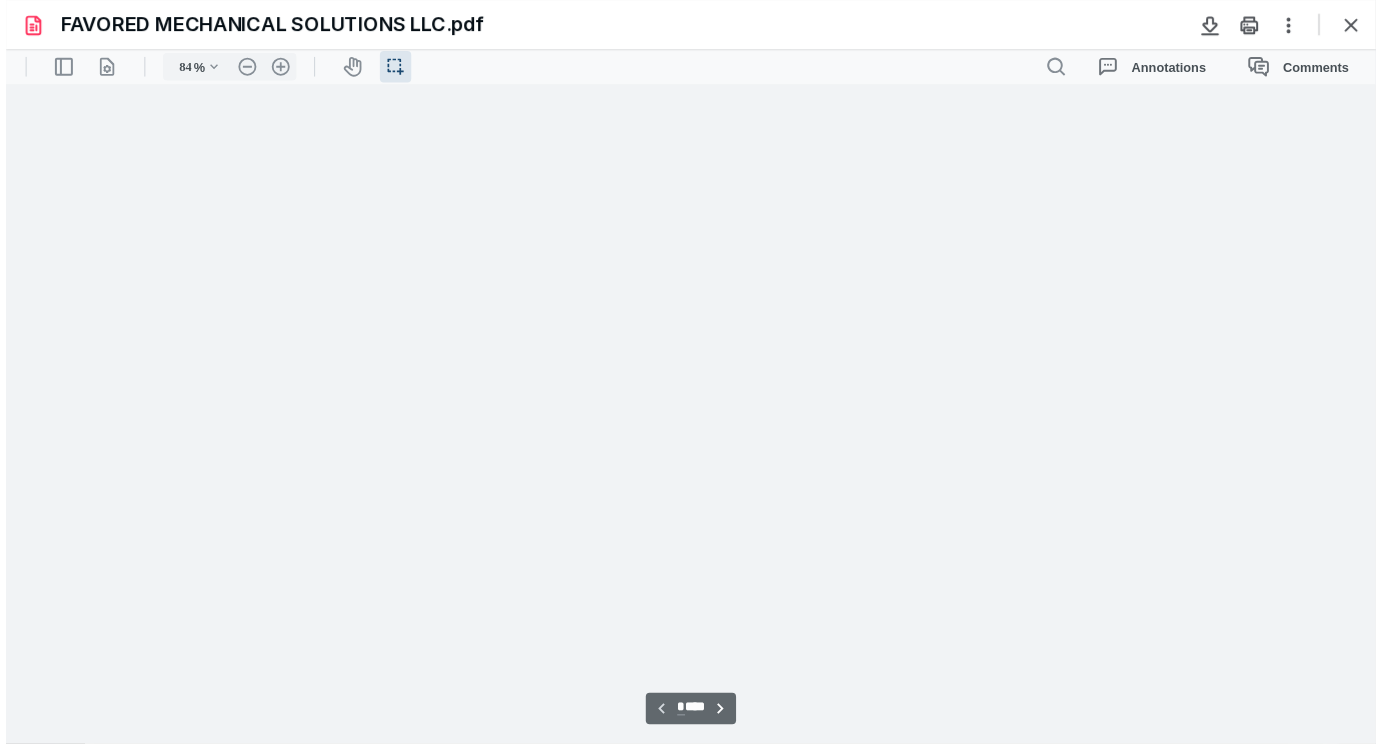 scroll, scrollTop: 39, scrollLeft: 0, axis: vertical 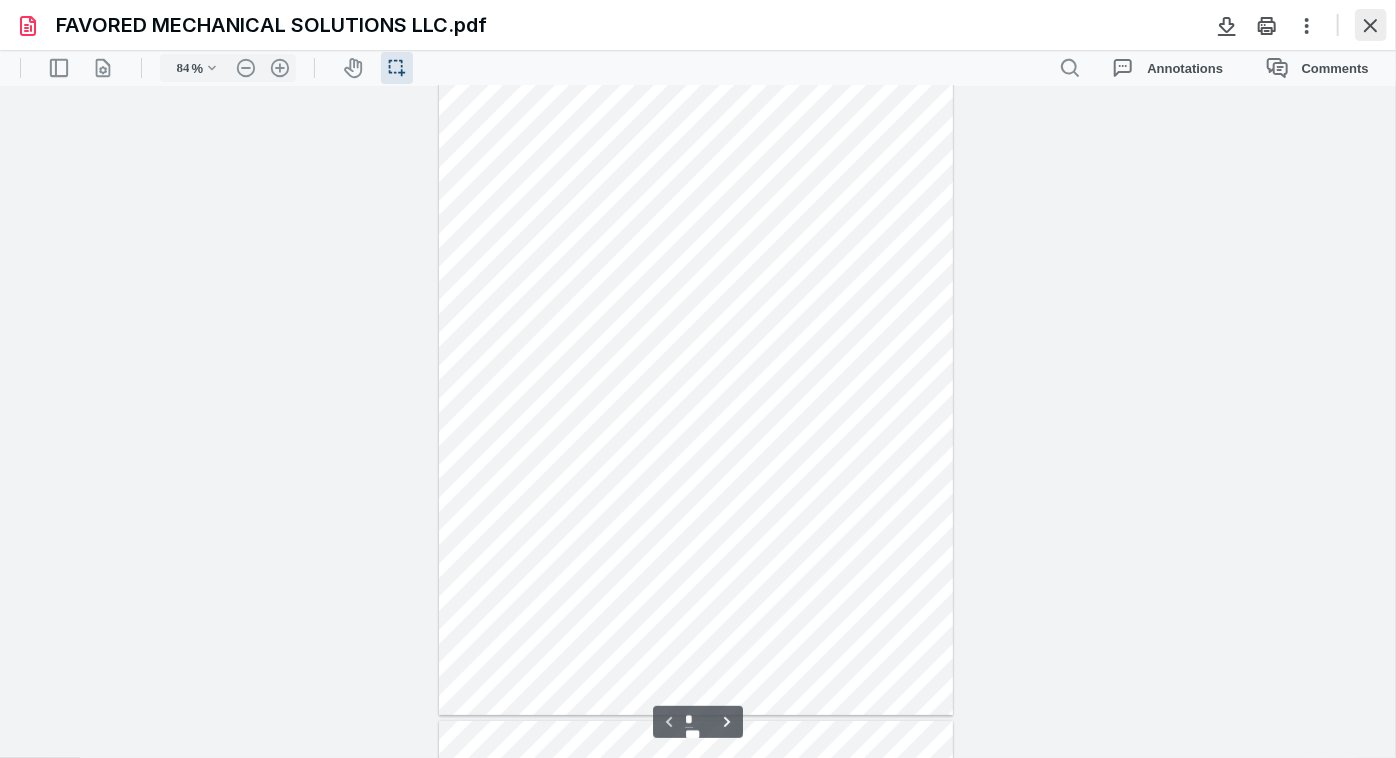 click at bounding box center (1371, 25) 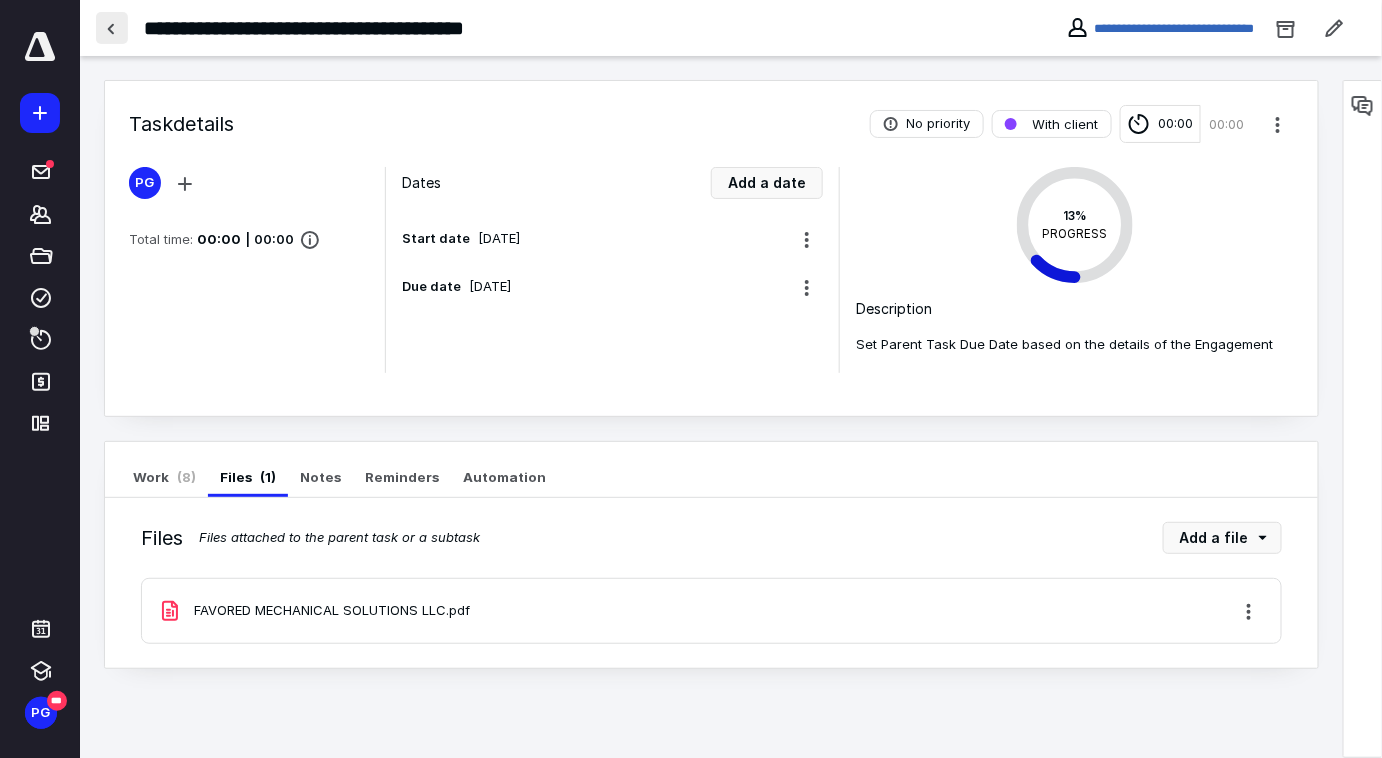 click at bounding box center [112, 28] 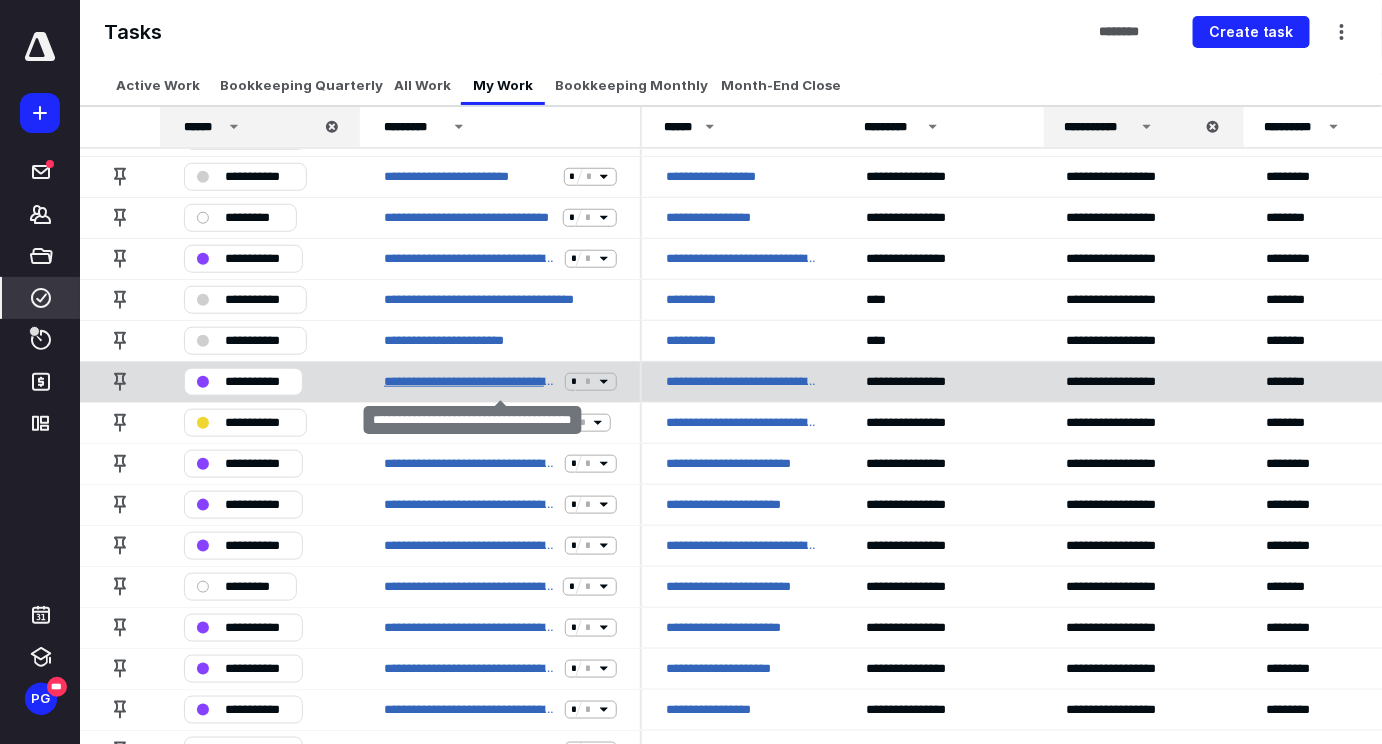 scroll, scrollTop: 272, scrollLeft: 0, axis: vertical 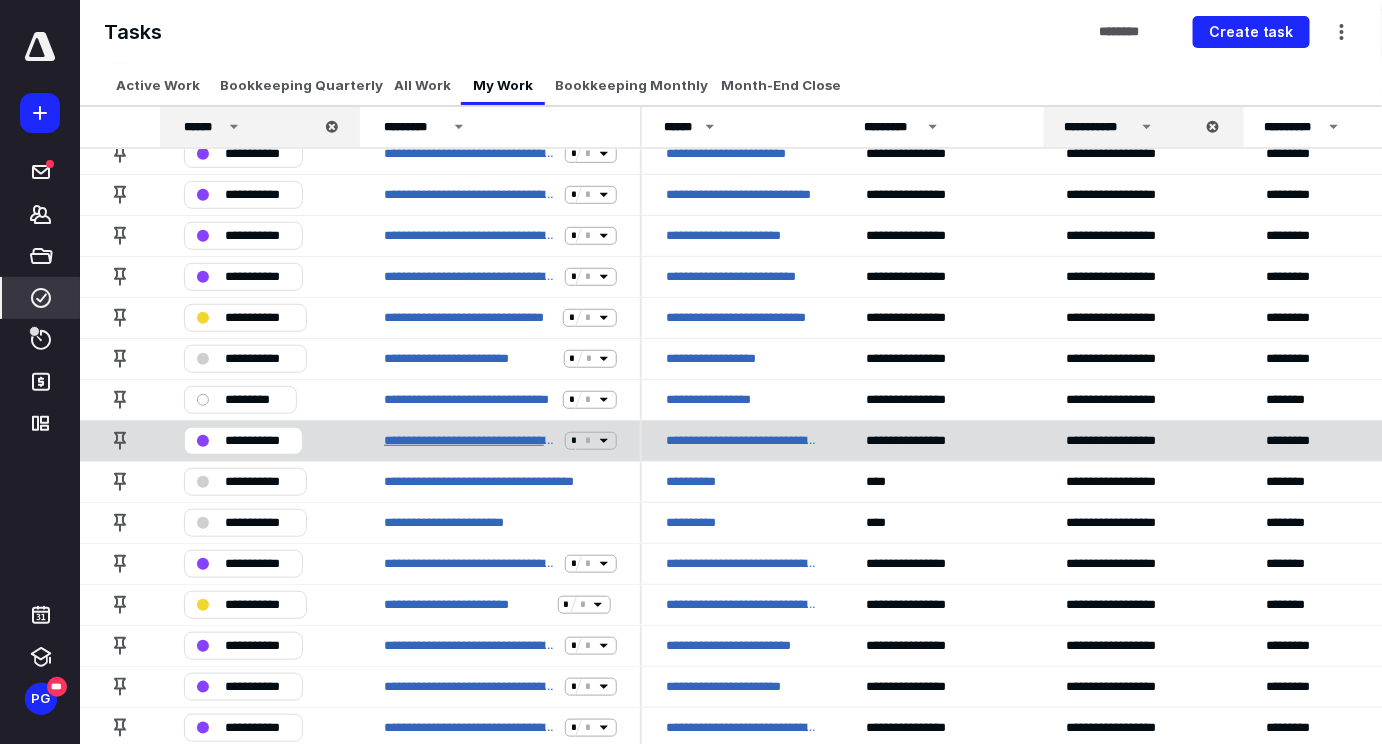 click on "**********" at bounding box center [470, 441] 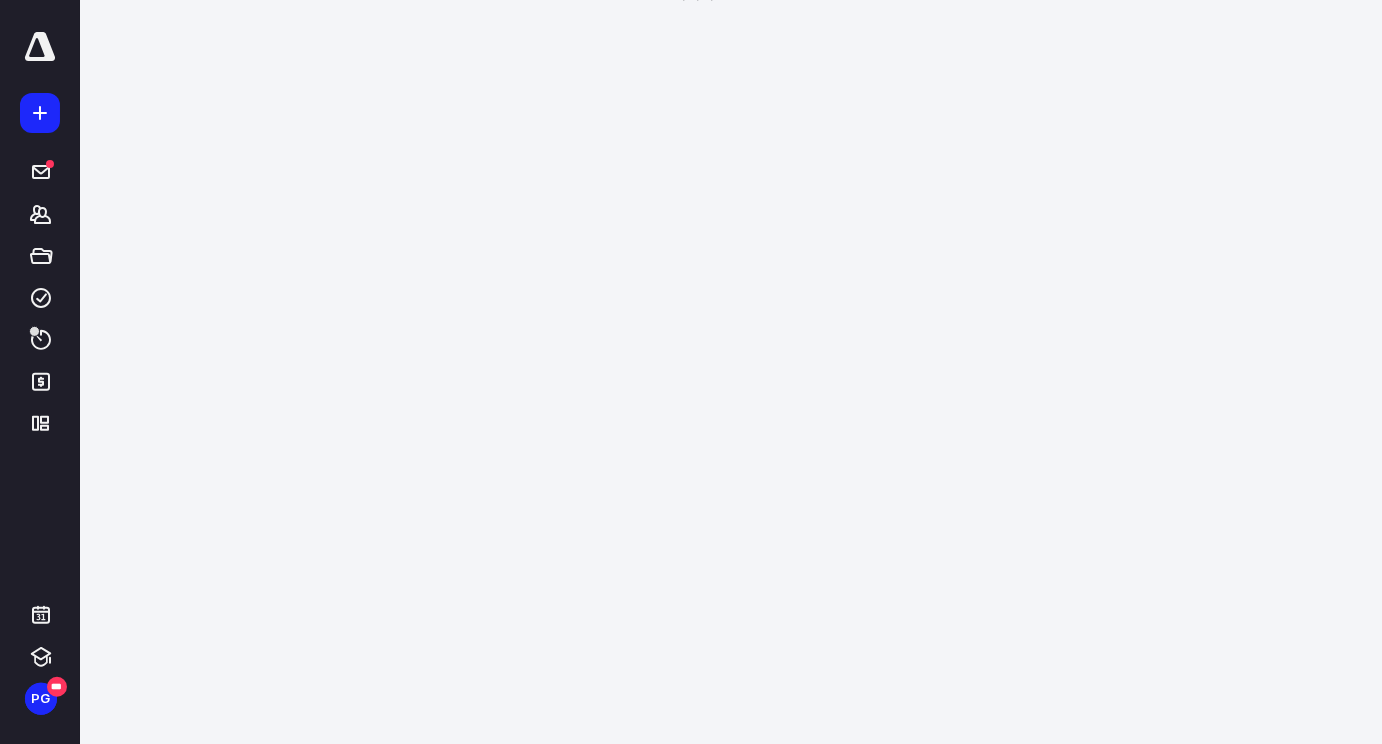 scroll, scrollTop: 0, scrollLeft: 0, axis: both 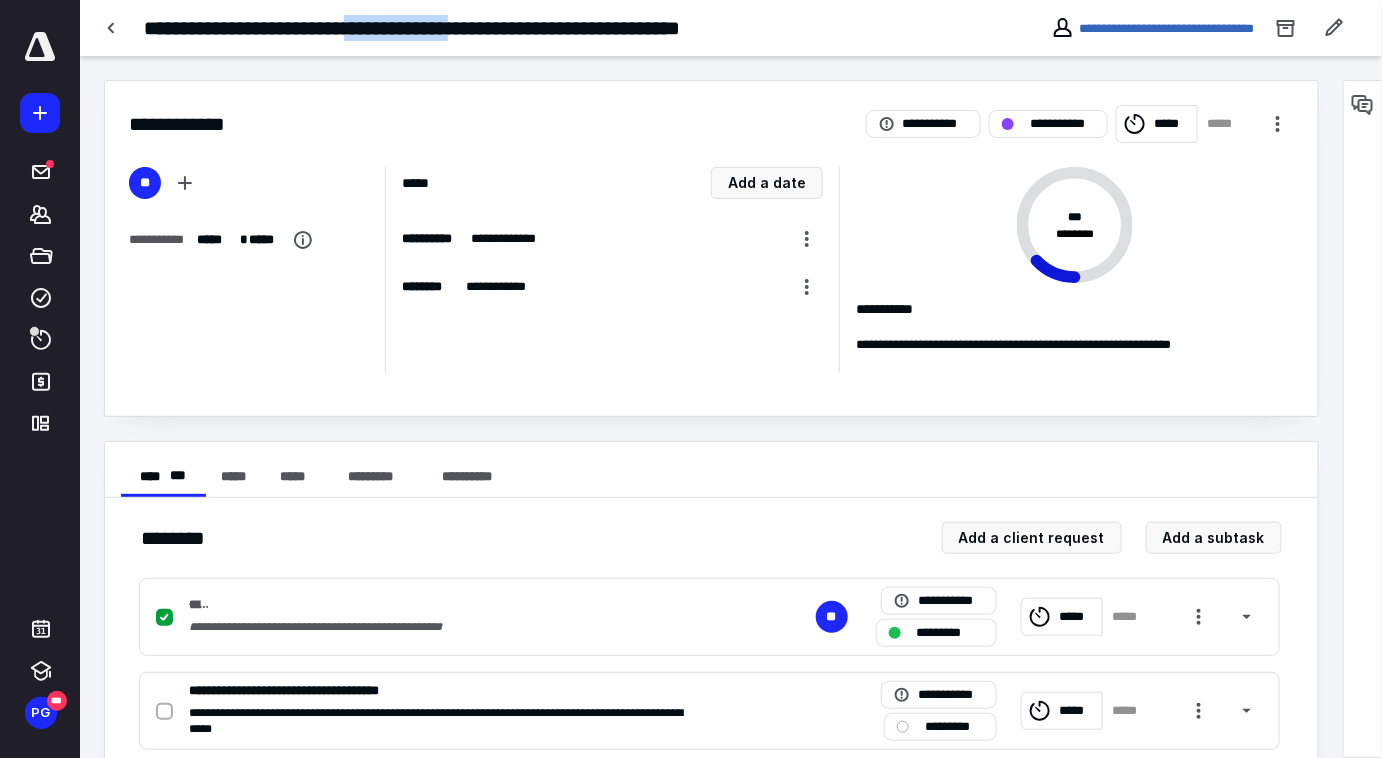 drag, startPoint x: 383, startPoint y: 27, endPoint x: 522, endPoint y: 24, distance: 139.03236 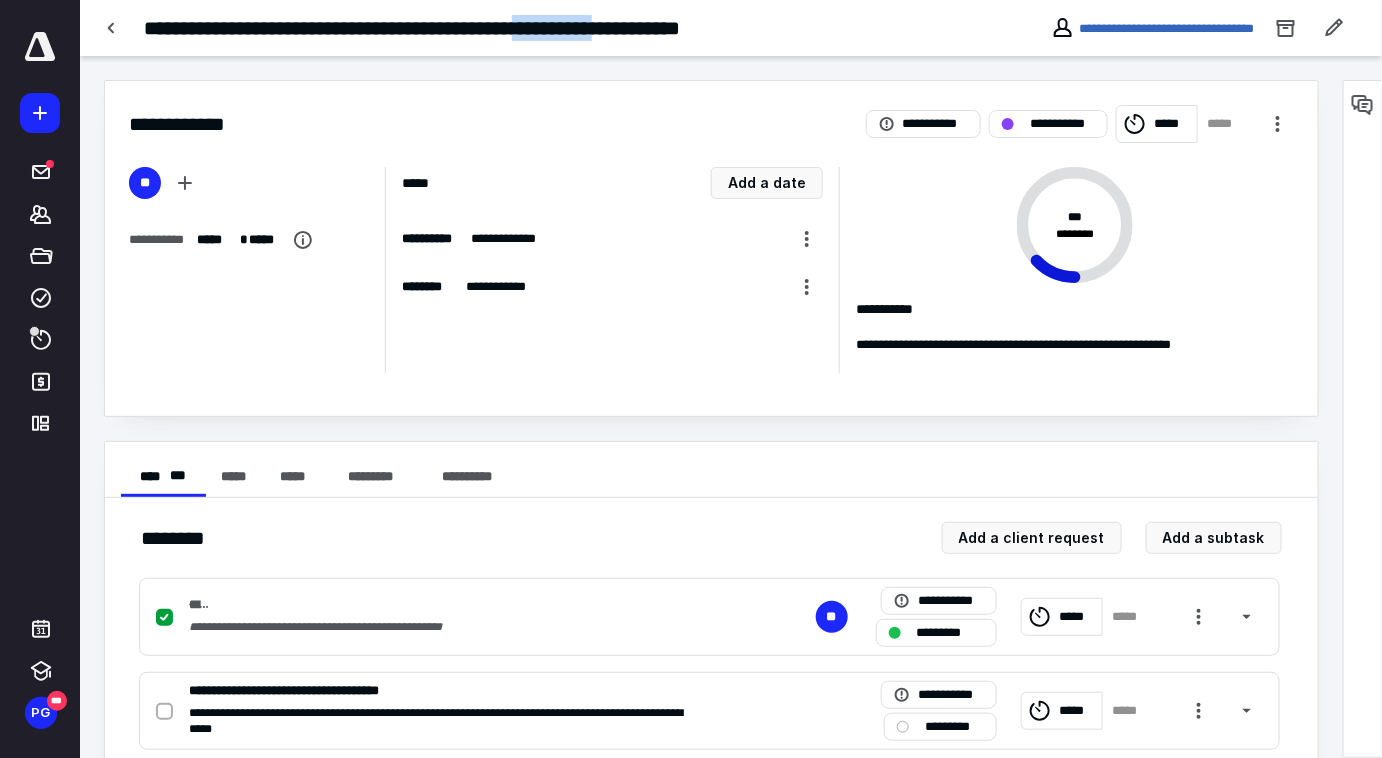 drag, startPoint x: 602, startPoint y: 24, endPoint x: 708, endPoint y: 25, distance: 106.004715 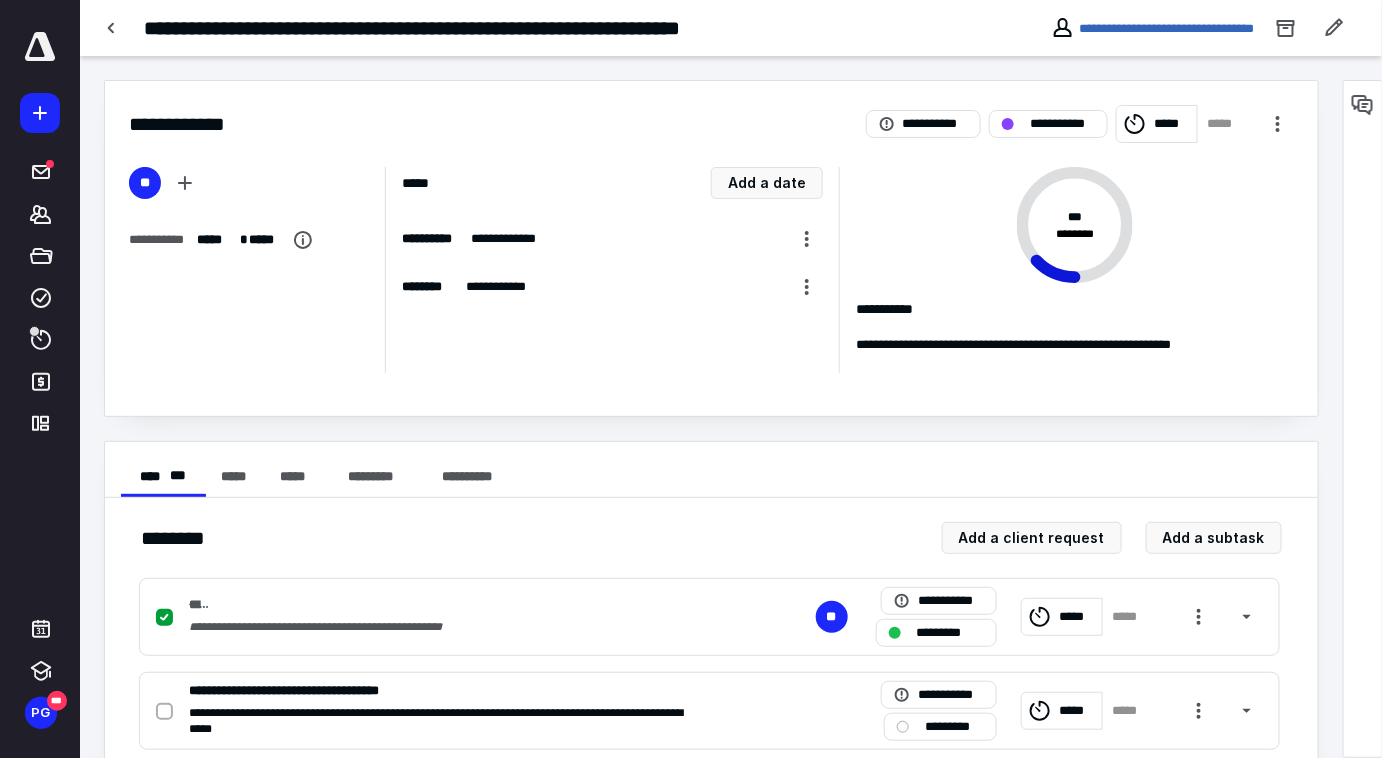 click on "**********" at bounding box center [489, 28] 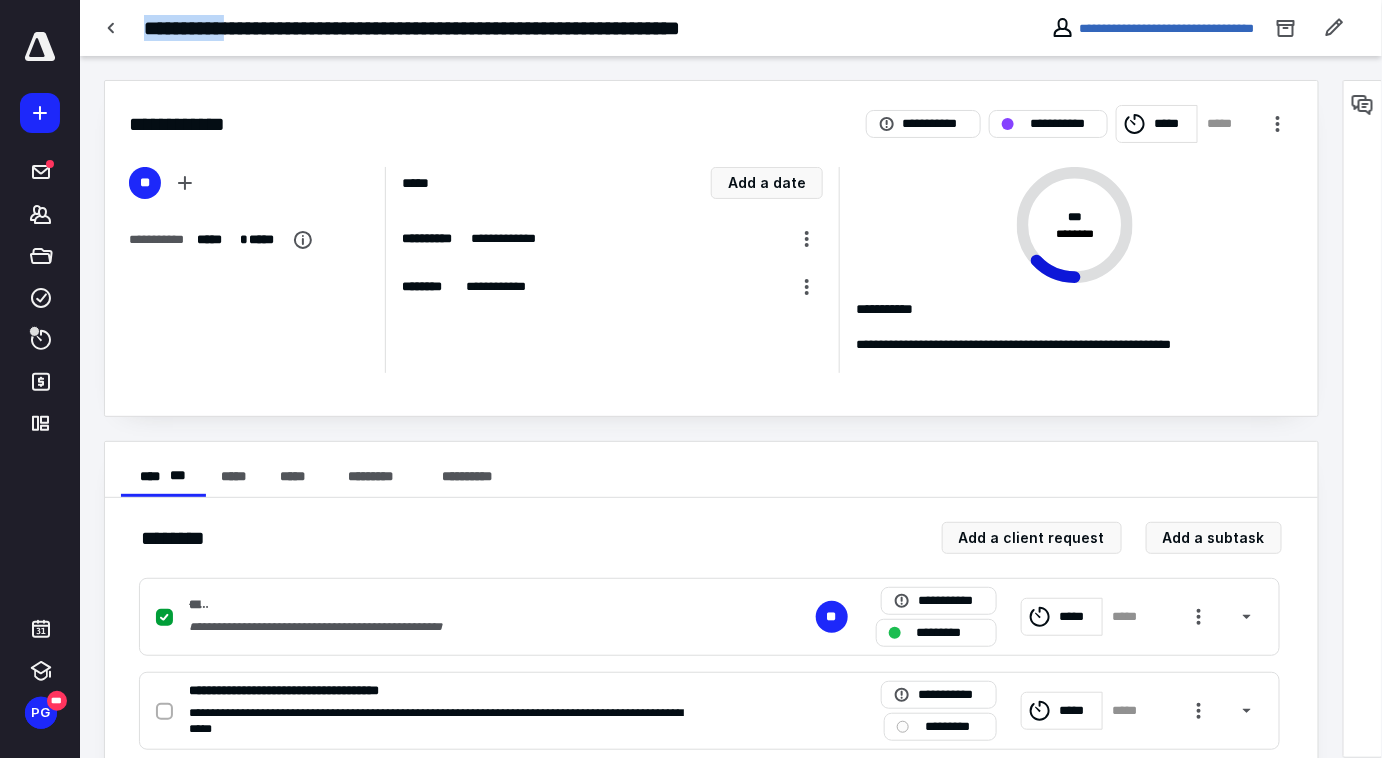 click on "**********" at bounding box center (489, 28) 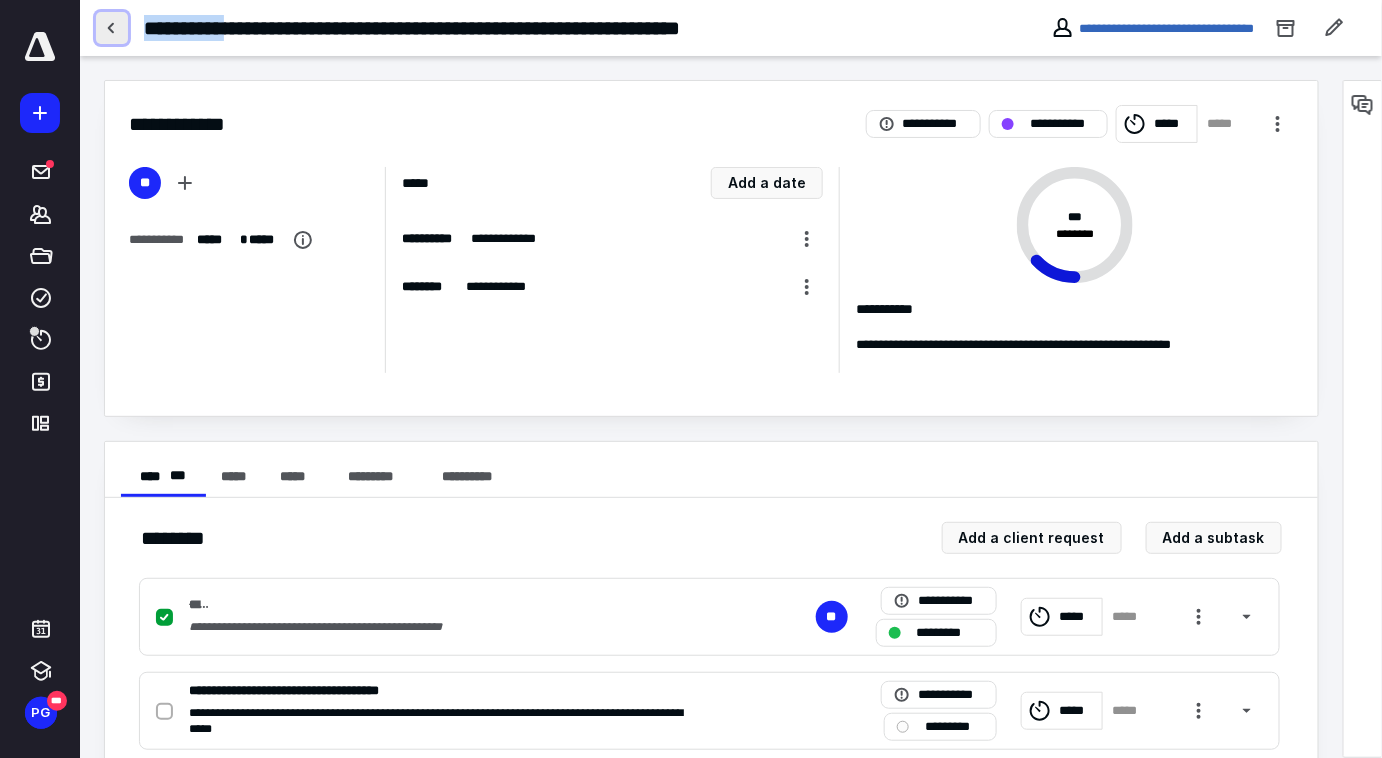 click at bounding box center [112, 28] 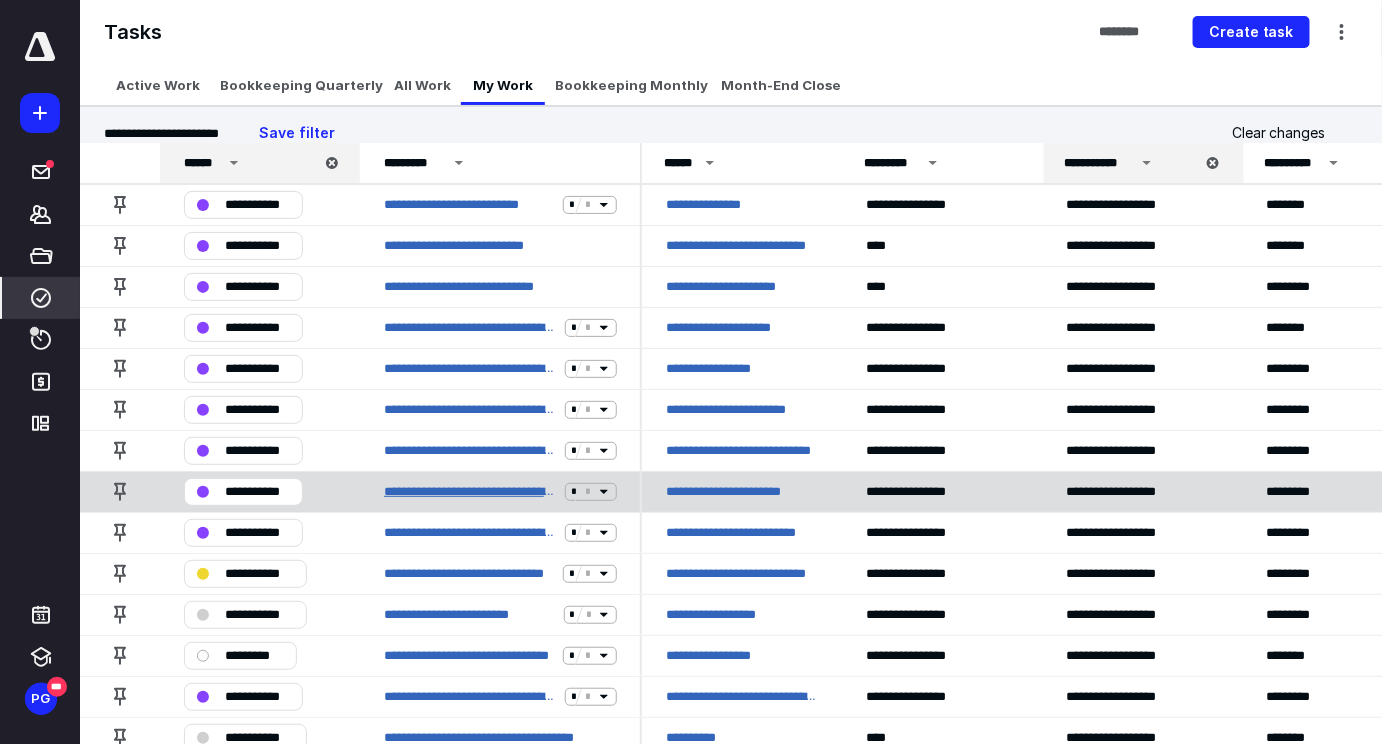 scroll, scrollTop: 0, scrollLeft: 0, axis: both 